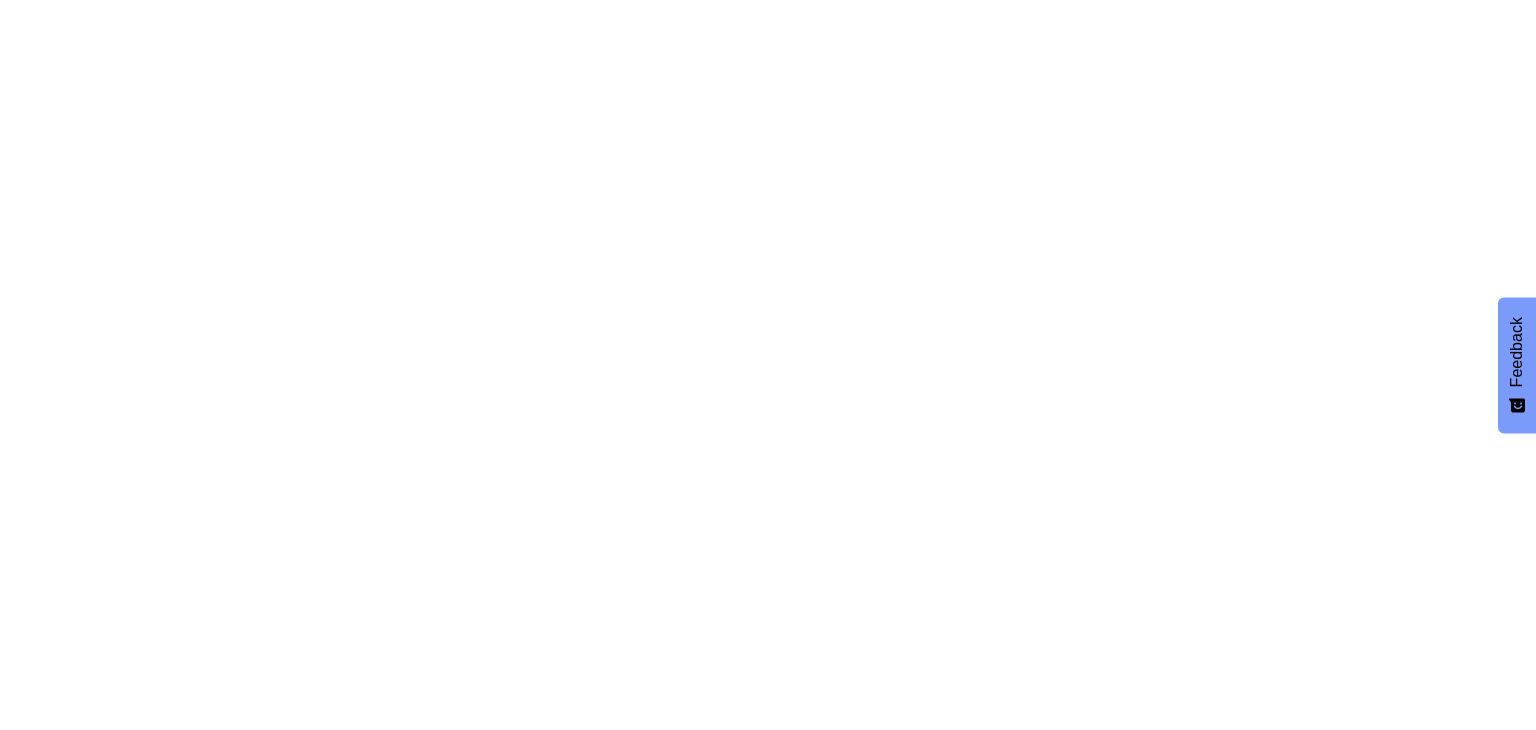 scroll, scrollTop: 0, scrollLeft: 0, axis: both 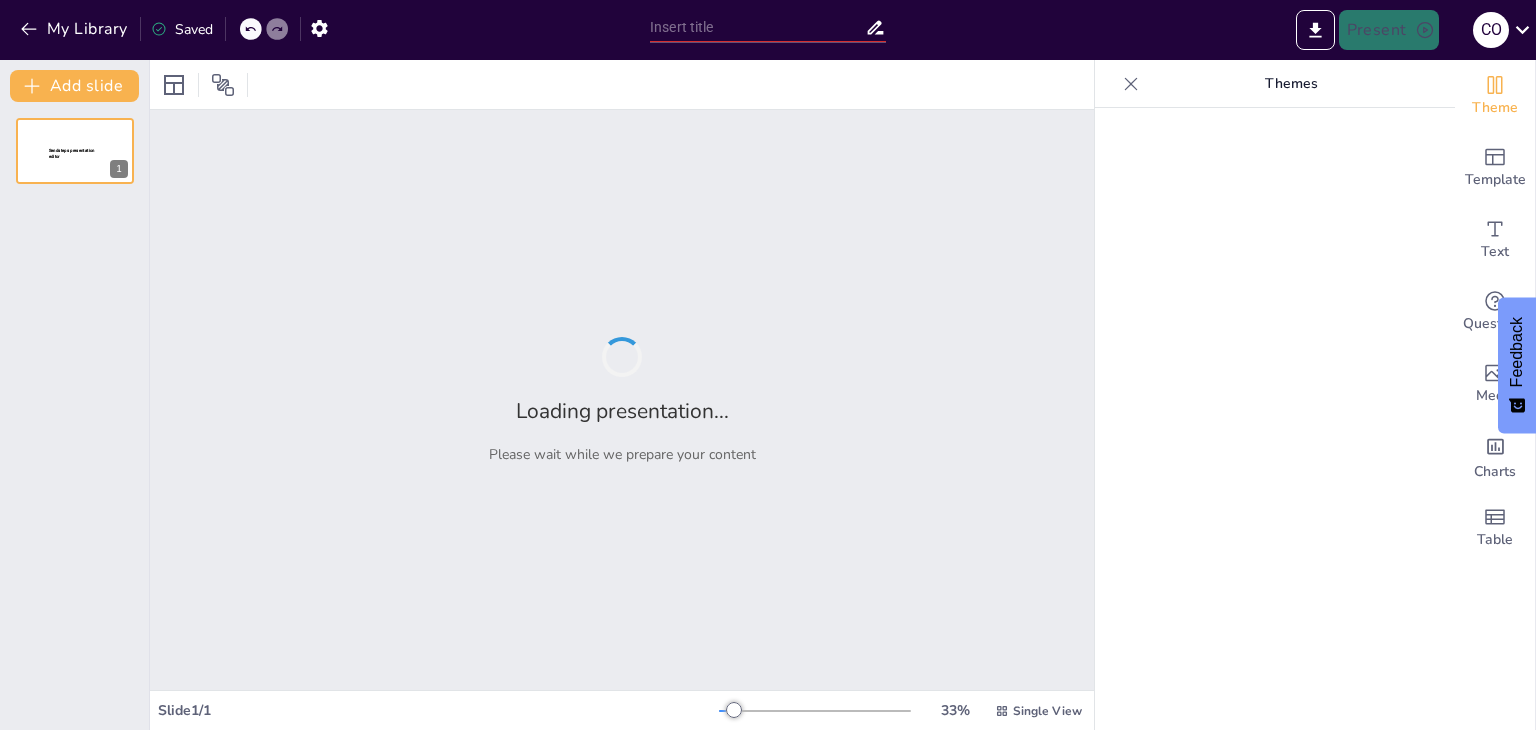 type on "Estrategias para la Prevención de Riesgos Laborales" 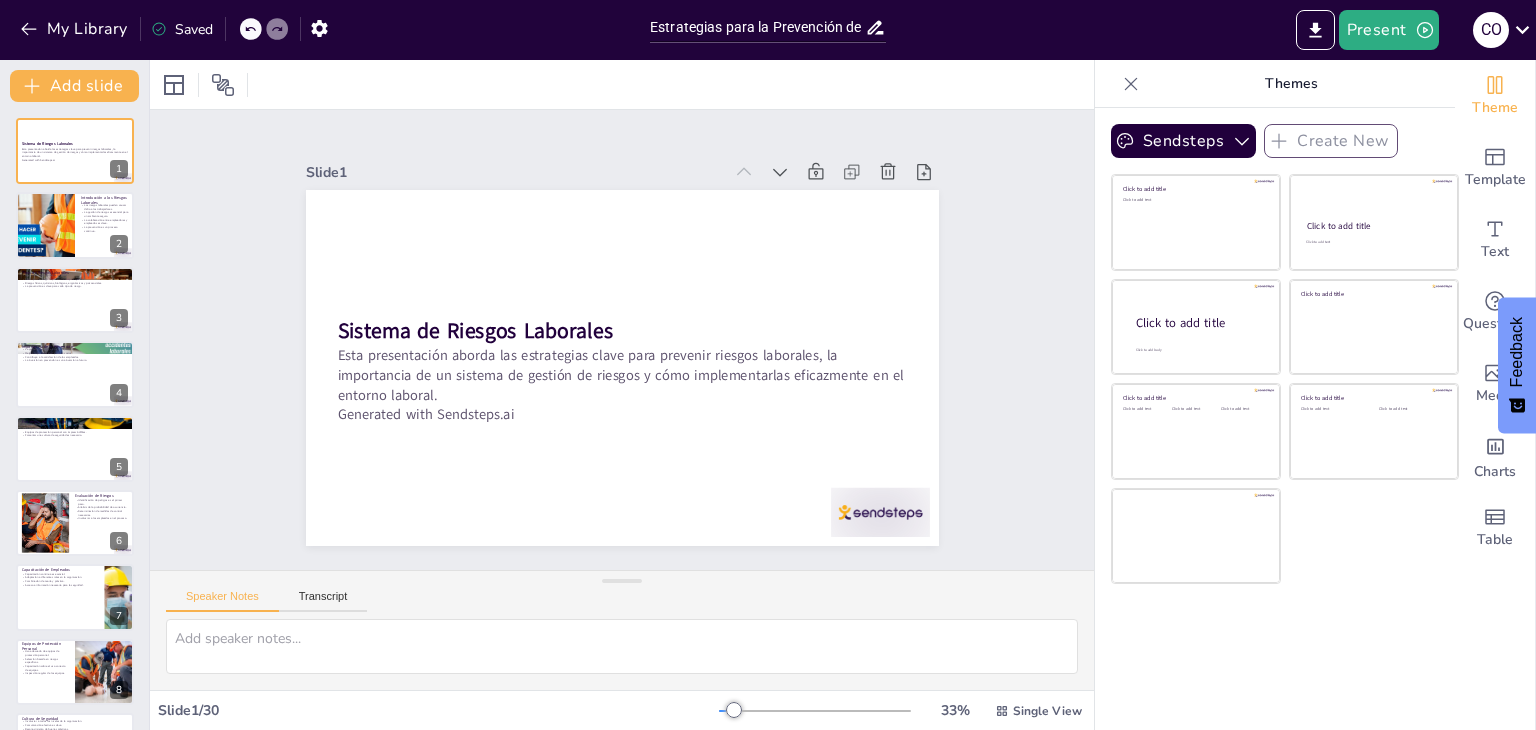 checkbox on "true" 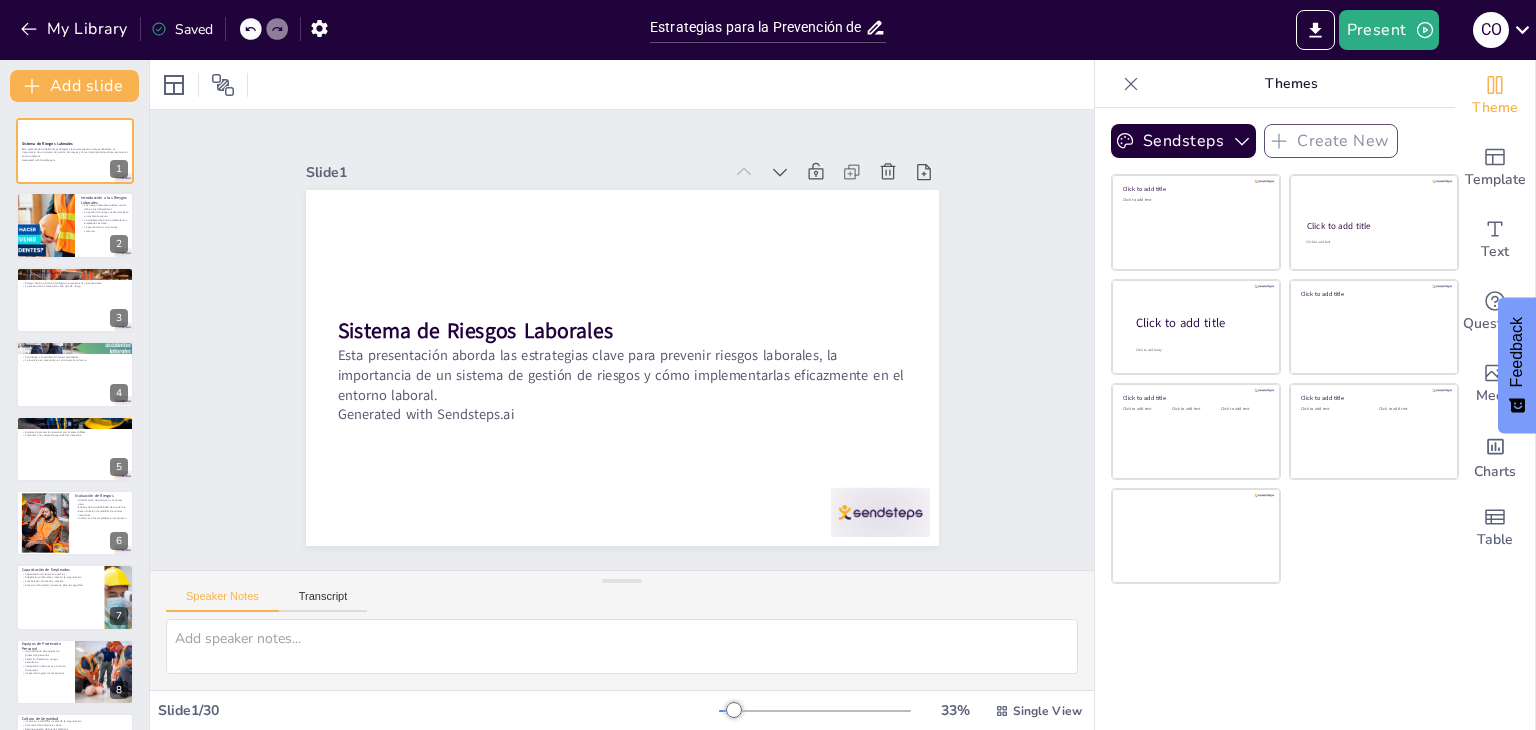 checkbox on "true" 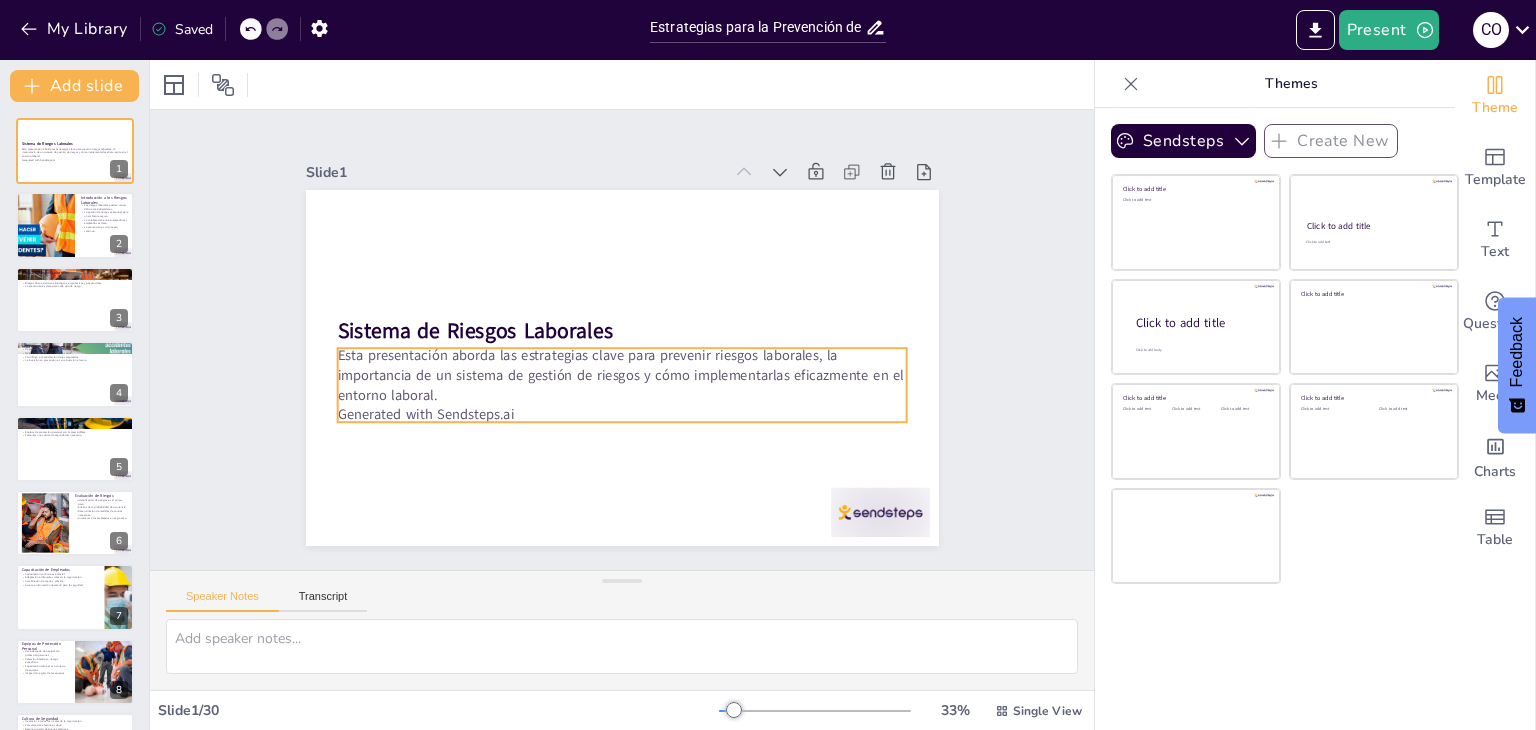 checkbox on "true" 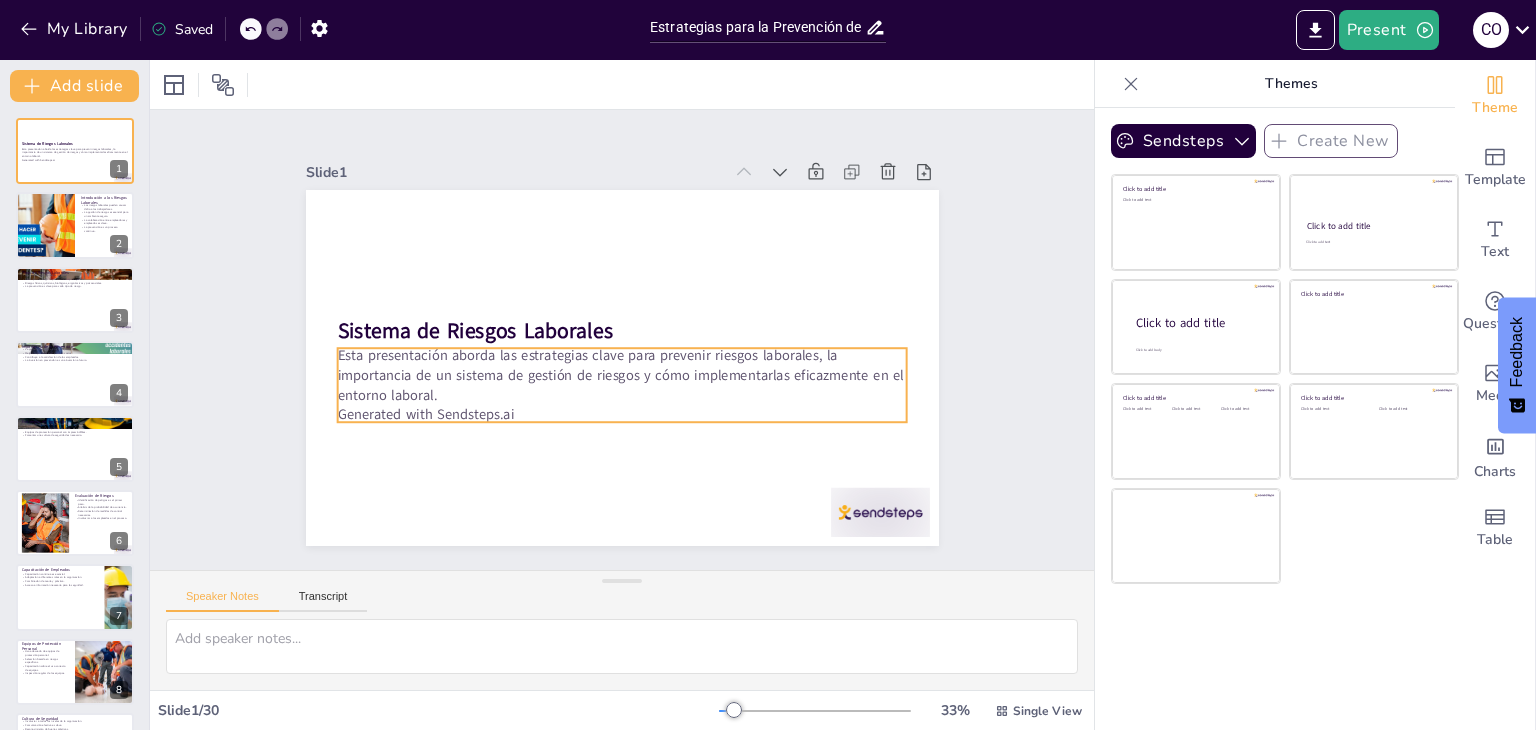 checkbox on "true" 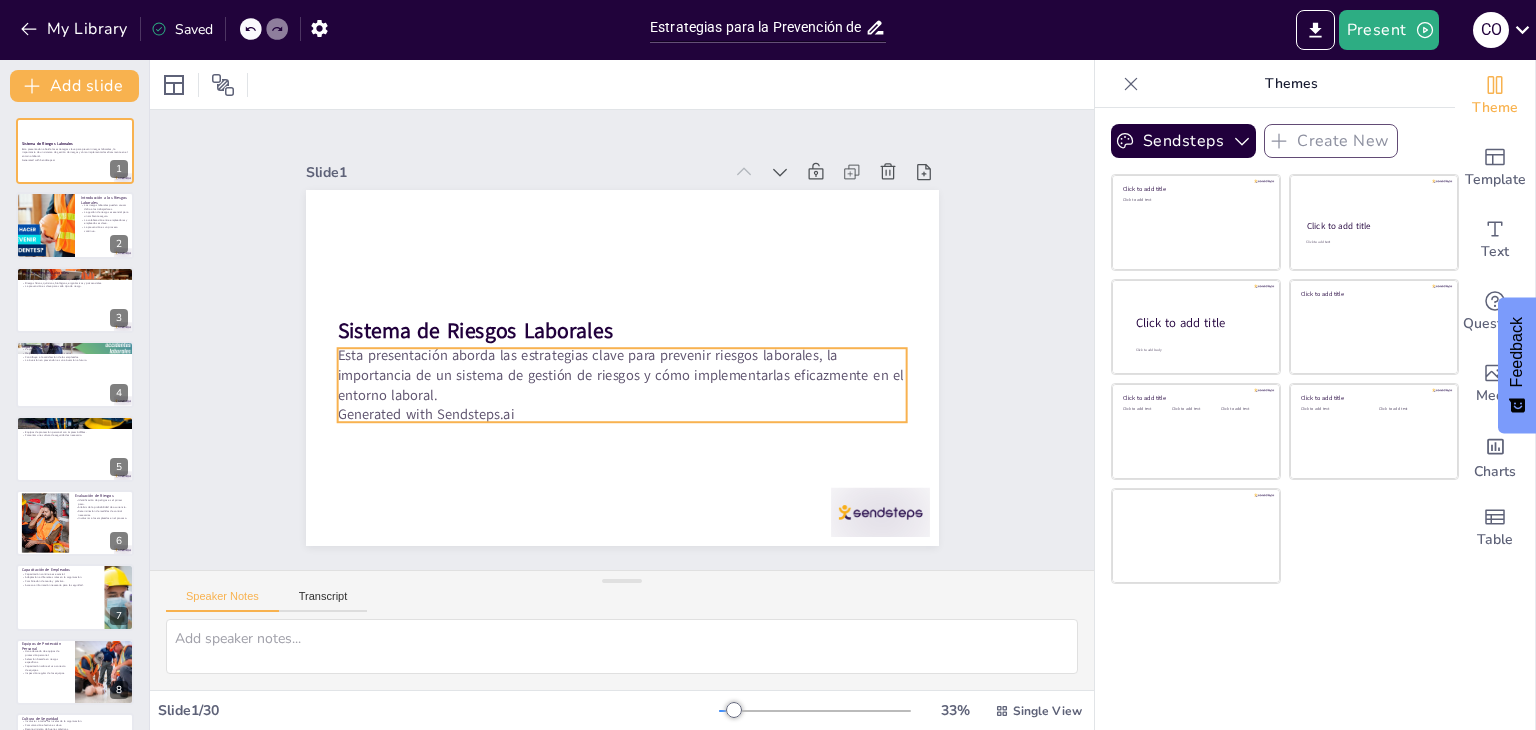 checkbox on "true" 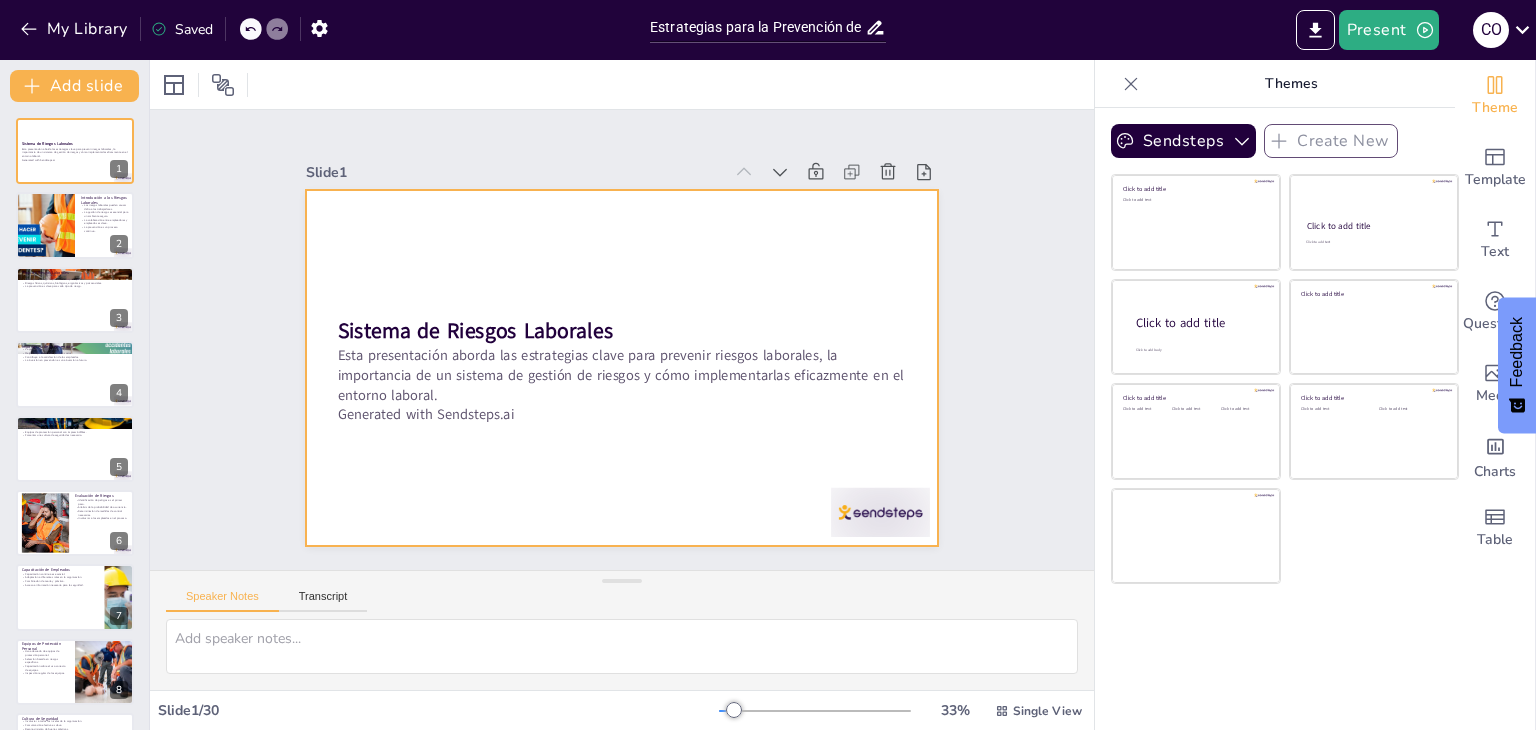 checkbox on "true" 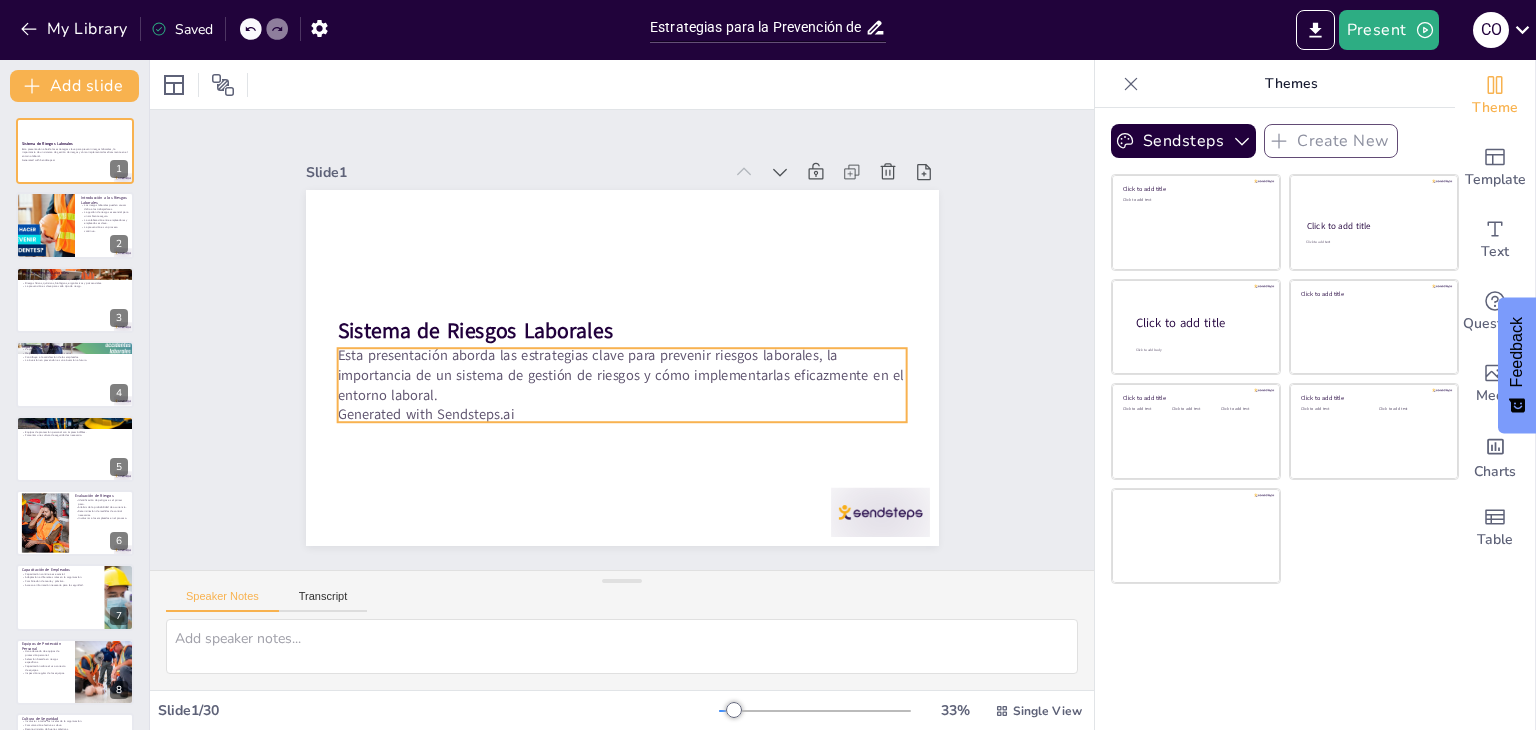 click on "Generated with Sendsteps.ai" at bounding box center (622, 415) 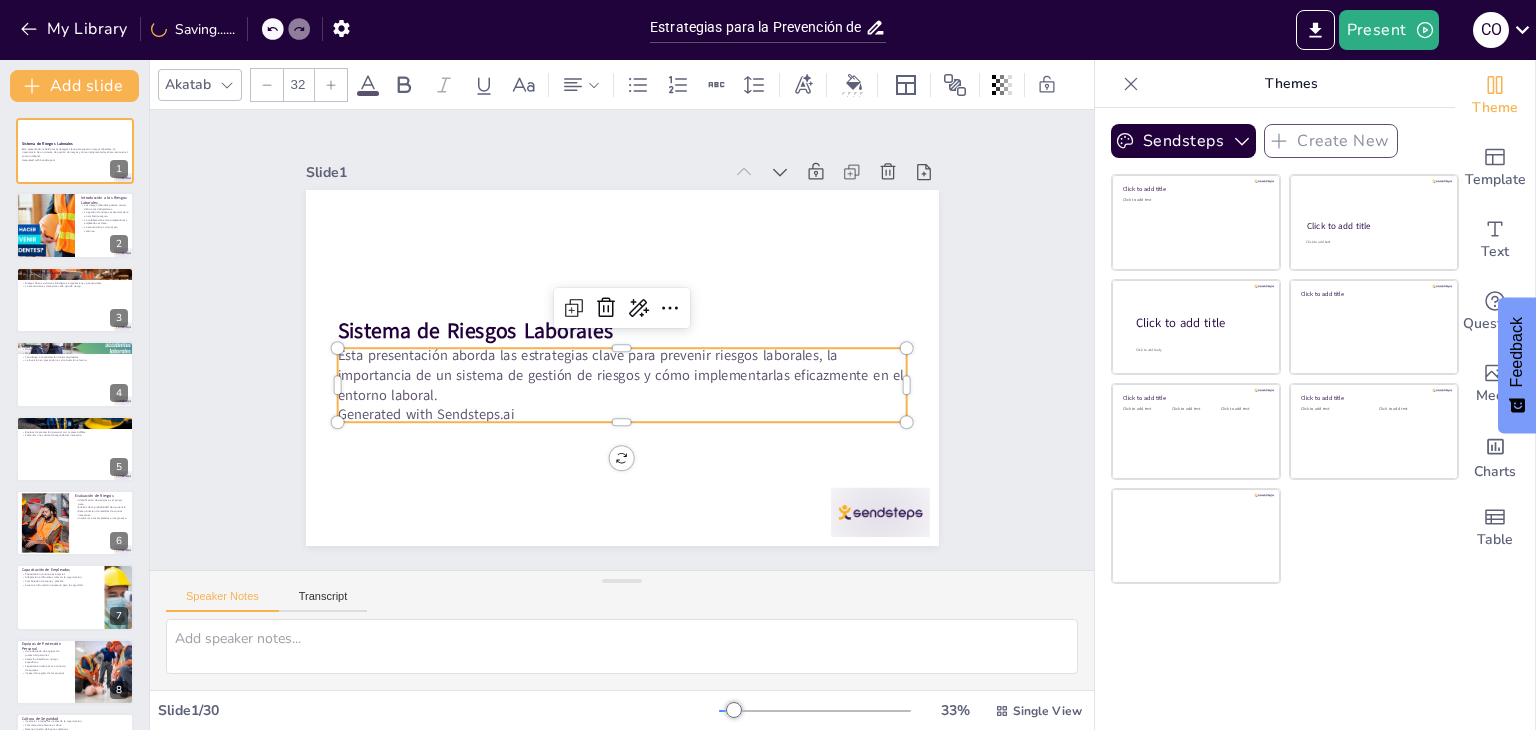 checkbox on "true" 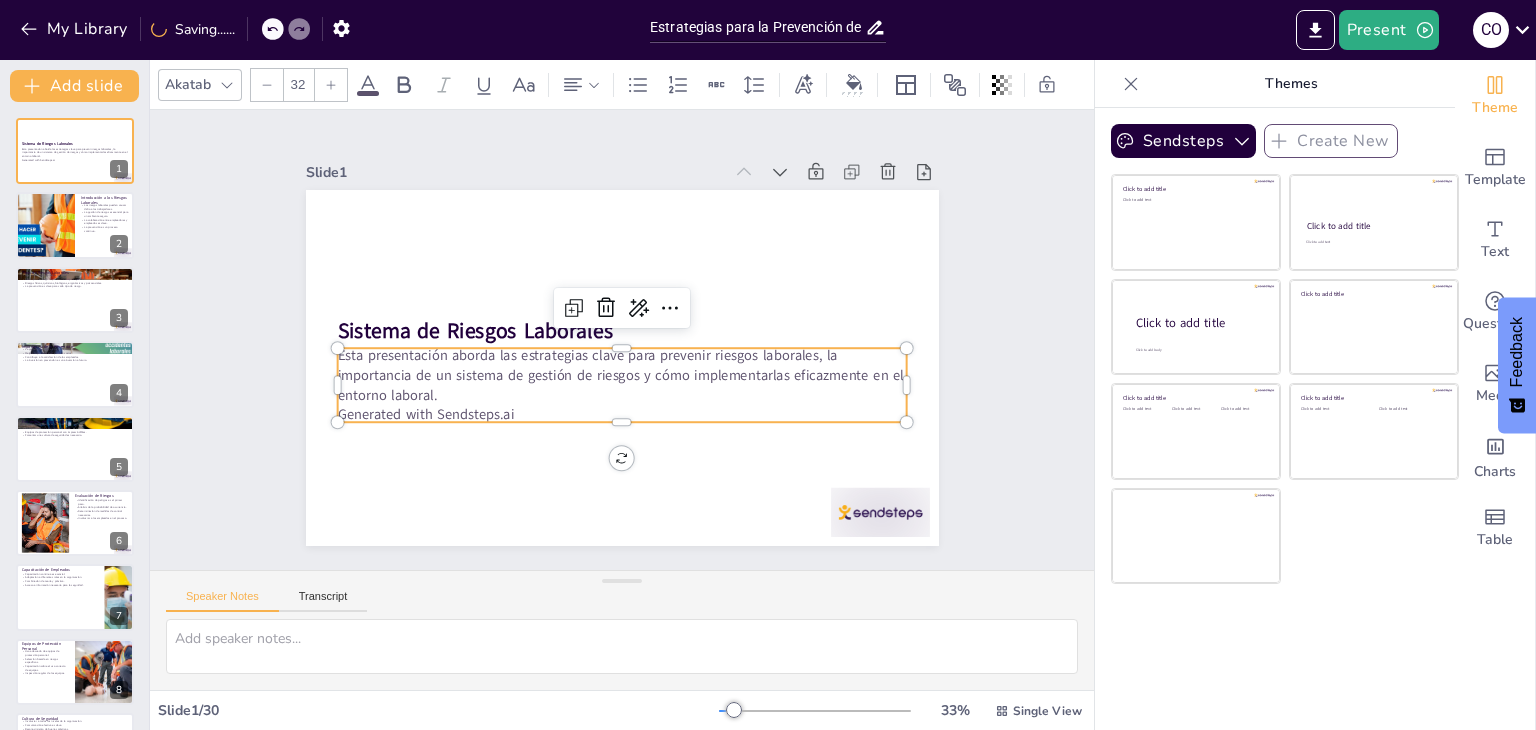 checkbox on "true" 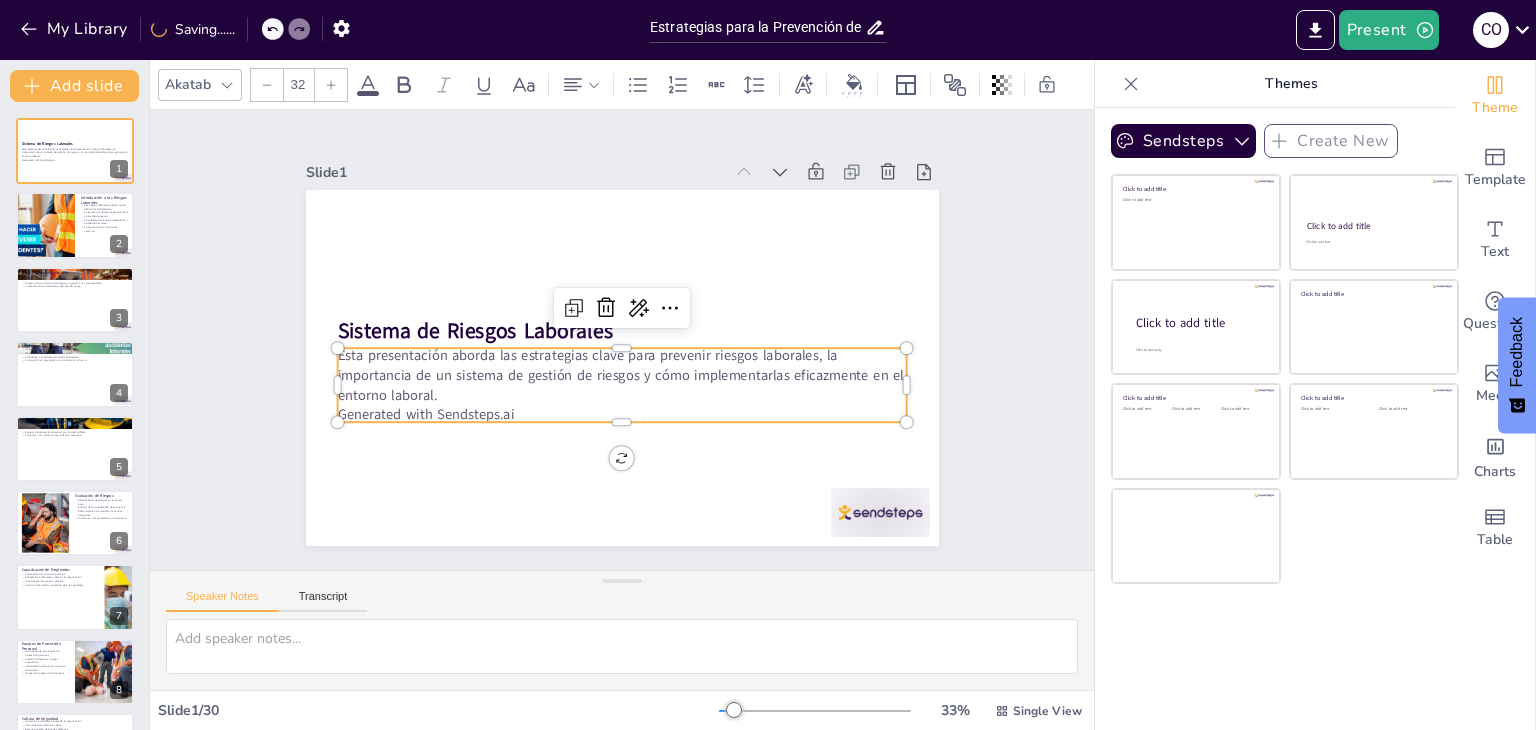 checkbox on "true" 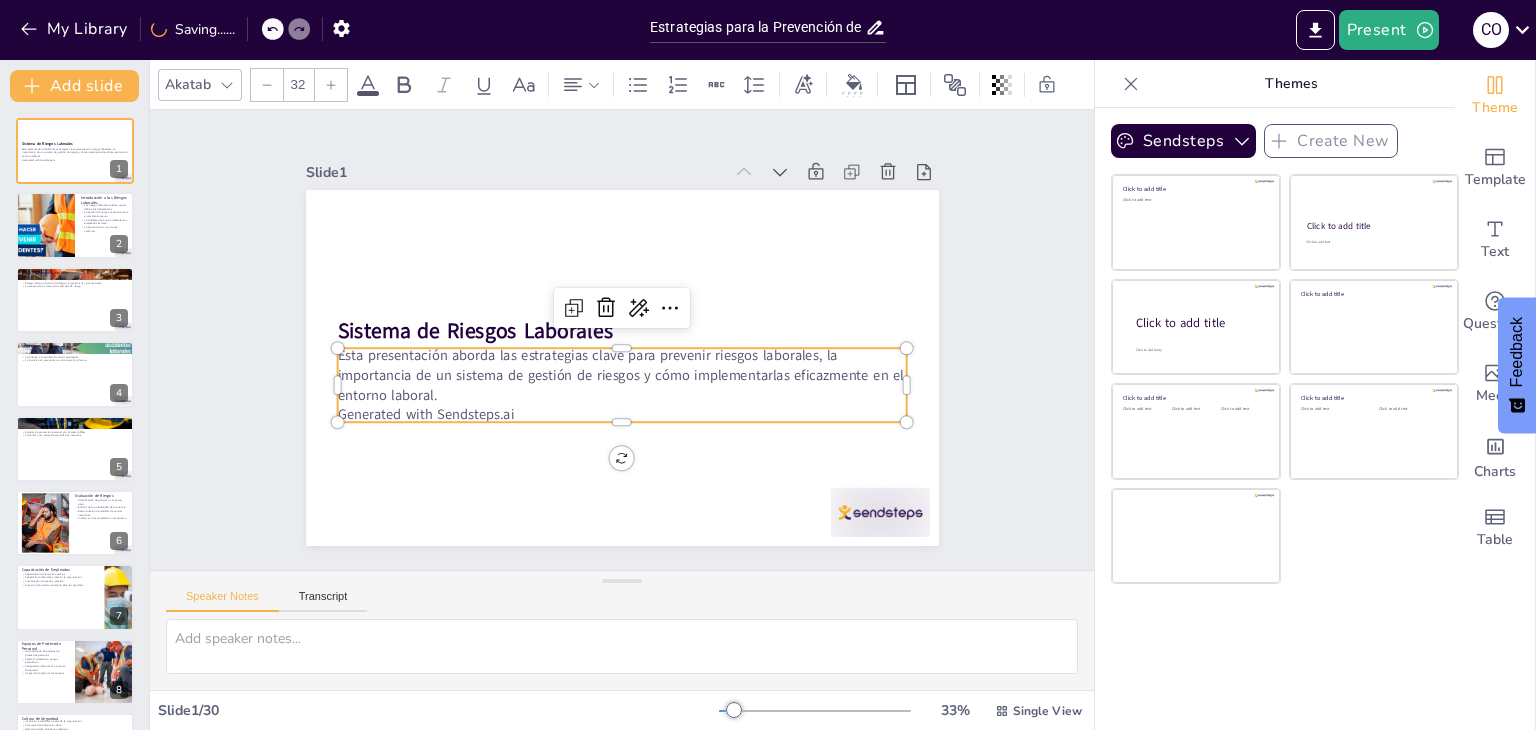 checkbox on "true" 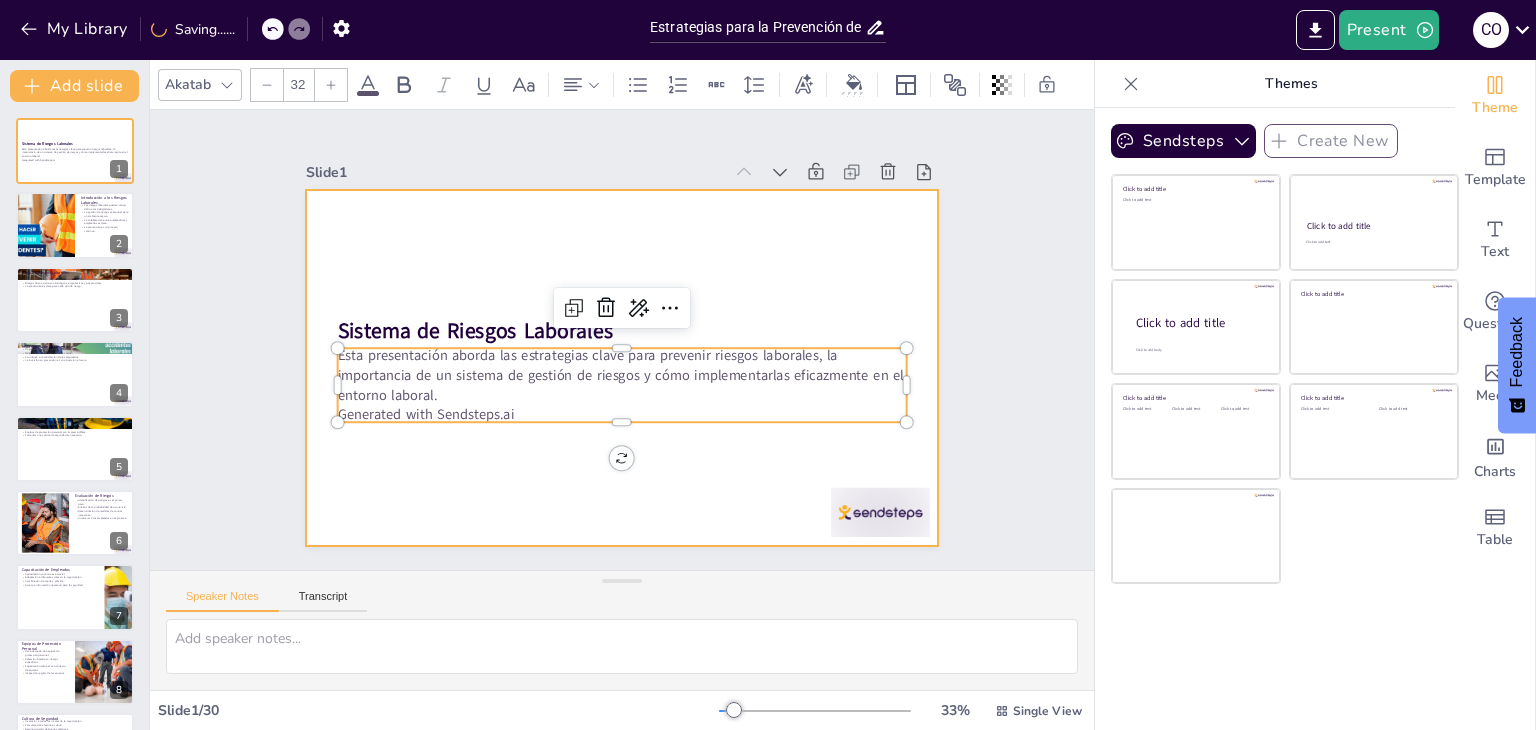 checkbox on "true" 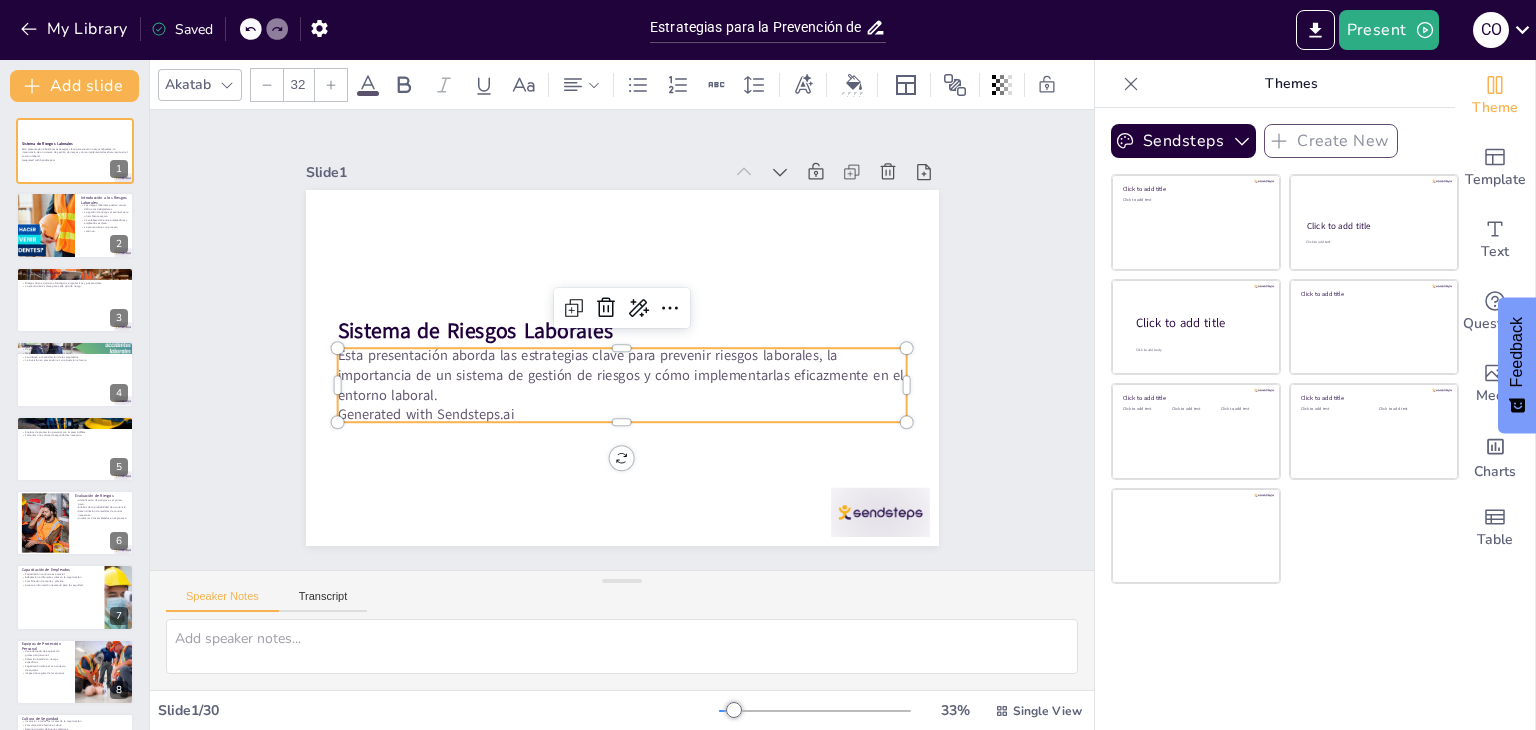 checkbox on "true" 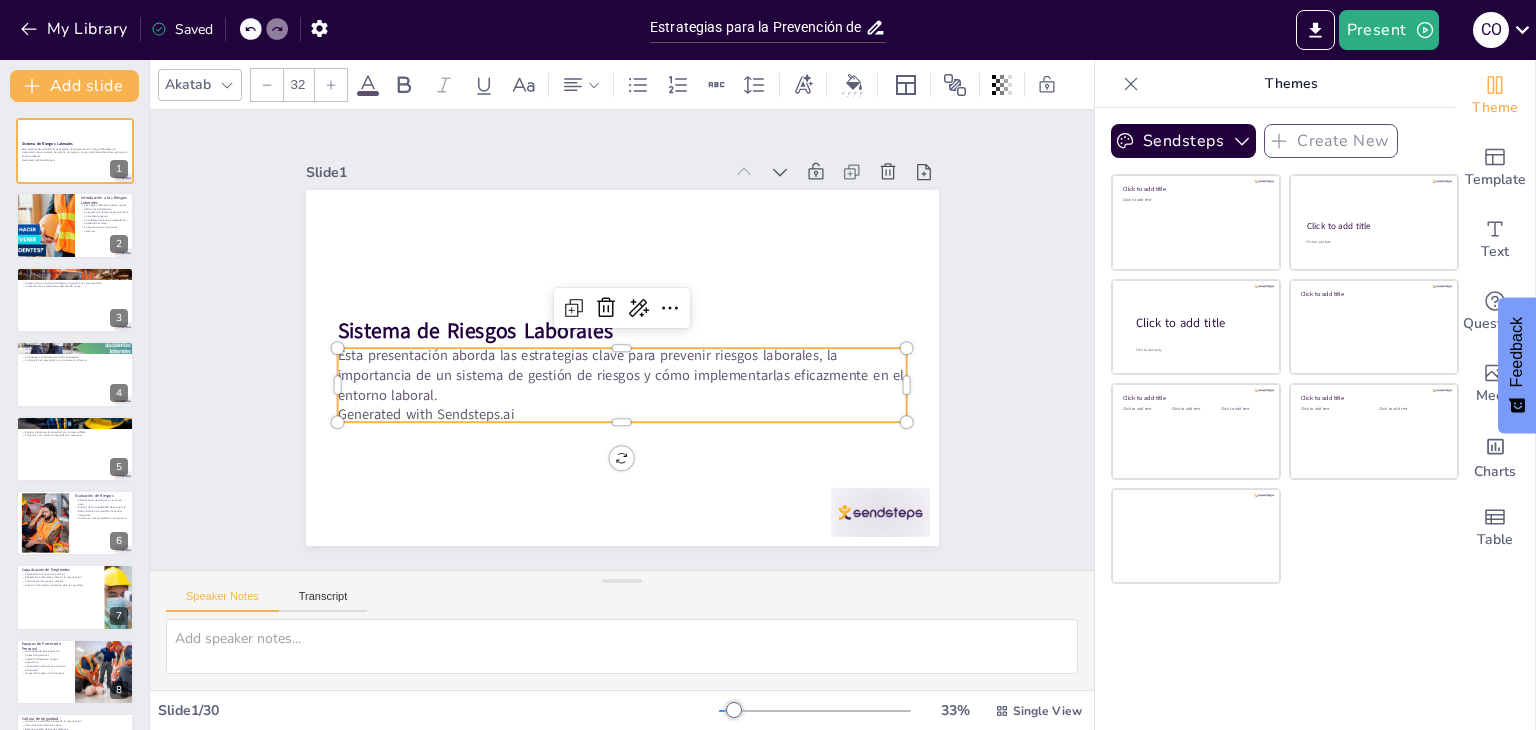checkbox on "true" 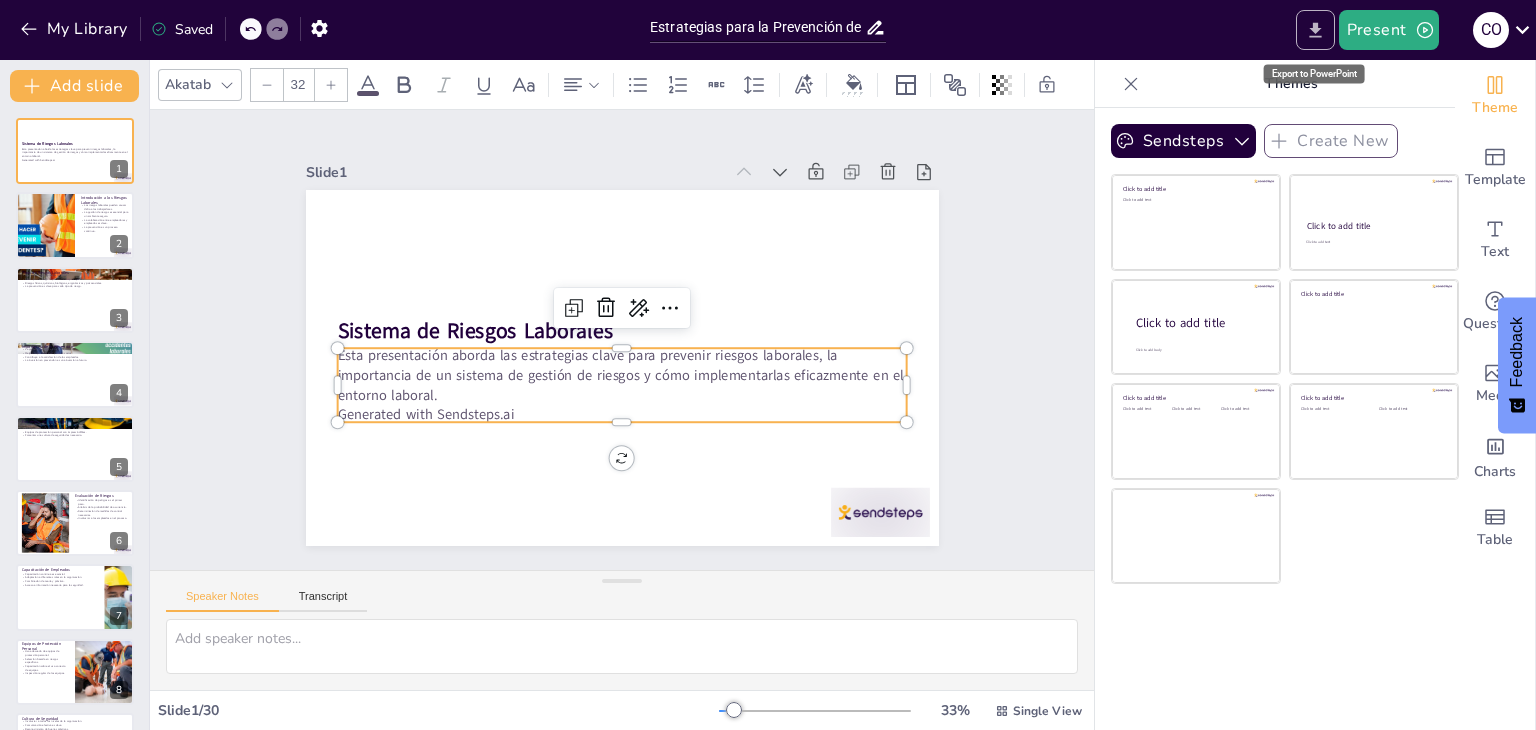 click 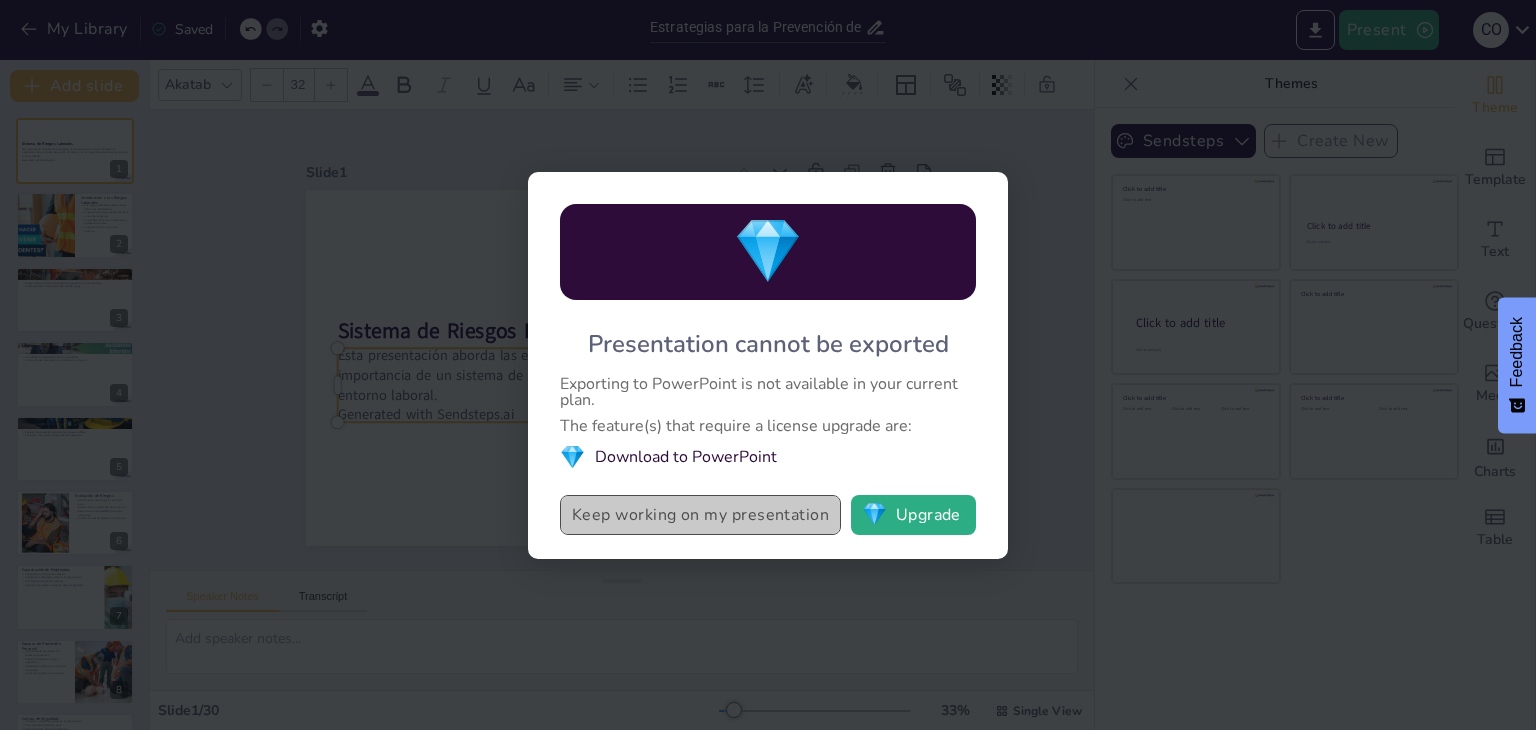 click on "Keep working on my presentation" at bounding box center (700, 515) 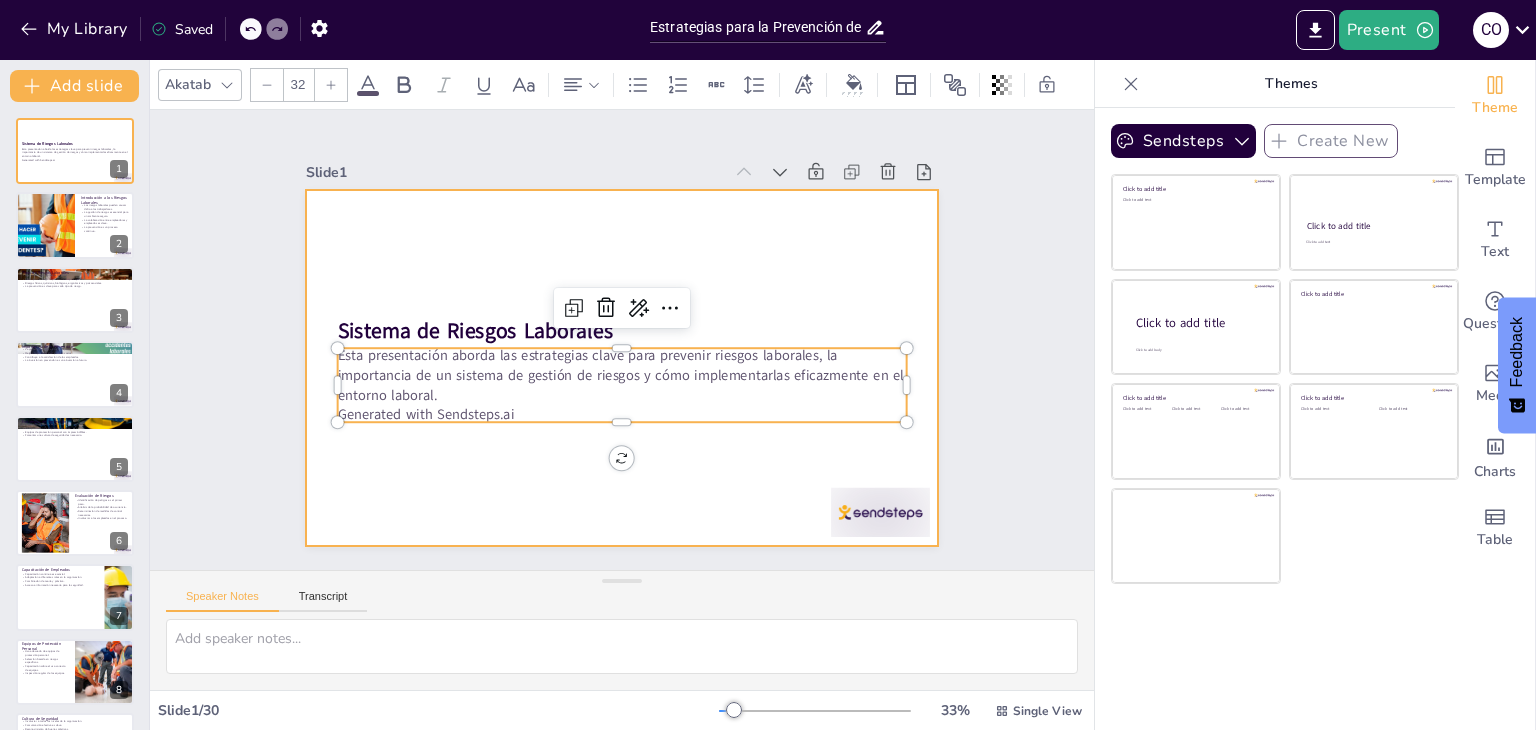 checkbox on "true" 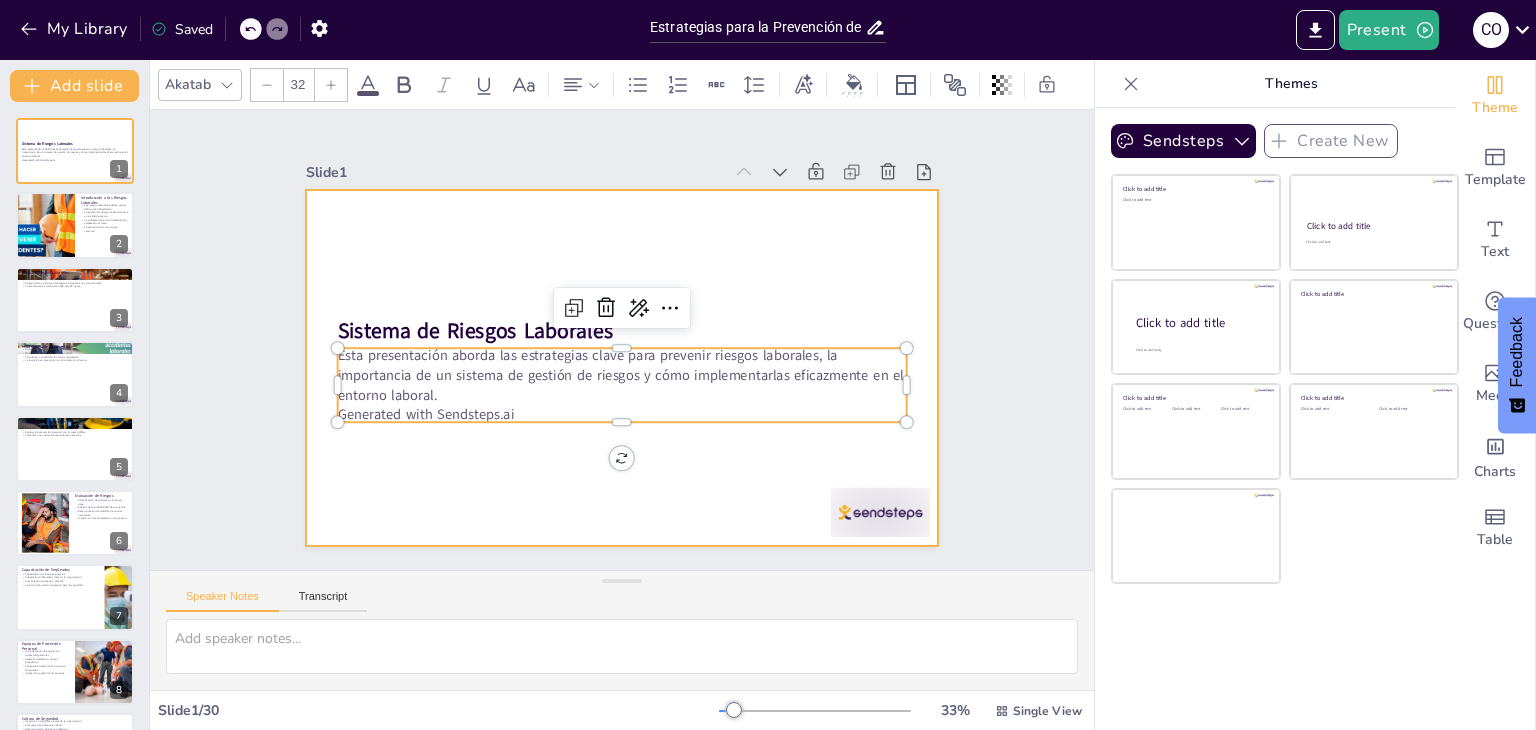 checkbox on "true" 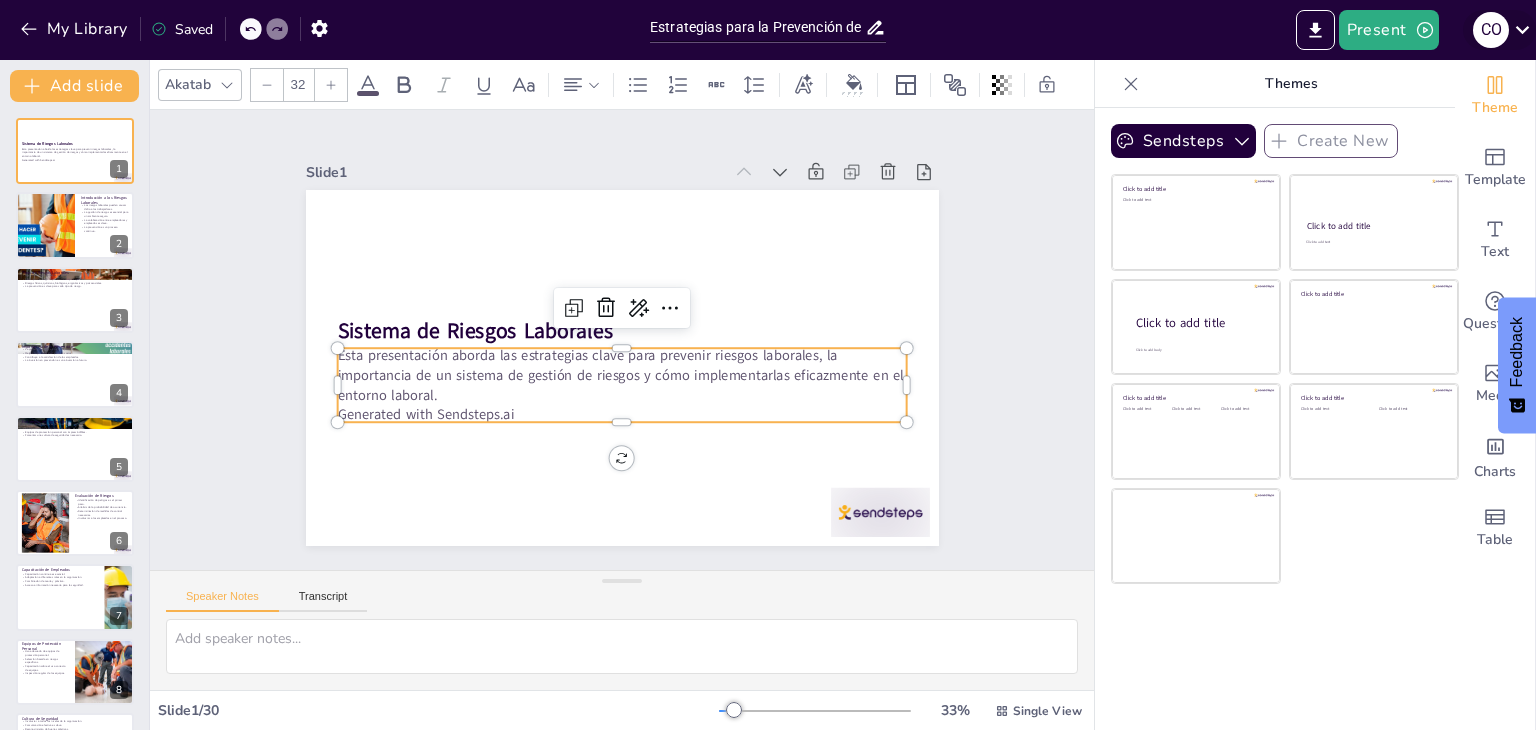 click 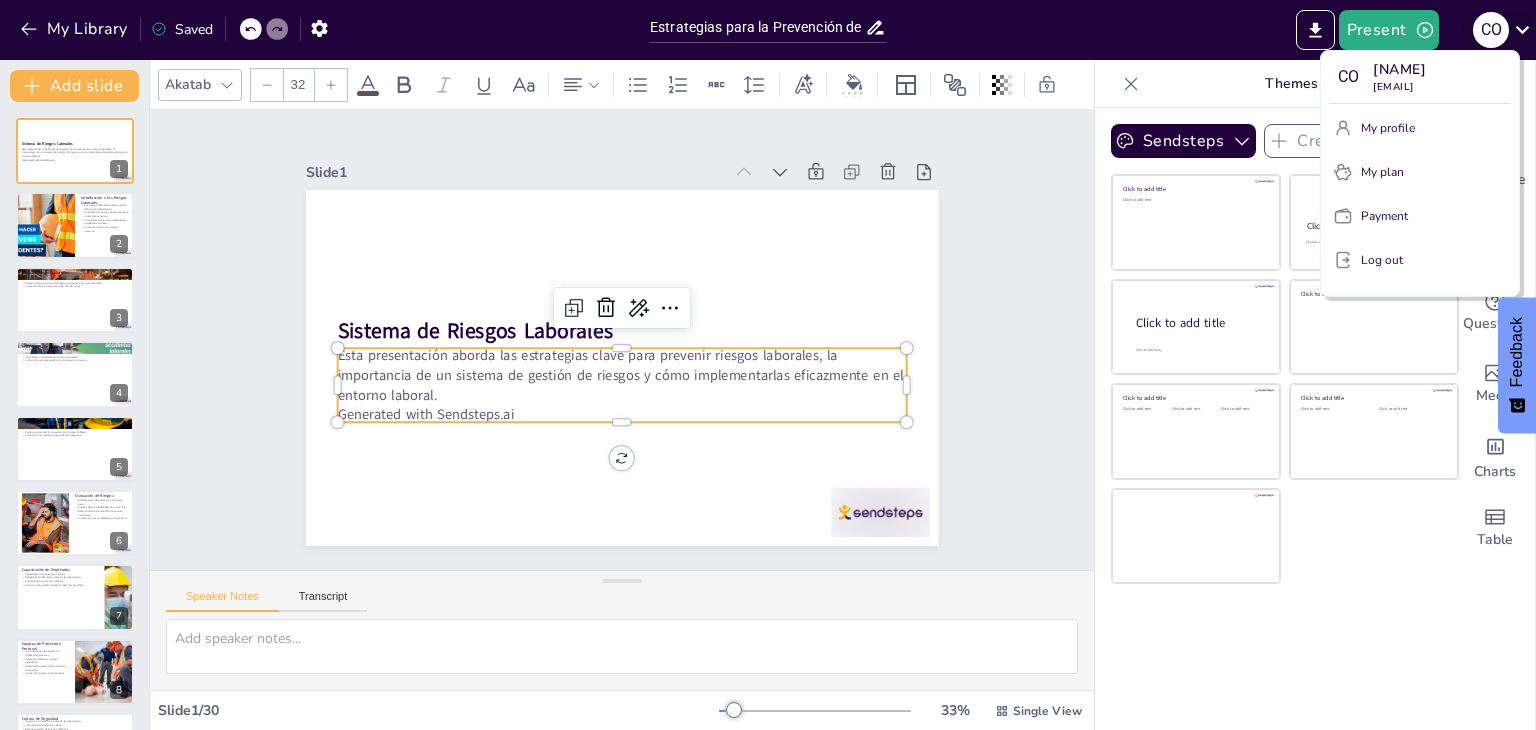 click at bounding box center [768, 365] 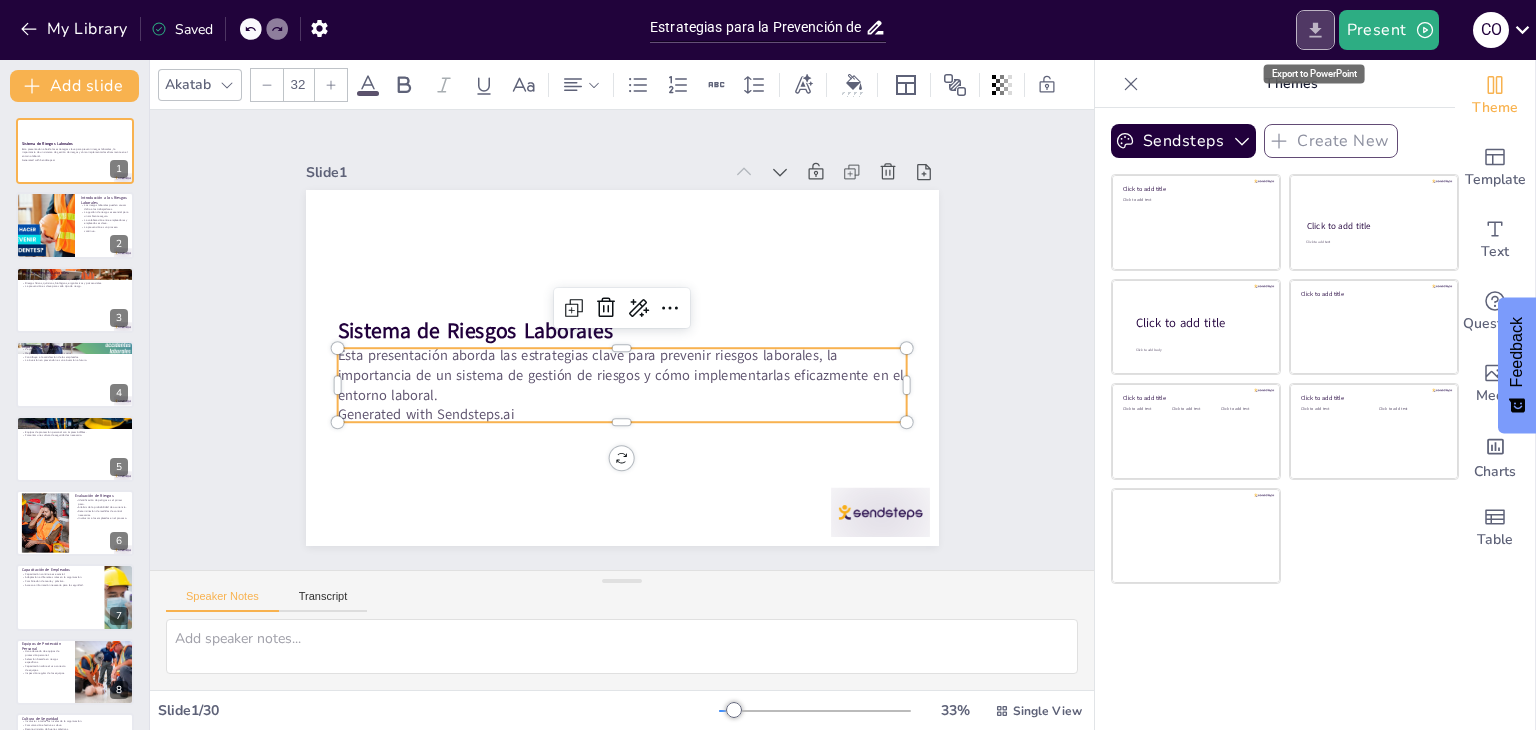 click 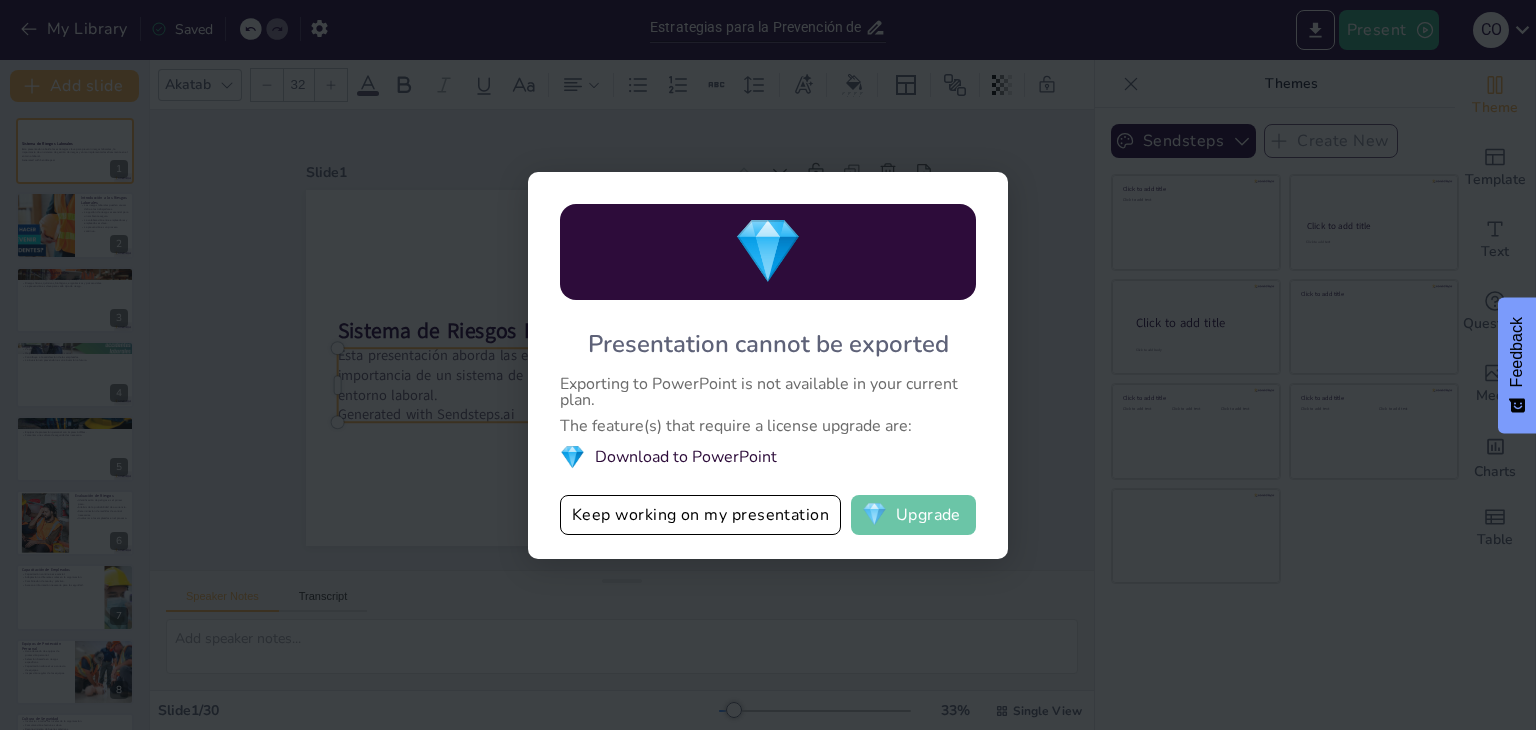 click on "💎 Upgrade" at bounding box center [913, 515] 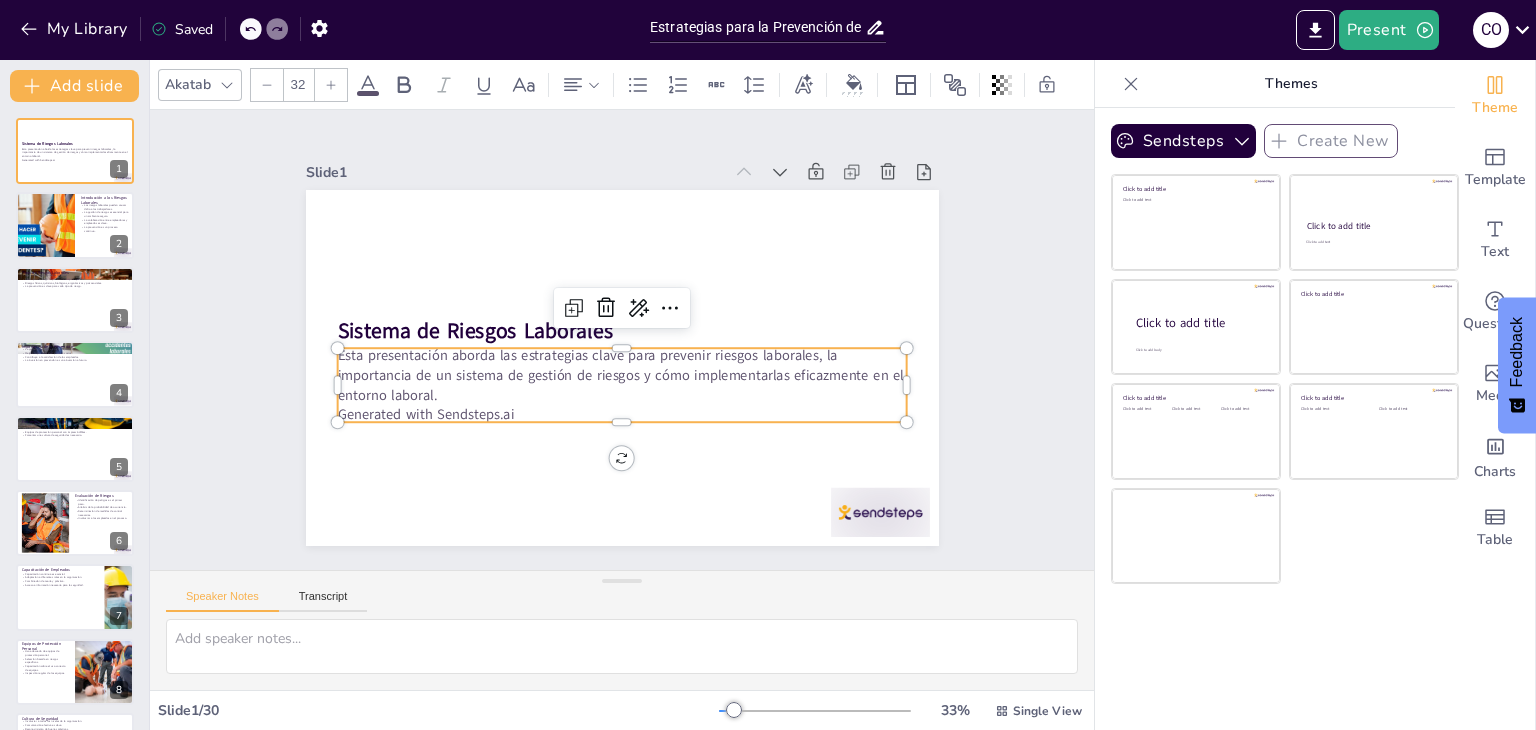checkbox on "true" 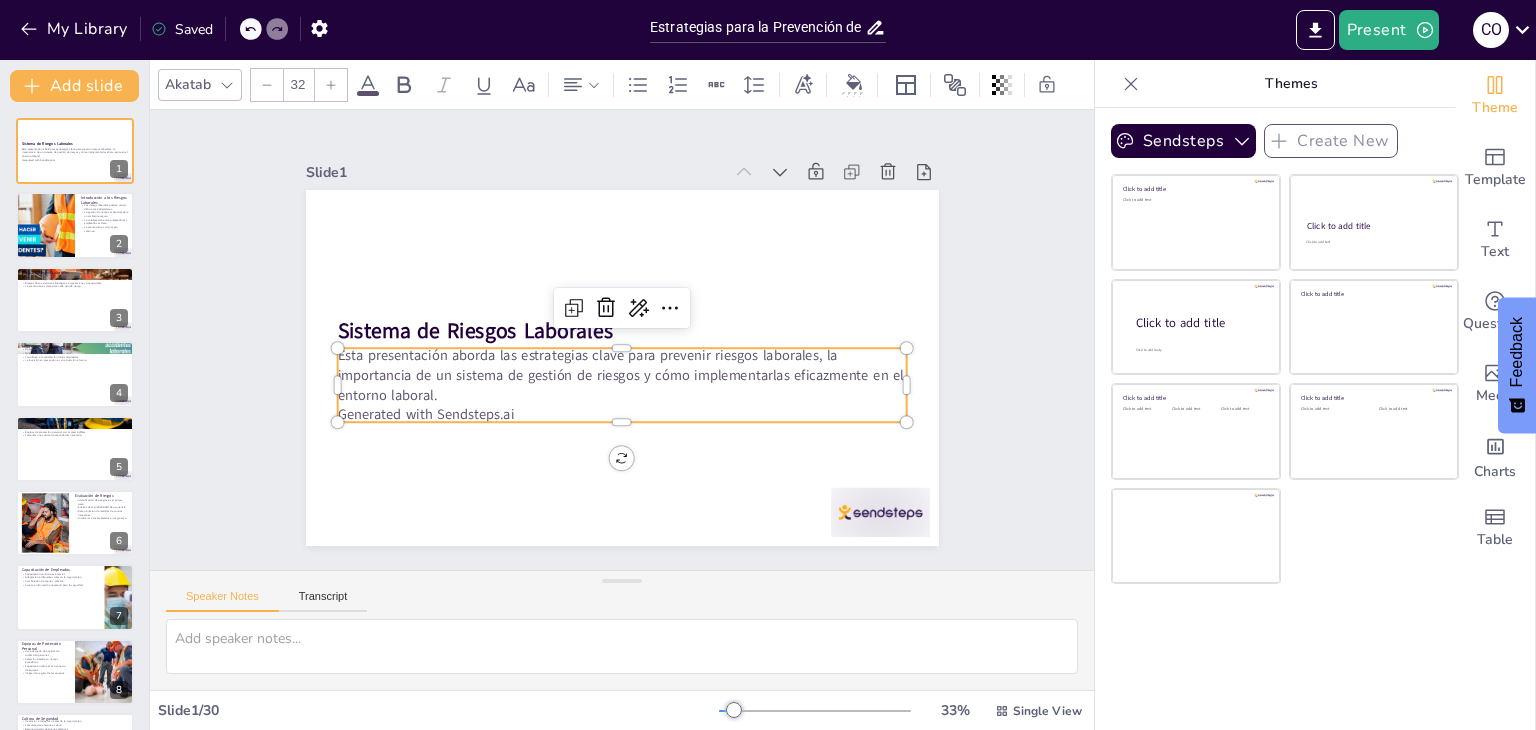 checkbox on "true" 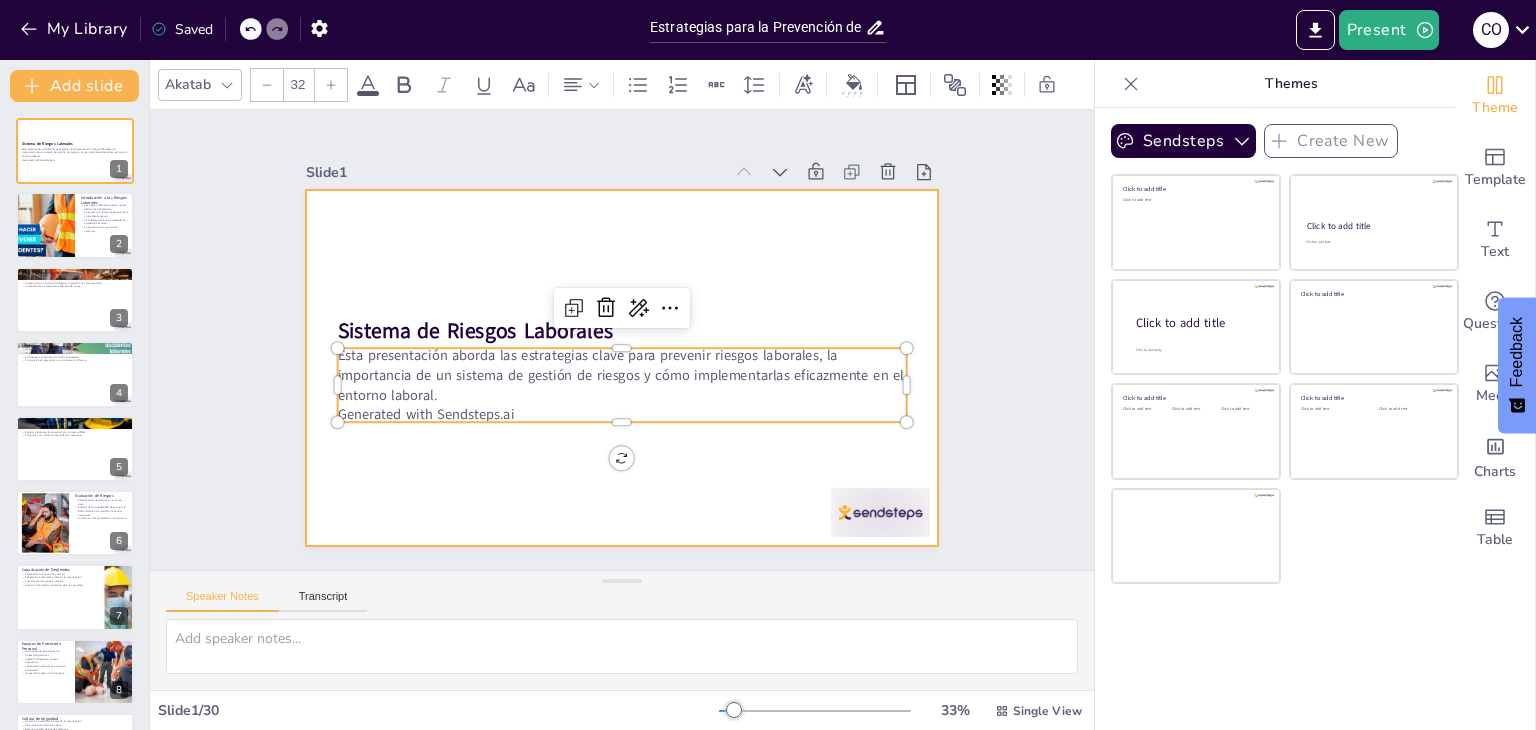 checkbox on "true" 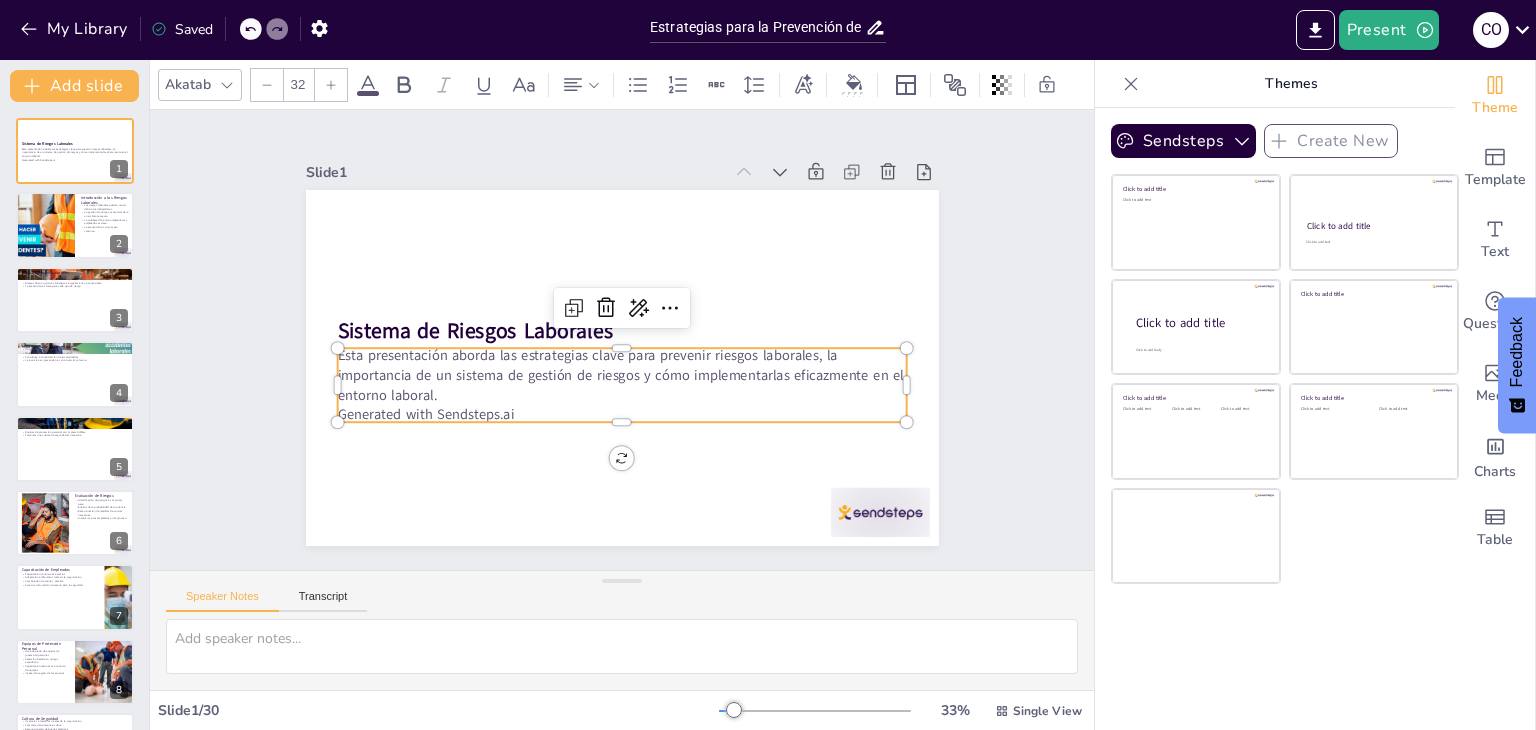 checkbox on "true" 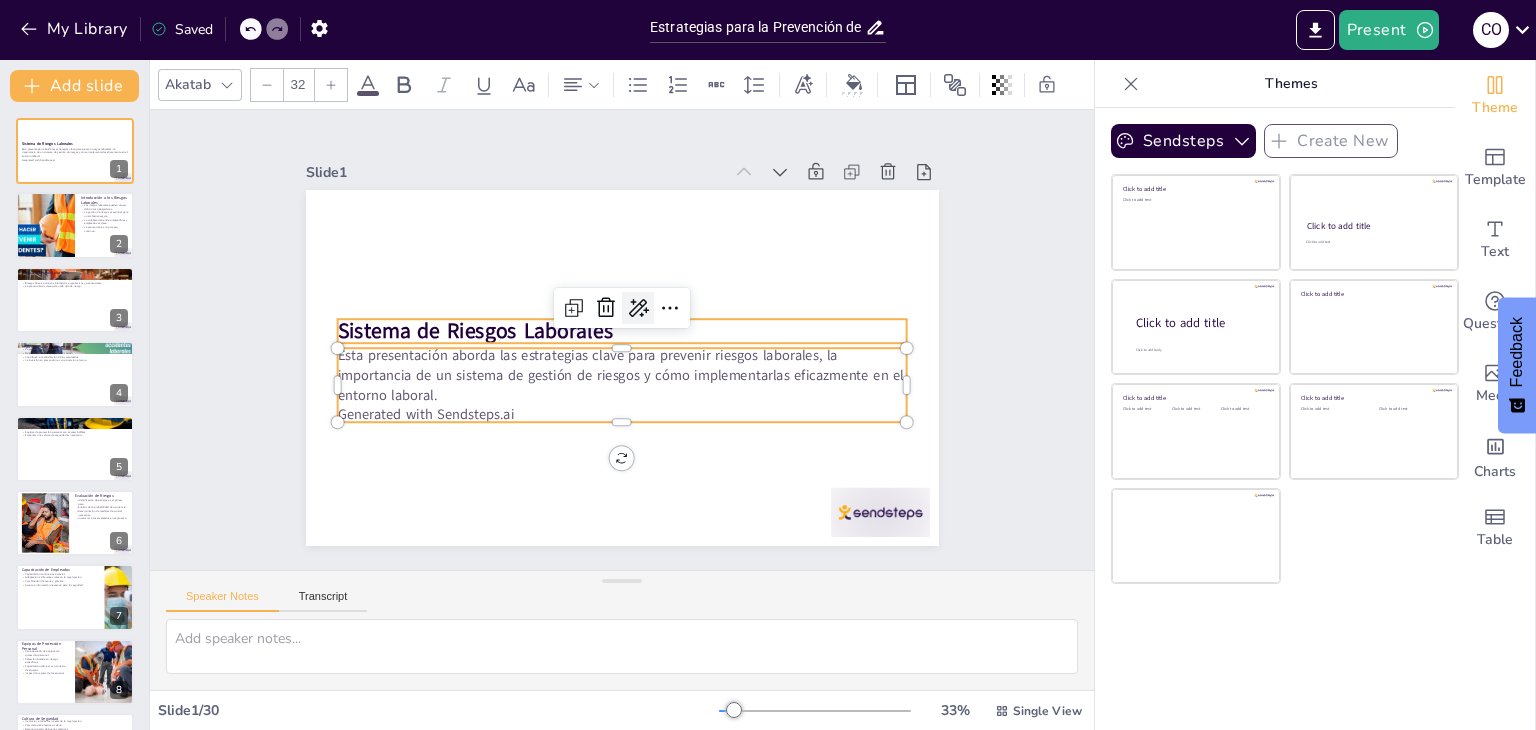 checkbox on "true" 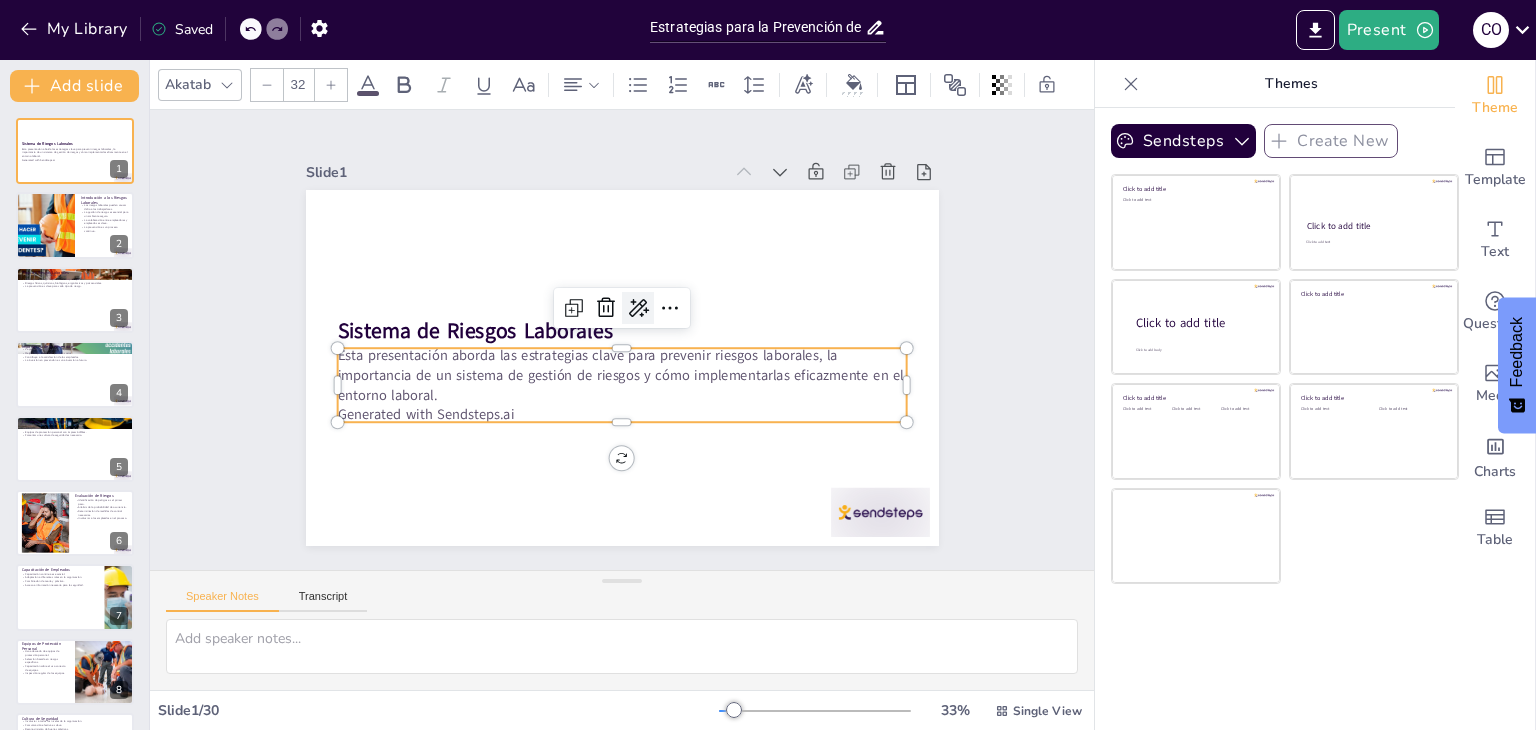click 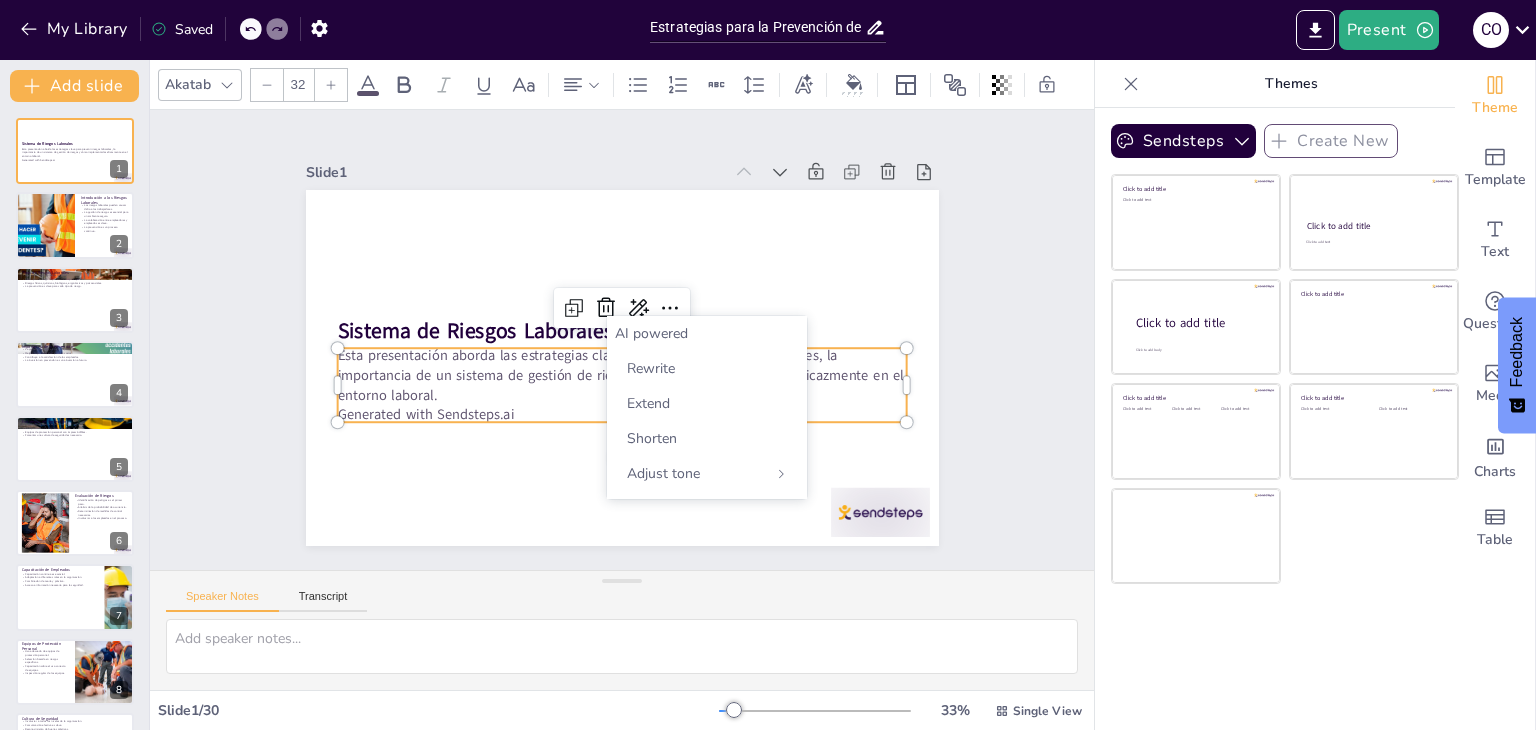 checkbox on "true" 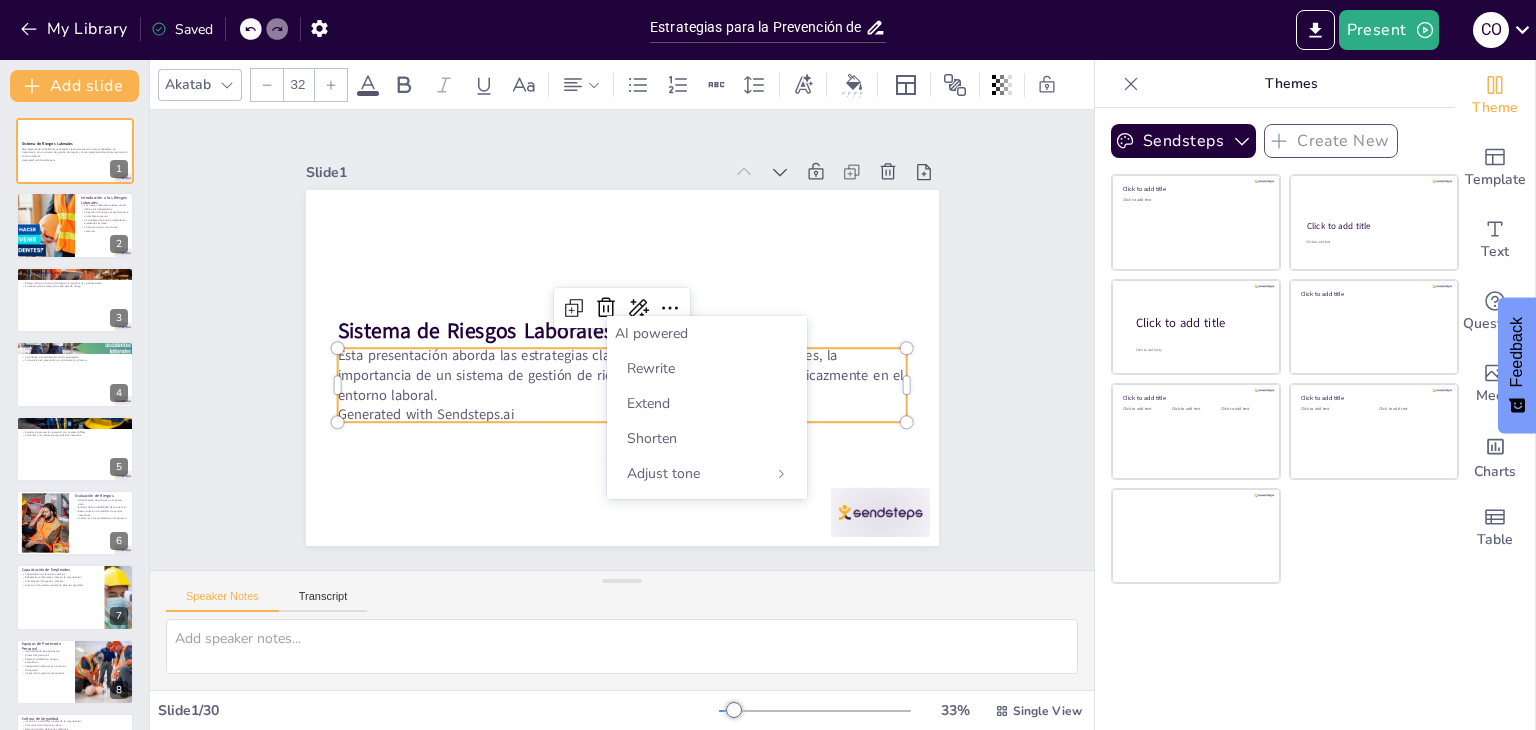 checkbox on "true" 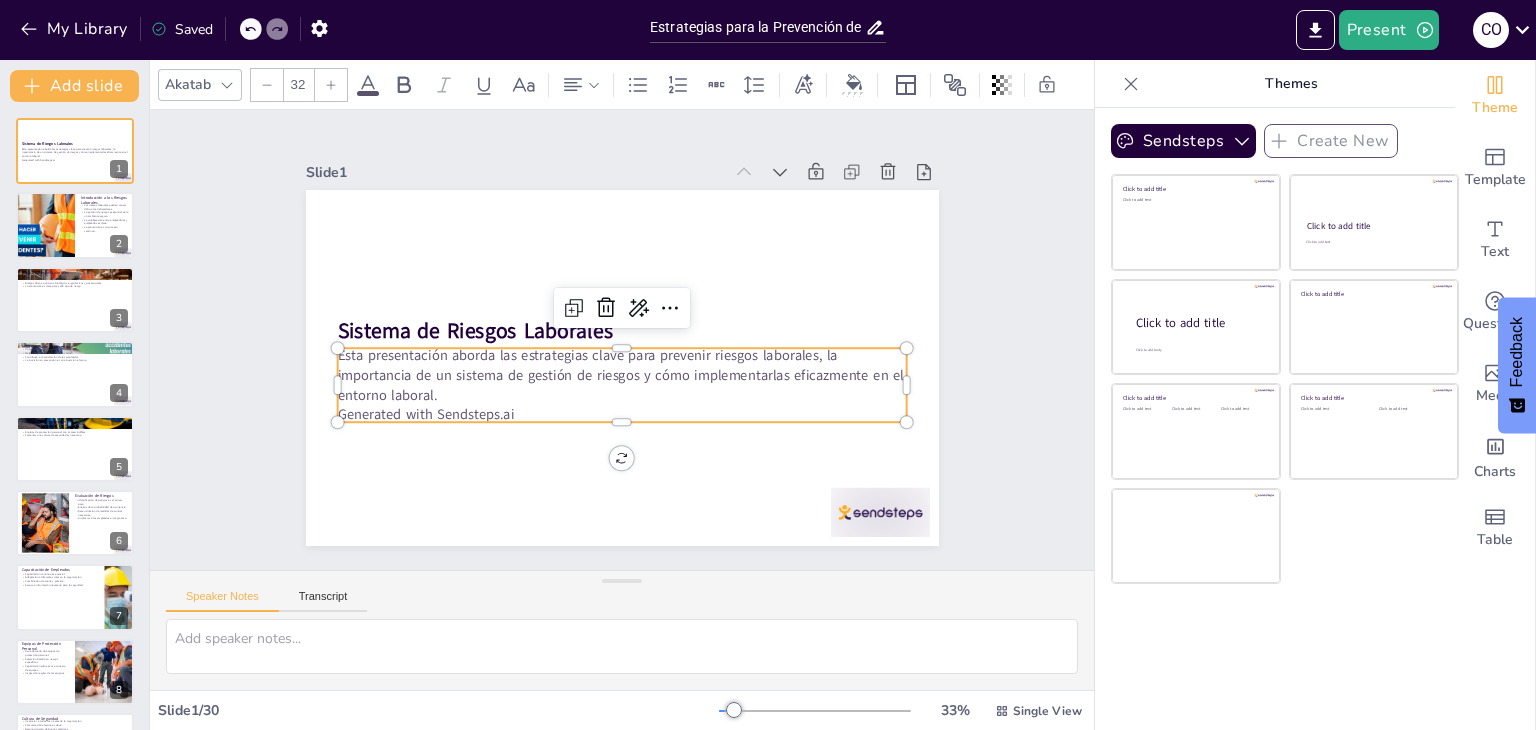 click on "Generated with Sendsteps.ai" at bounding box center [622, 415] 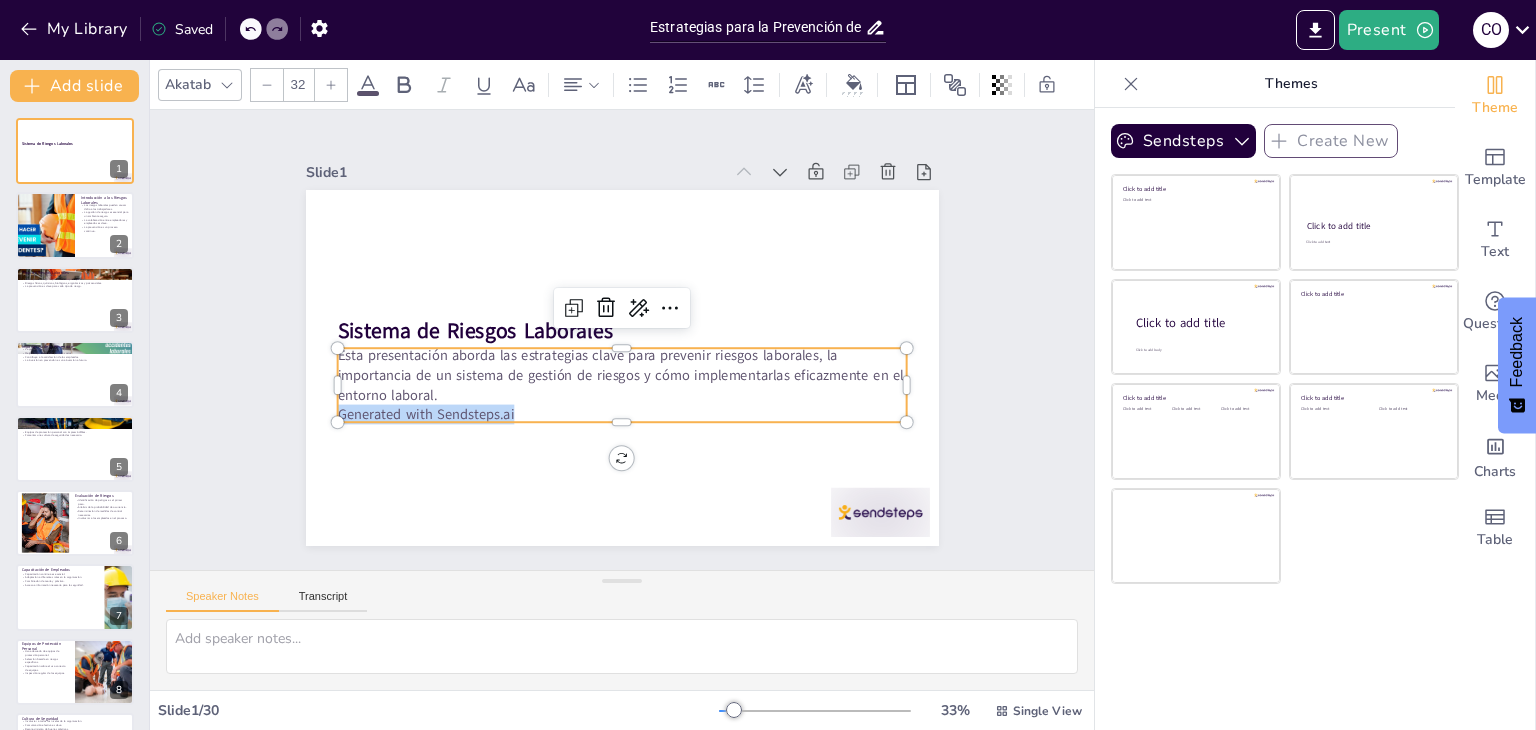 click on "Generated with Sendsteps.ai" at bounding box center (622, 415) 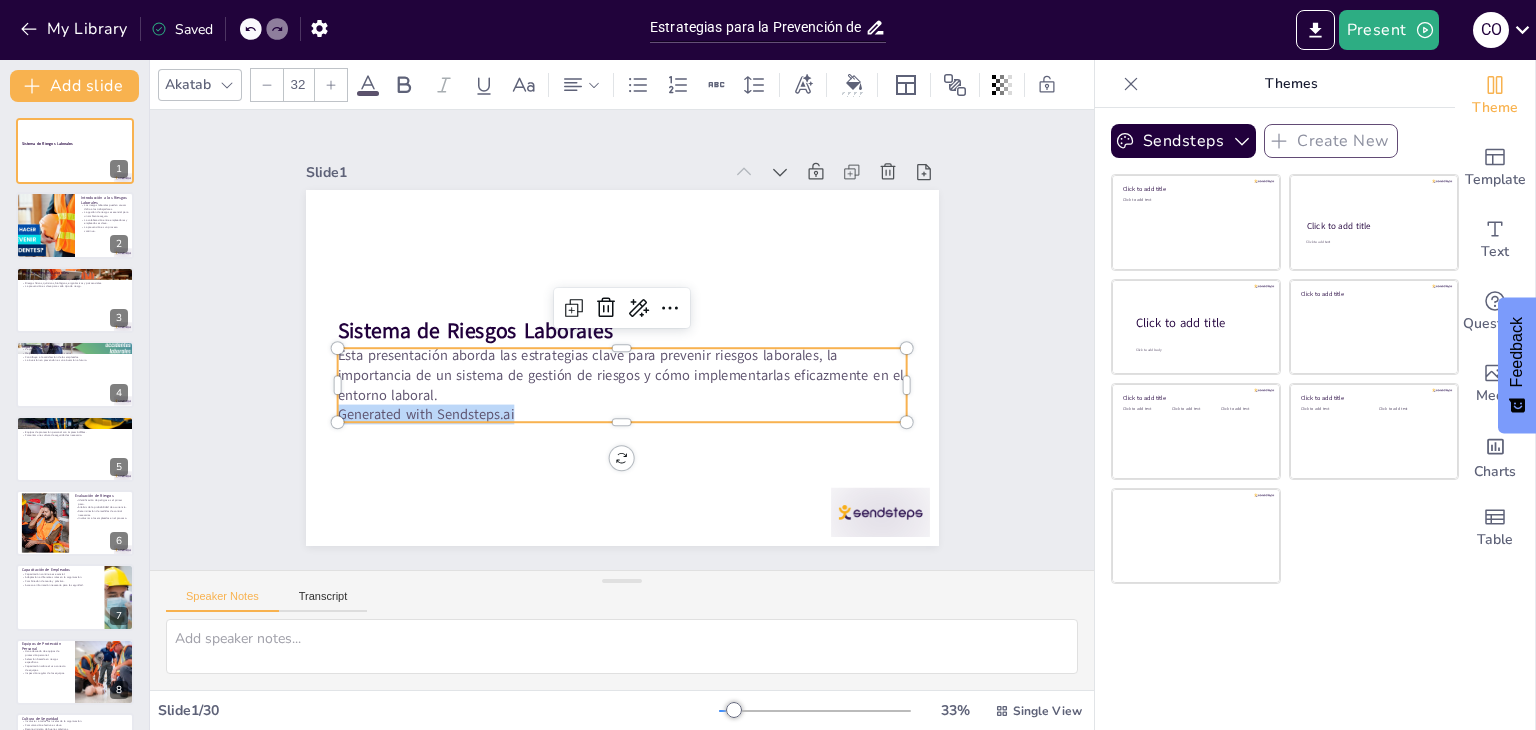 checkbox on "true" 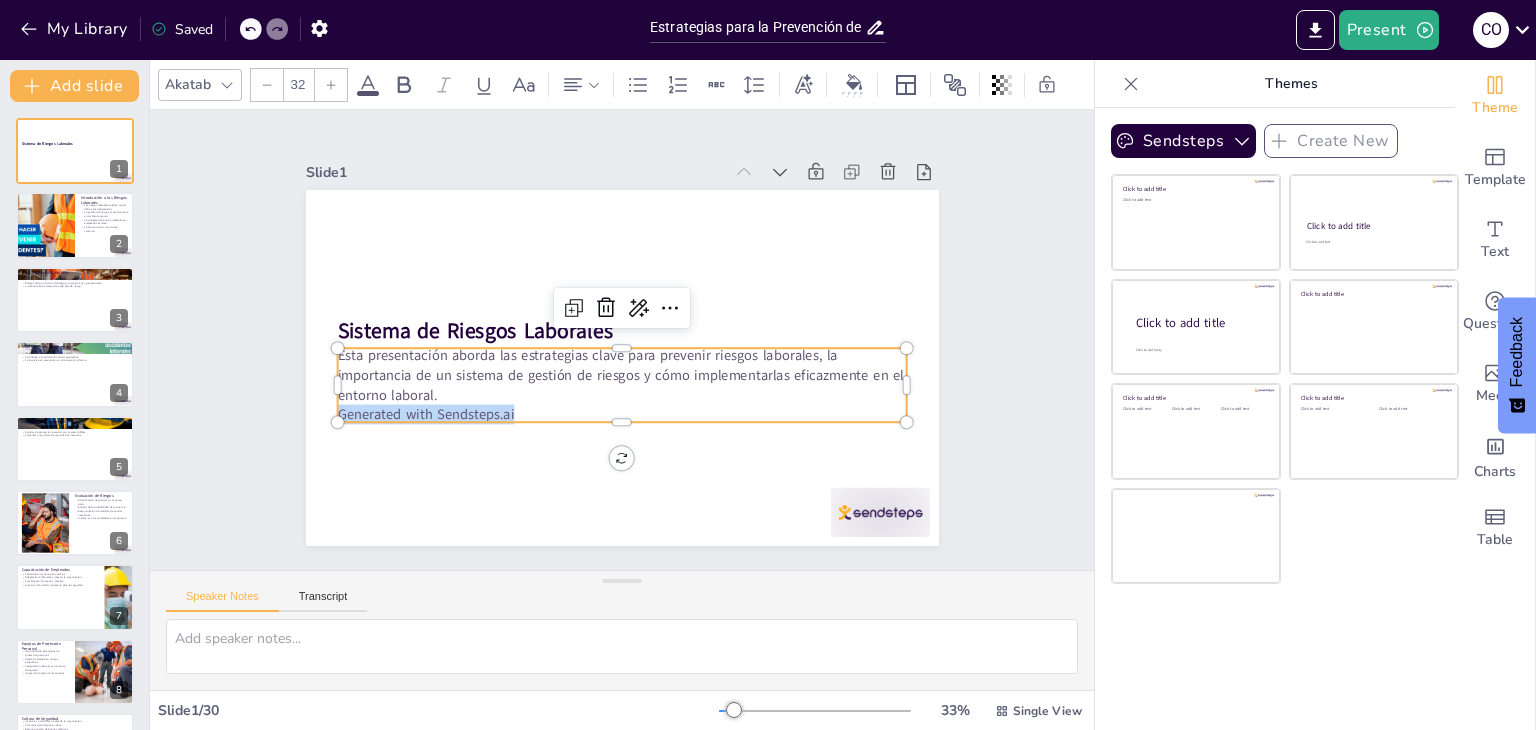 checkbox on "true" 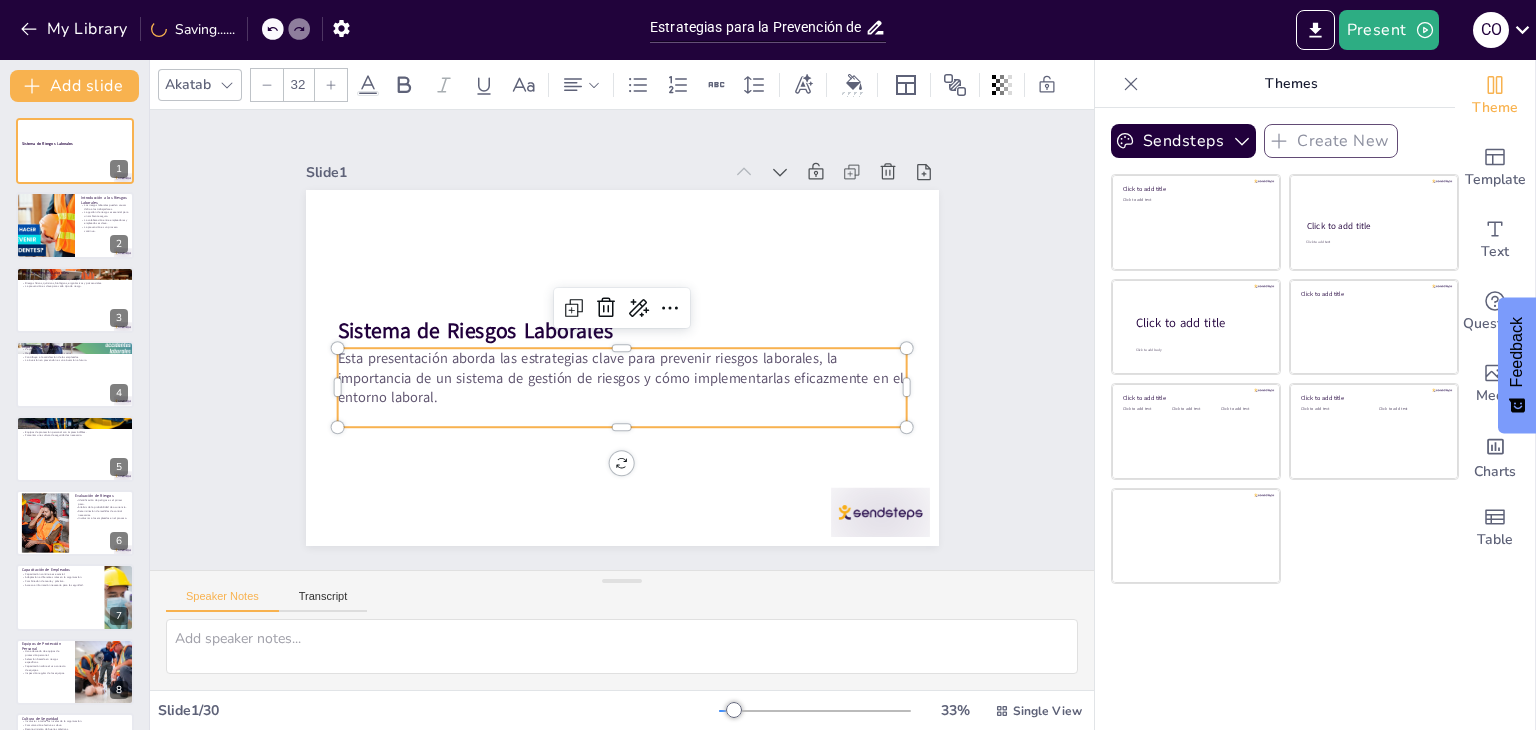 checkbox on "true" 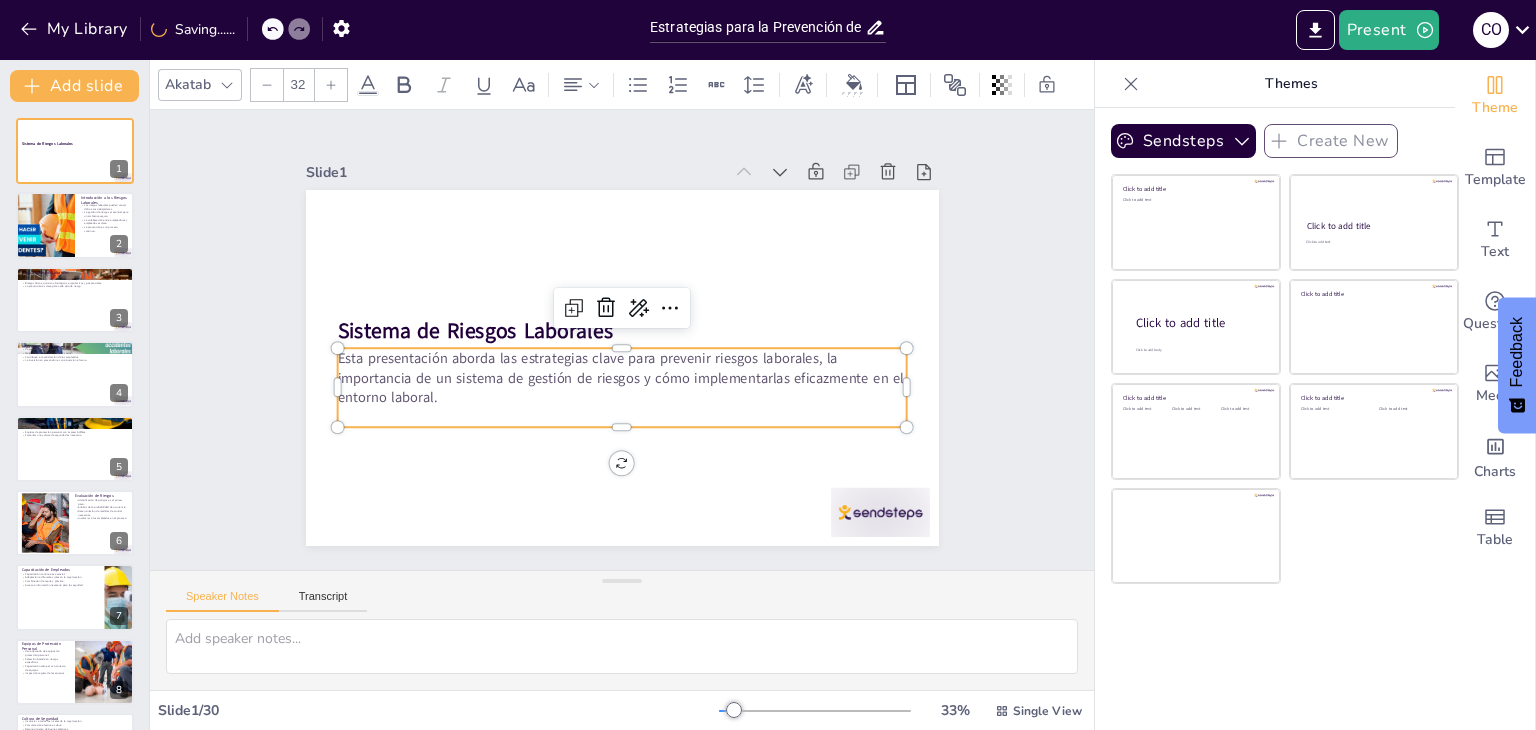 checkbox on "true" 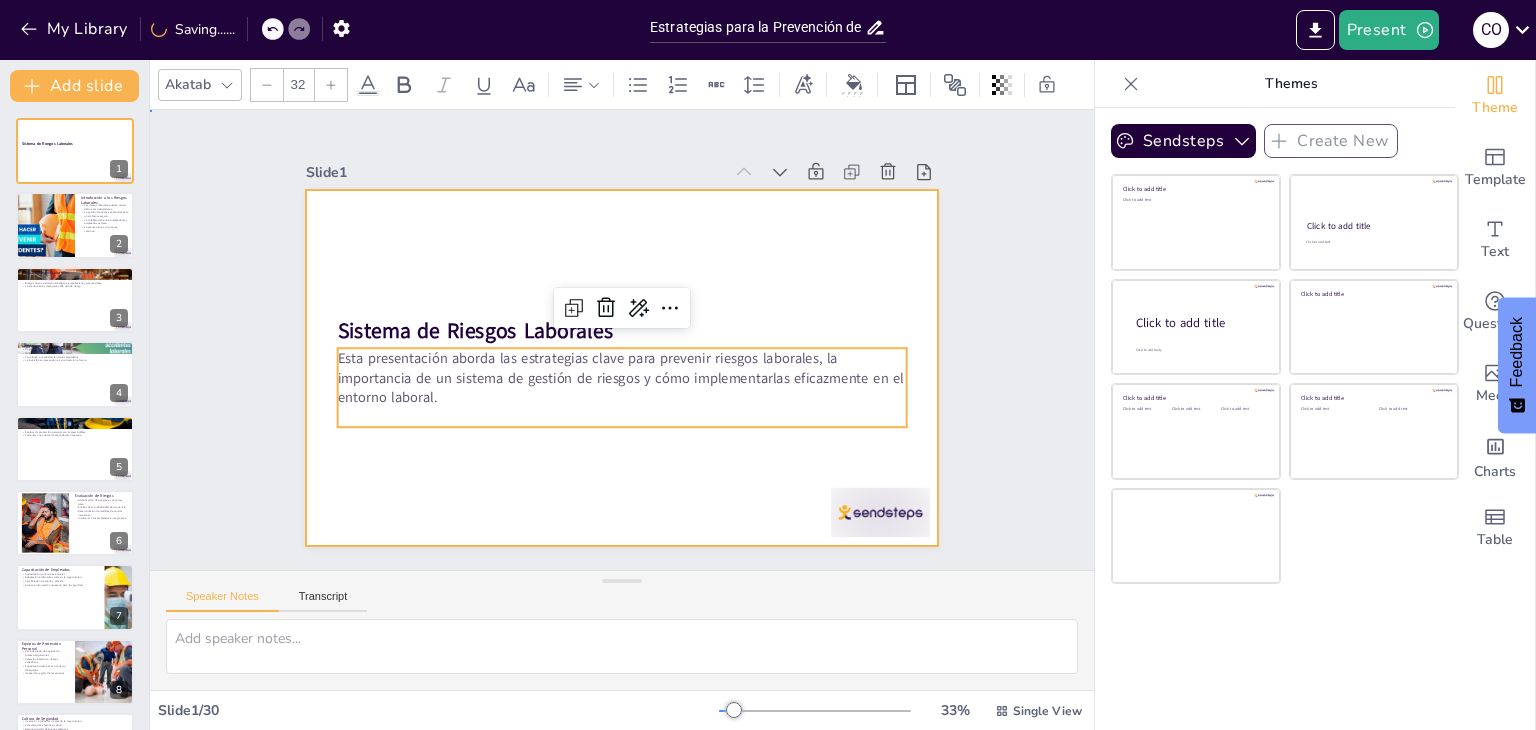 click at bounding box center (622, 368) 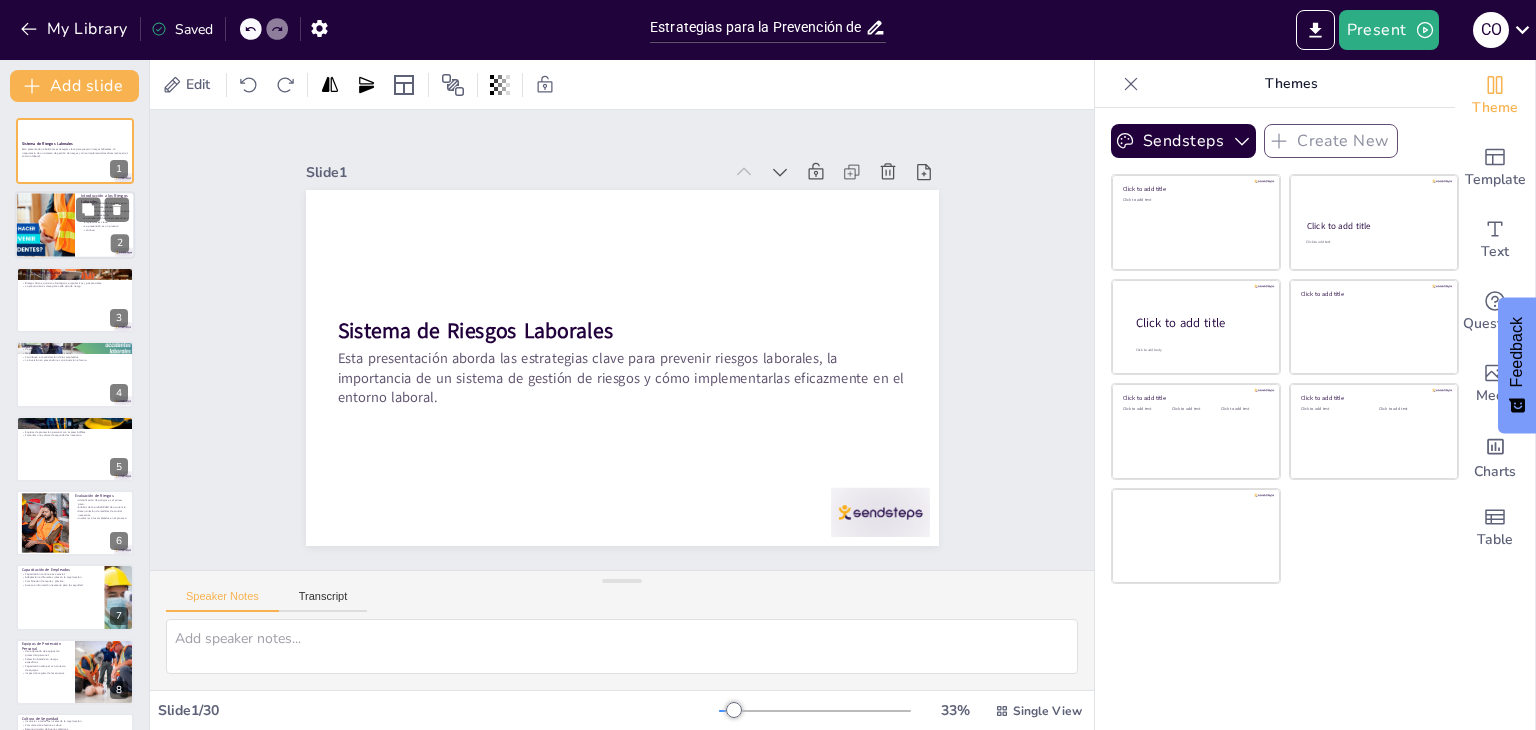 click at bounding box center [45, 226] 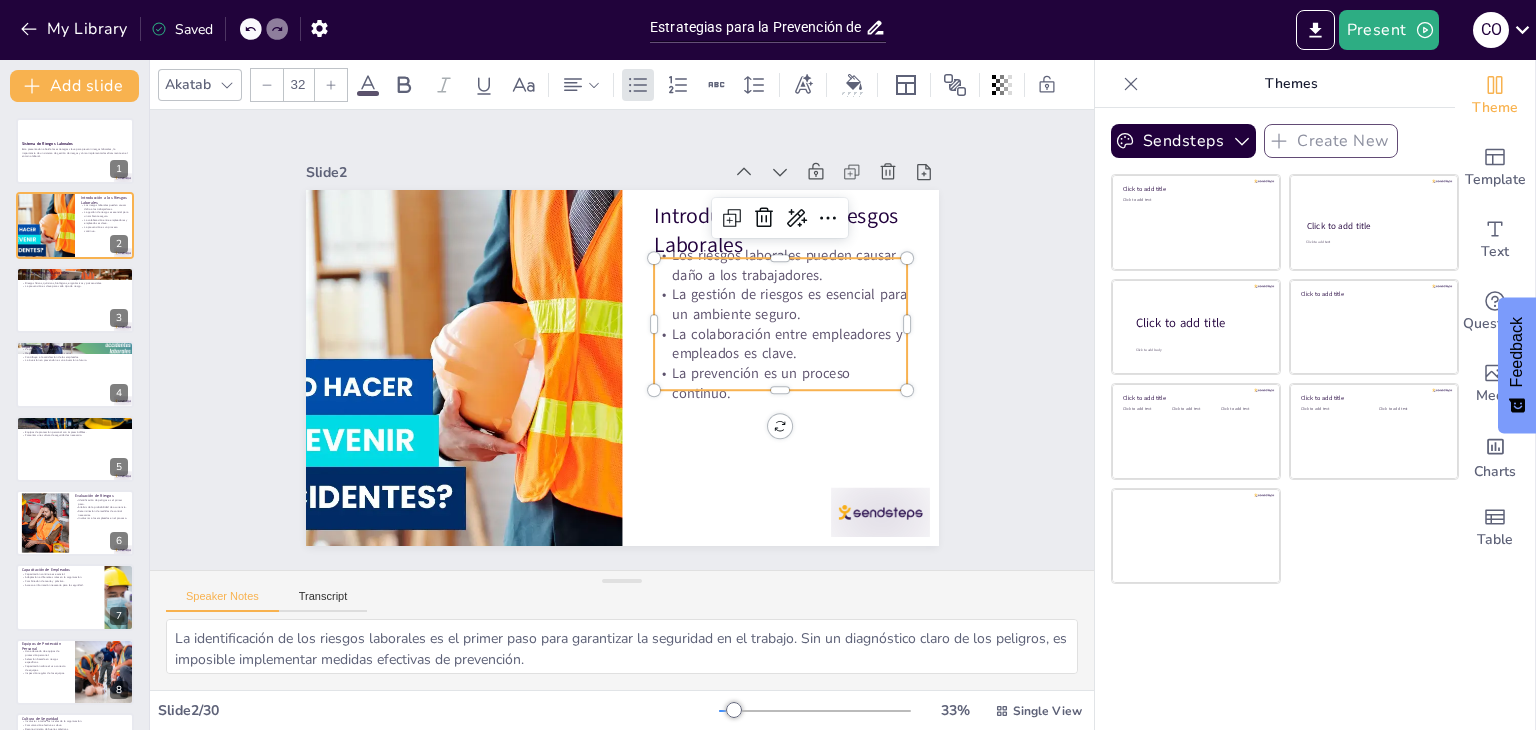 click on "Los riesgos laborales pueden causar daño a los trabajadores." at bounding box center (454, 289) 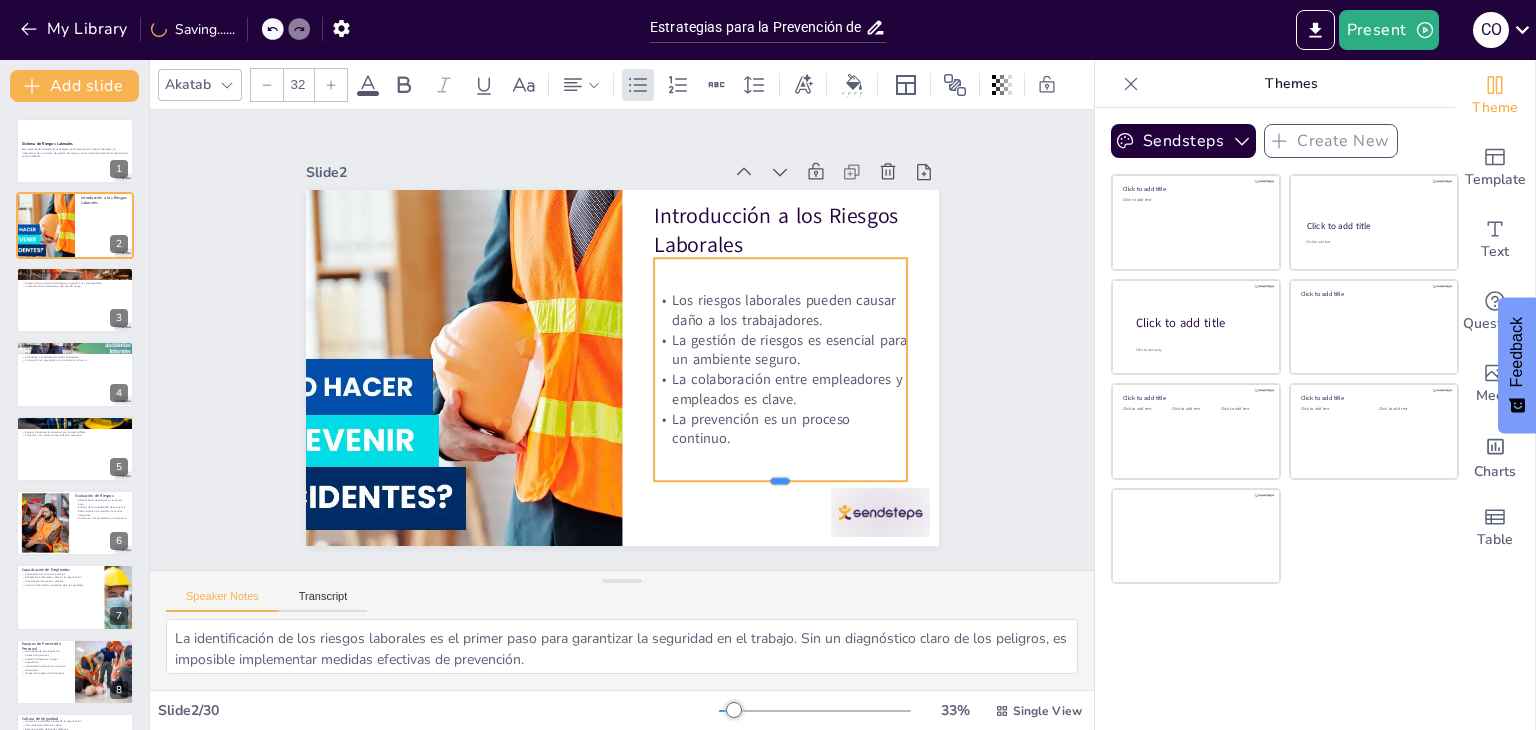 drag, startPoint x: 768, startPoint y: 384, endPoint x: 754, endPoint y: 472, distance: 89.106674 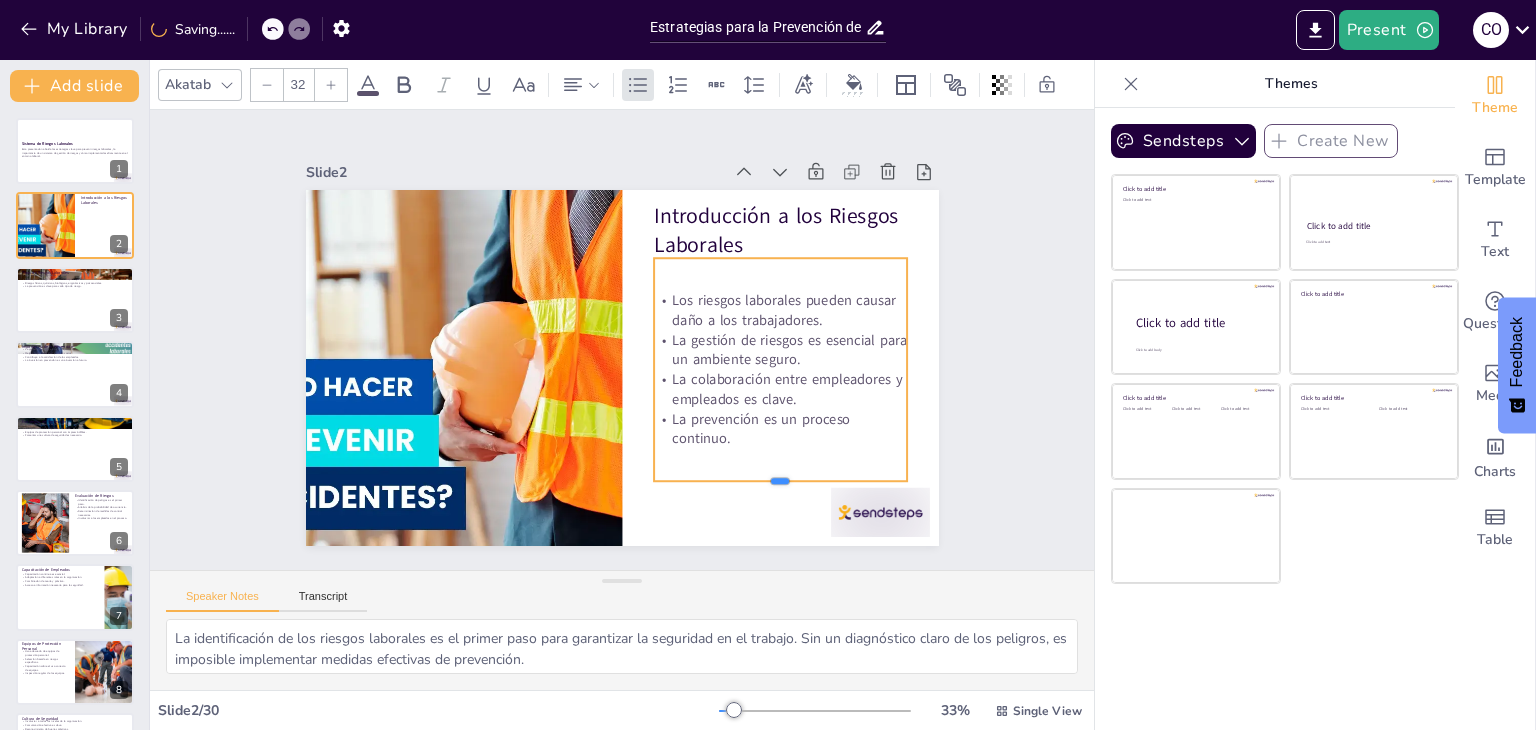 click at bounding box center [763, 505] 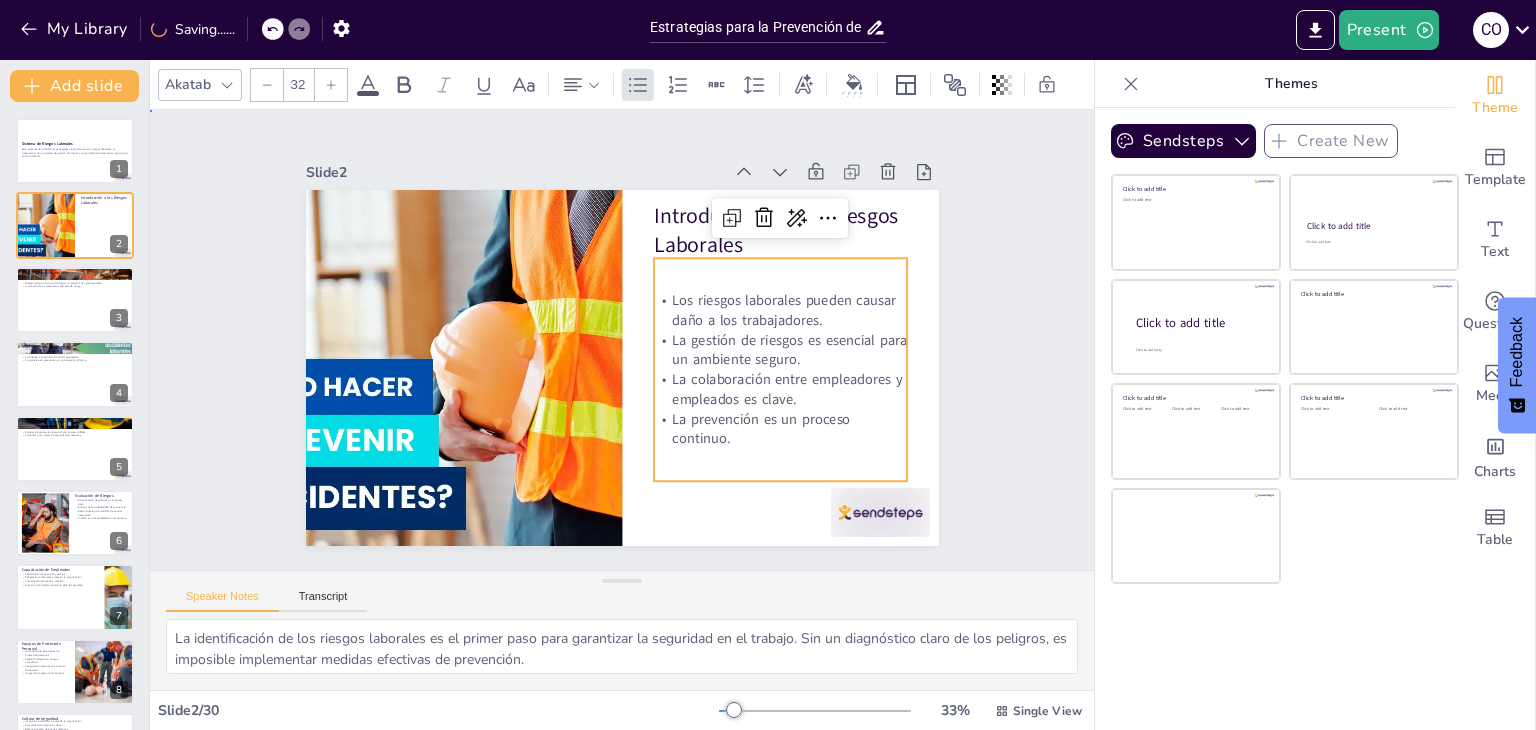 click on "Slide  1 Sistema de Riesgos Laborales Esta presentación aborda las estrategias clave para prevenir riesgos laborales, la importancia de un sistema de gestión de riesgos y cómo implementarlas eficazmente en el entorno laboral. Slide  2 Introducción a los Riesgos Laborales Los riesgos laborales pueden causar daño a los trabajadores. La gestión de riesgos es esencial para un ambiente seguro. La colaboración entre empleadores y empleados es clave. La prevención es un proceso continuo. Slide  3 Tipos de Riesgos Laborales Hay varios tipos de riesgos laborales. Cada tipo de riesgo requiere un enfoque específico. Riesgos físicos, químicos, biológicos, ergonómicos y psicosociales. La prevención es clave para cada tipo de riesgo. Slide  4 Importancia de la Prevención La prevención protege a los trabajadores. Mejora la productividad y reduce costos. Contribuye a la satisfacción de los empleados. La inversión en prevención es una inversión a futuro. Slide  5 Estrategias de Prevención Slide  6 Slide" at bounding box center (622, 340) 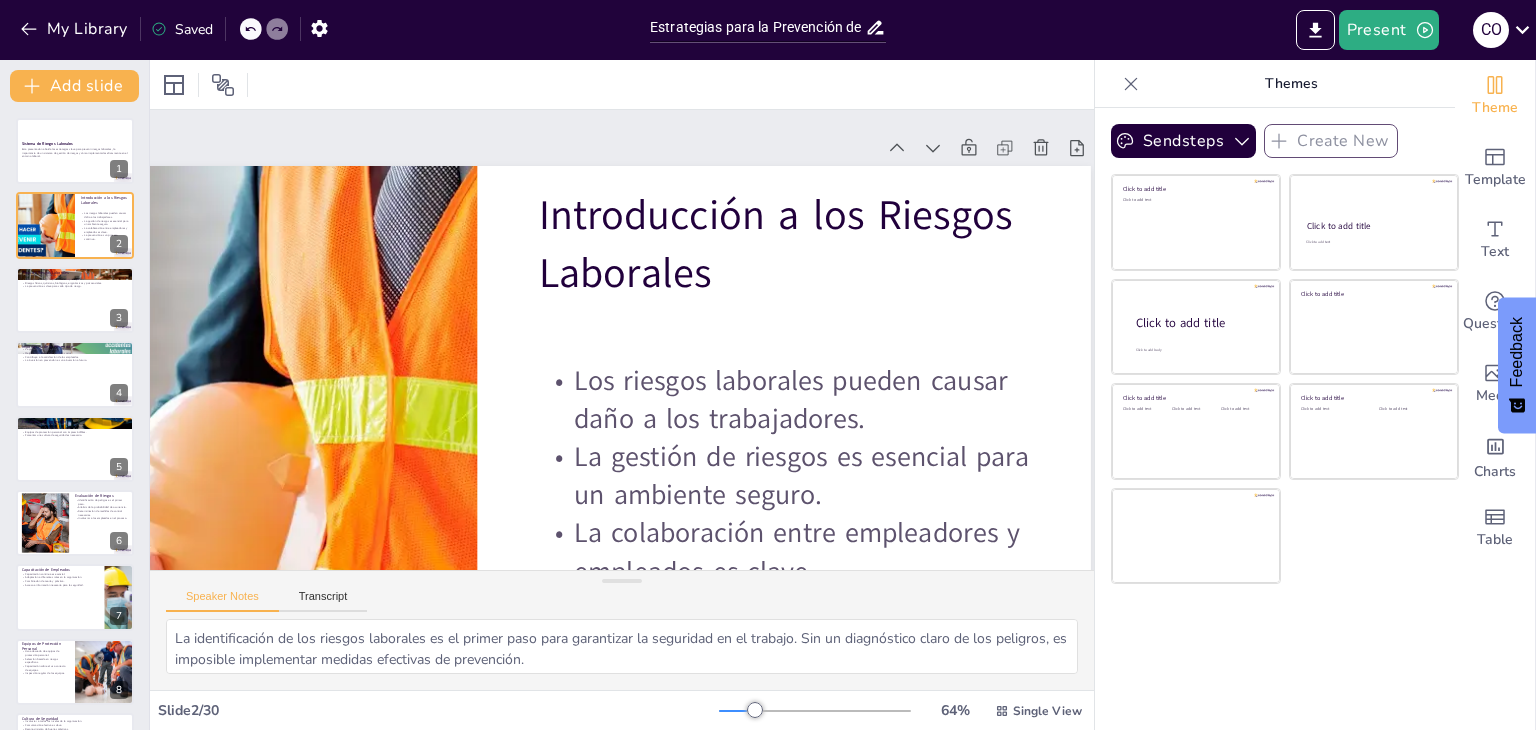 scroll, scrollTop: 0, scrollLeft: 373, axis: horizontal 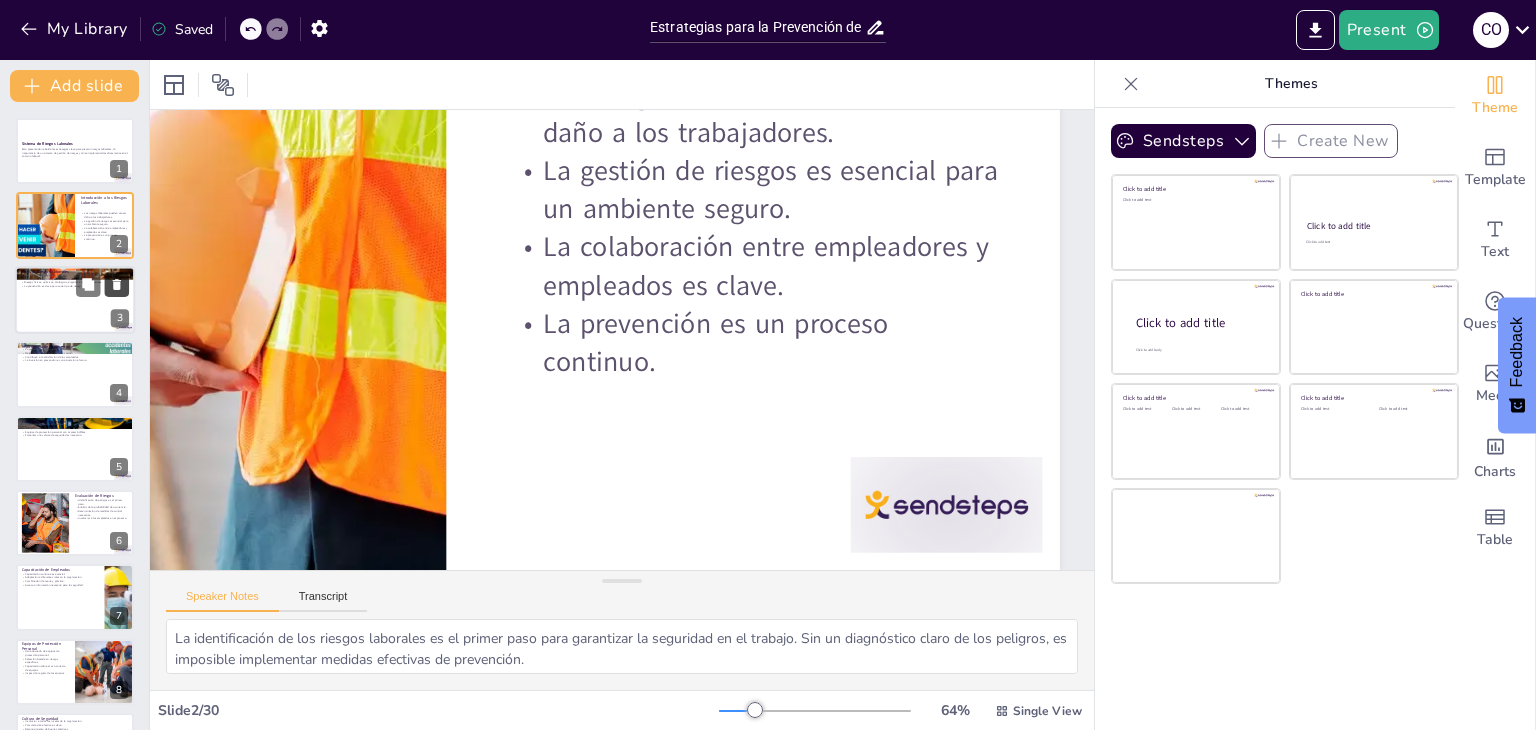 click 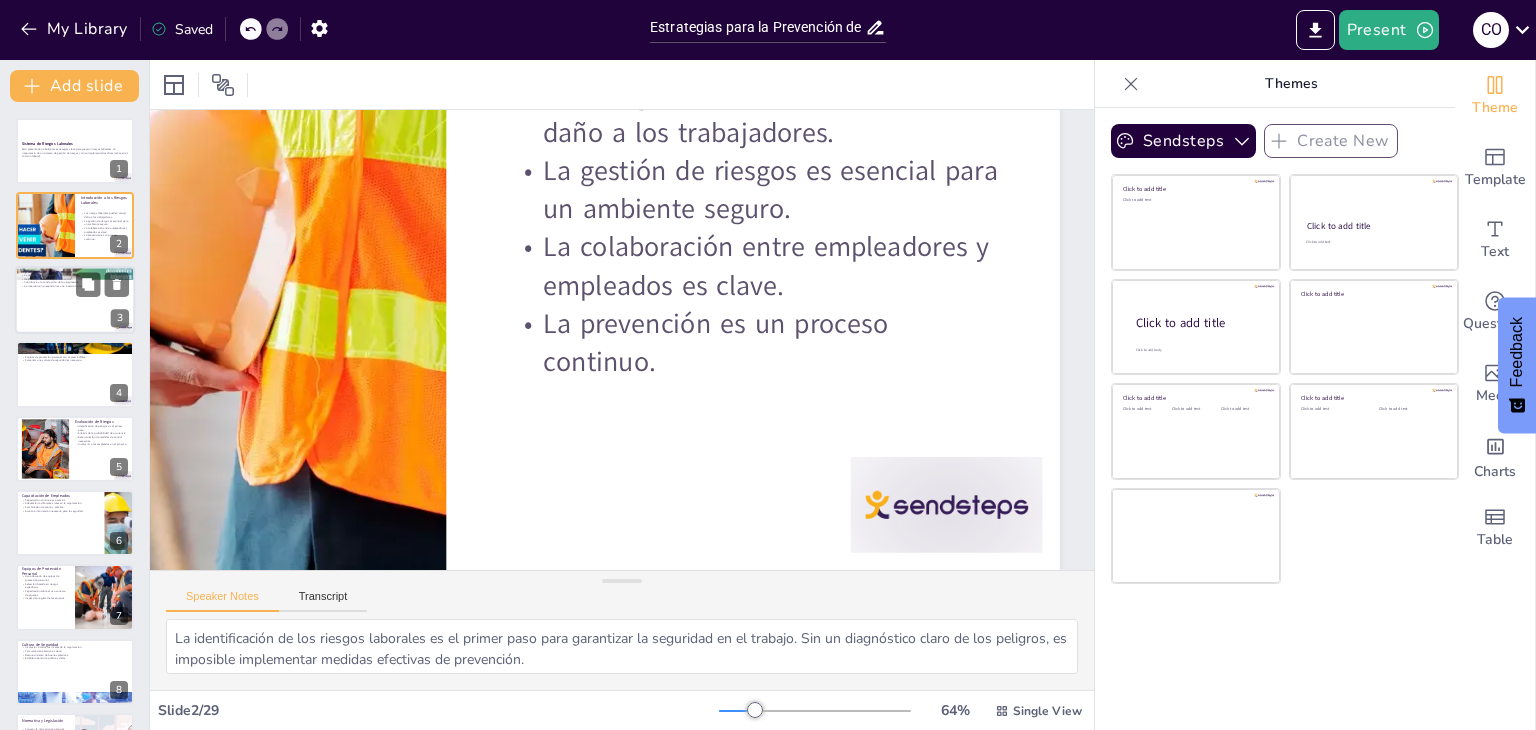 click at bounding box center (75, 300) 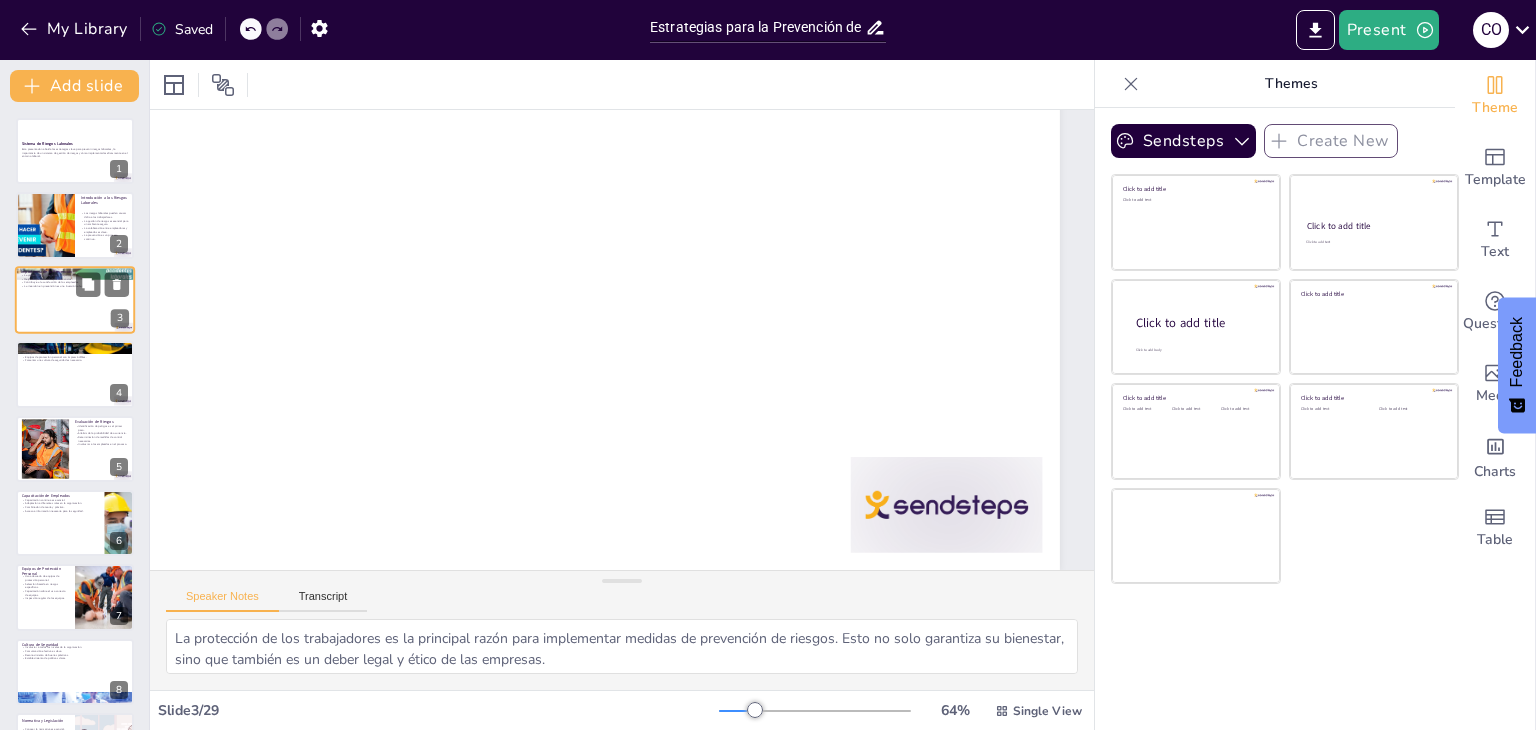 scroll, scrollTop: 0, scrollLeft: 373, axis: horizontal 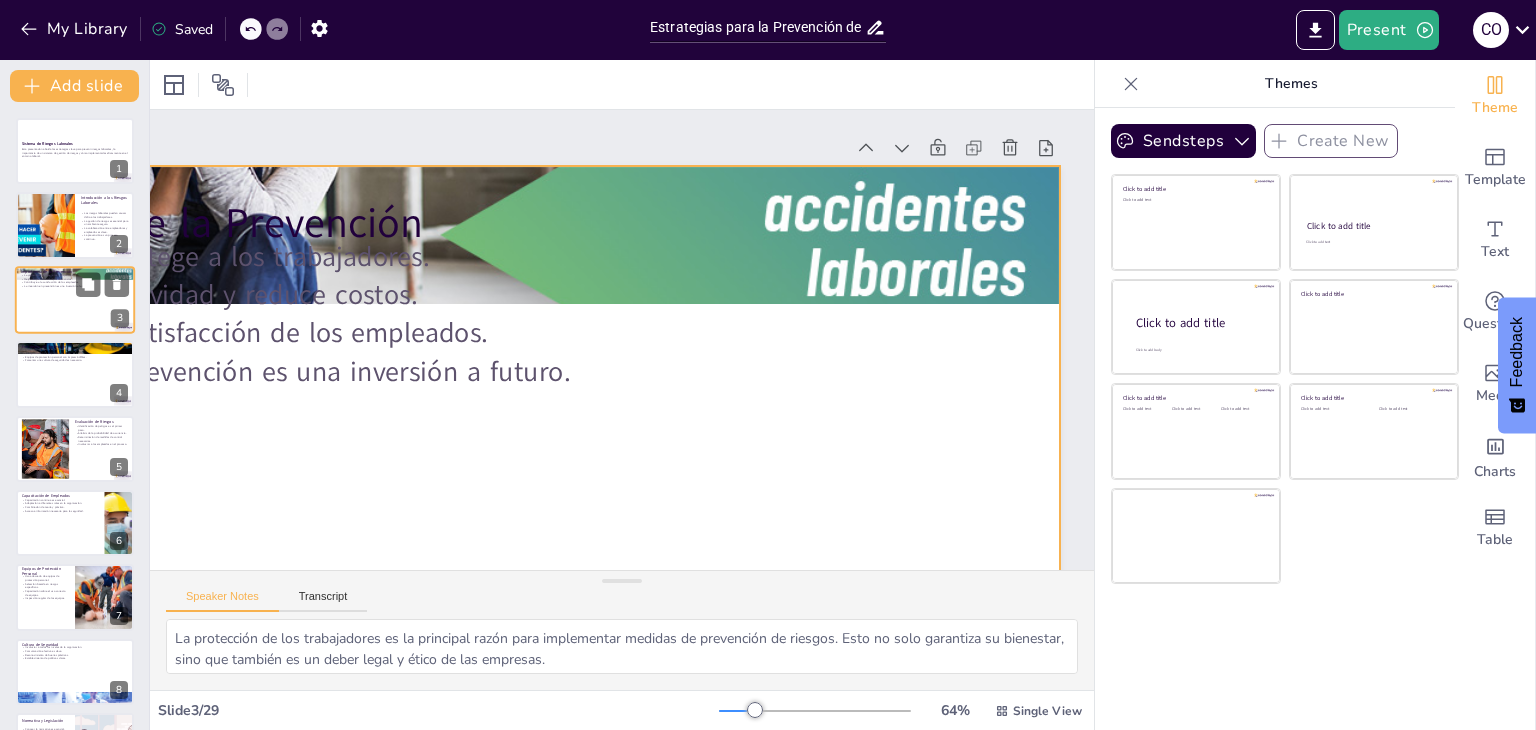 click at bounding box center [75, 300] 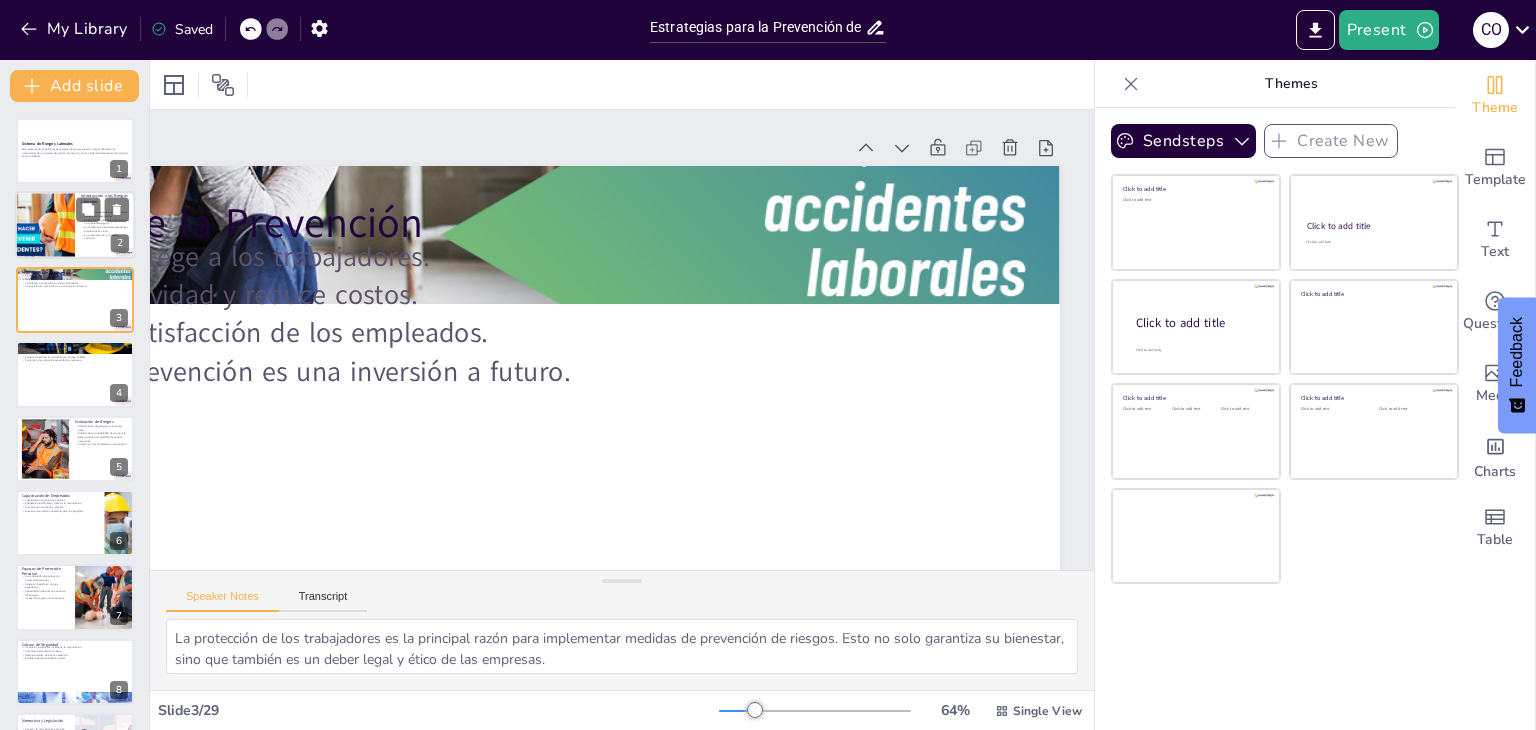 scroll, scrollTop: 171, scrollLeft: 373, axis: both 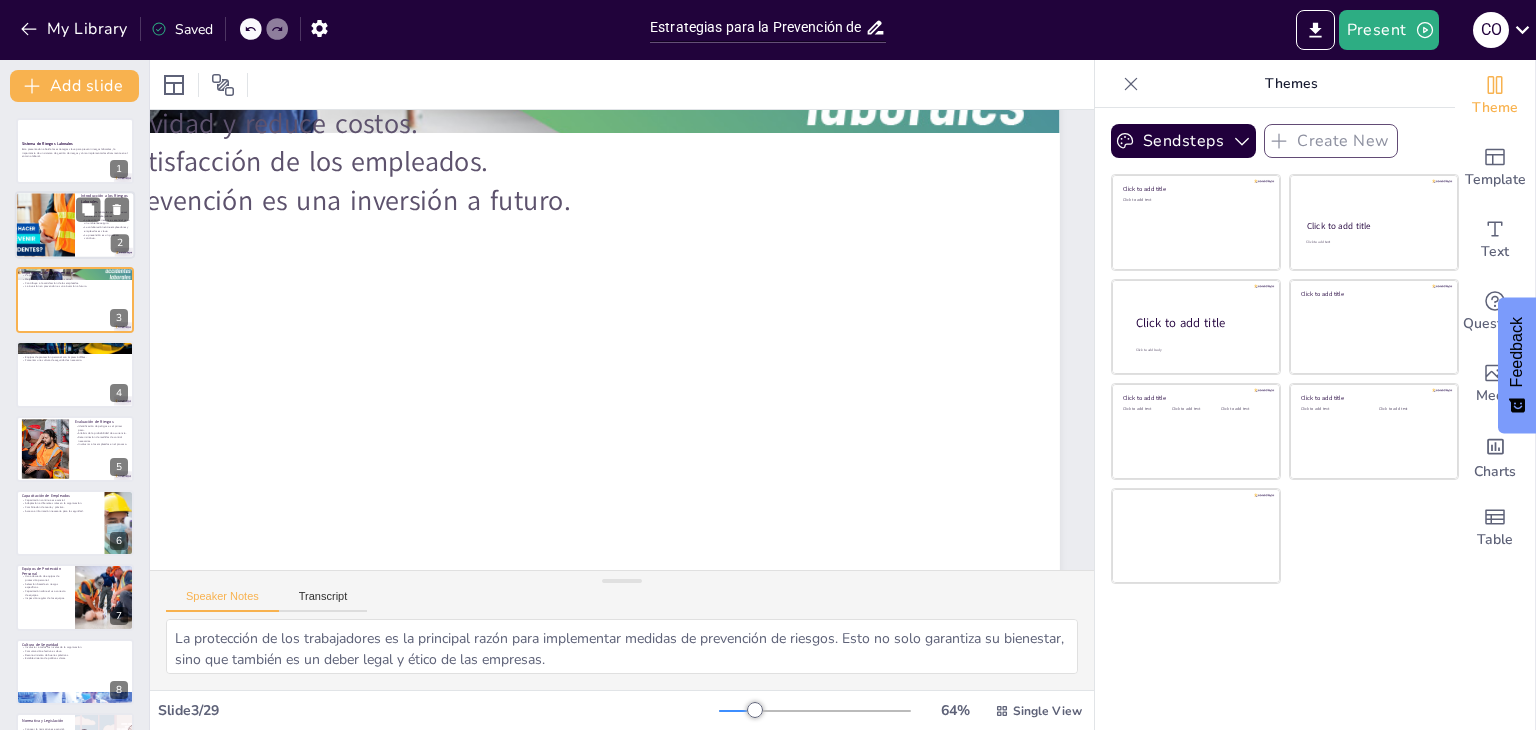 click at bounding box center [45, 226] 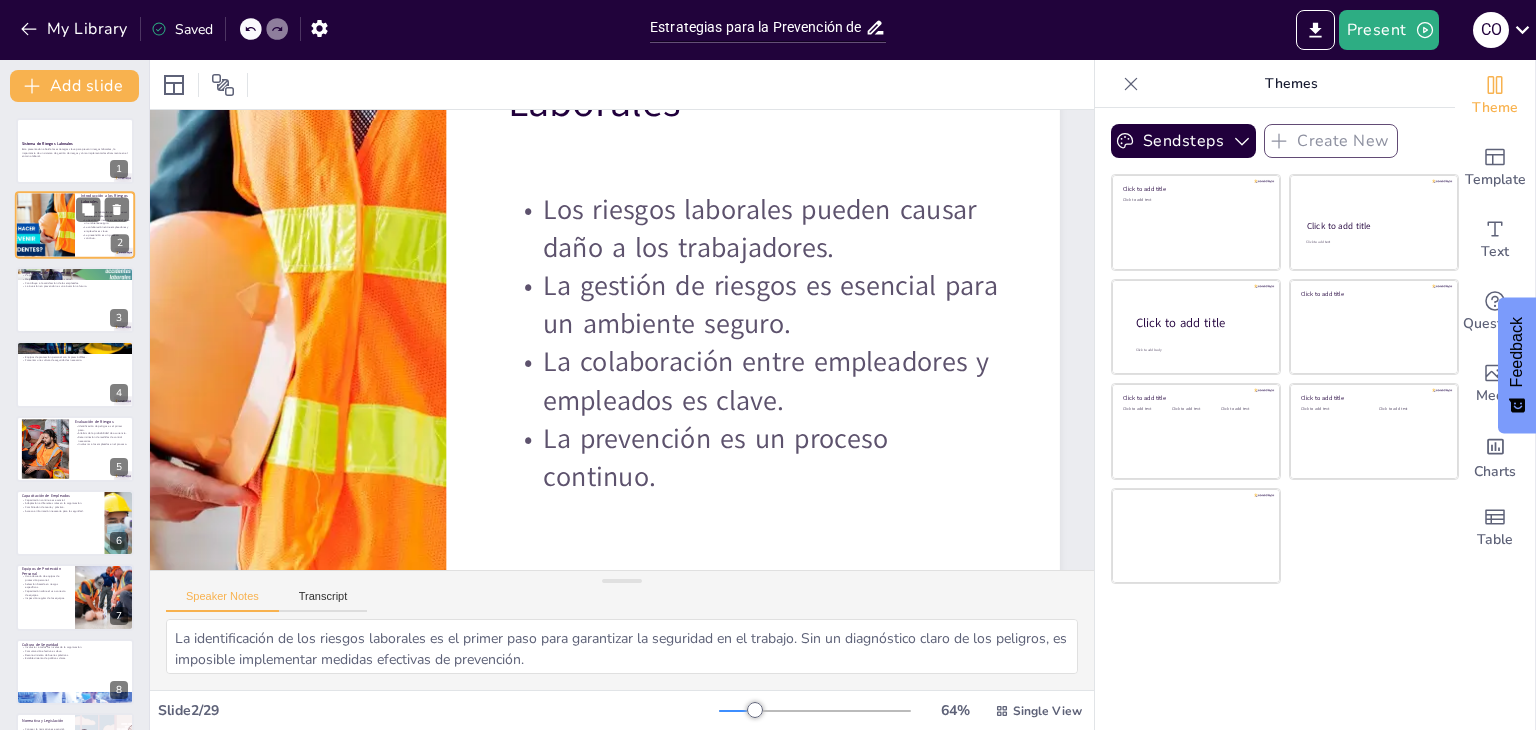 scroll, scrollTop: 0, scrollLeft: 373, axis: horizontal 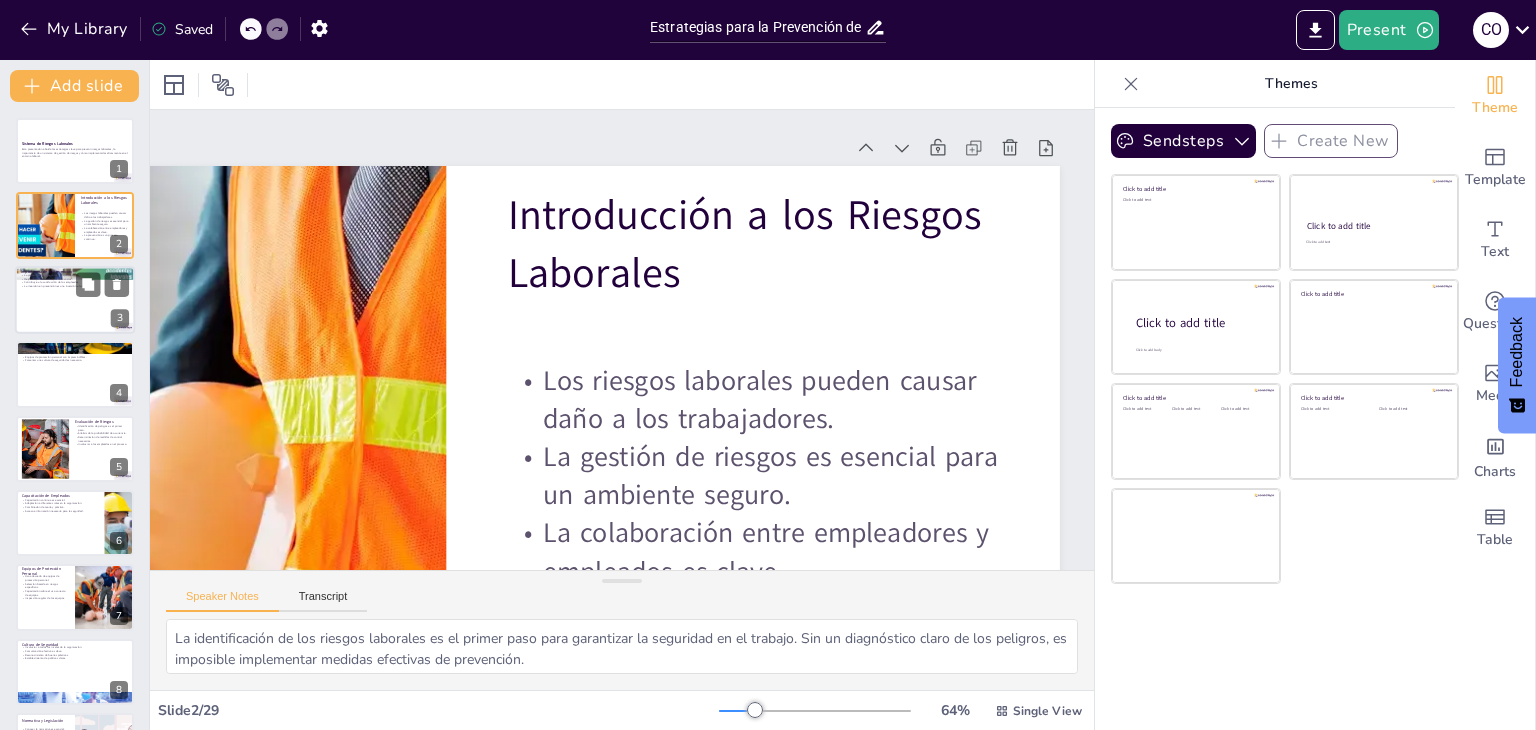 click at bounding box center (75, 300) 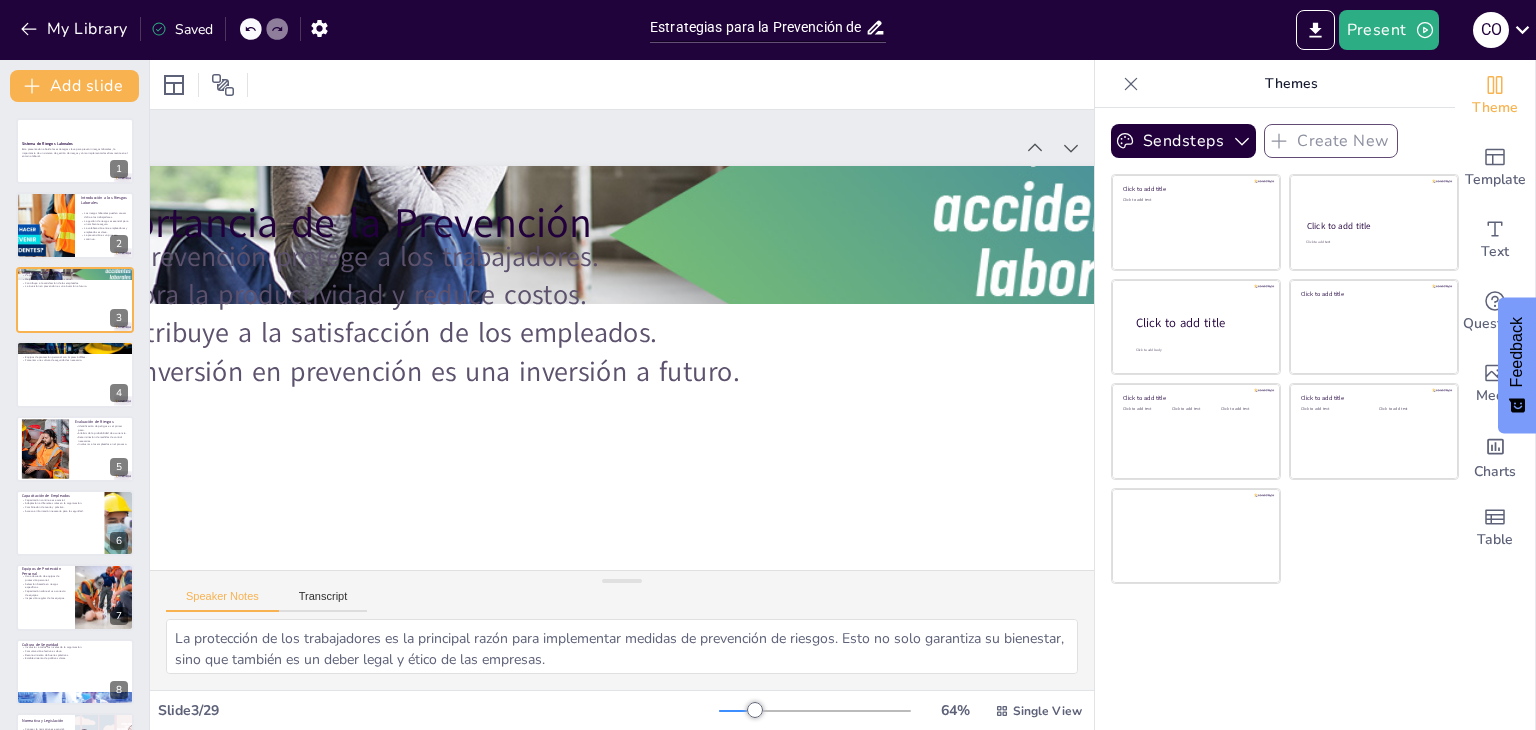 scroll, scrollTop: 0, scrollLeft: 0, axis: both 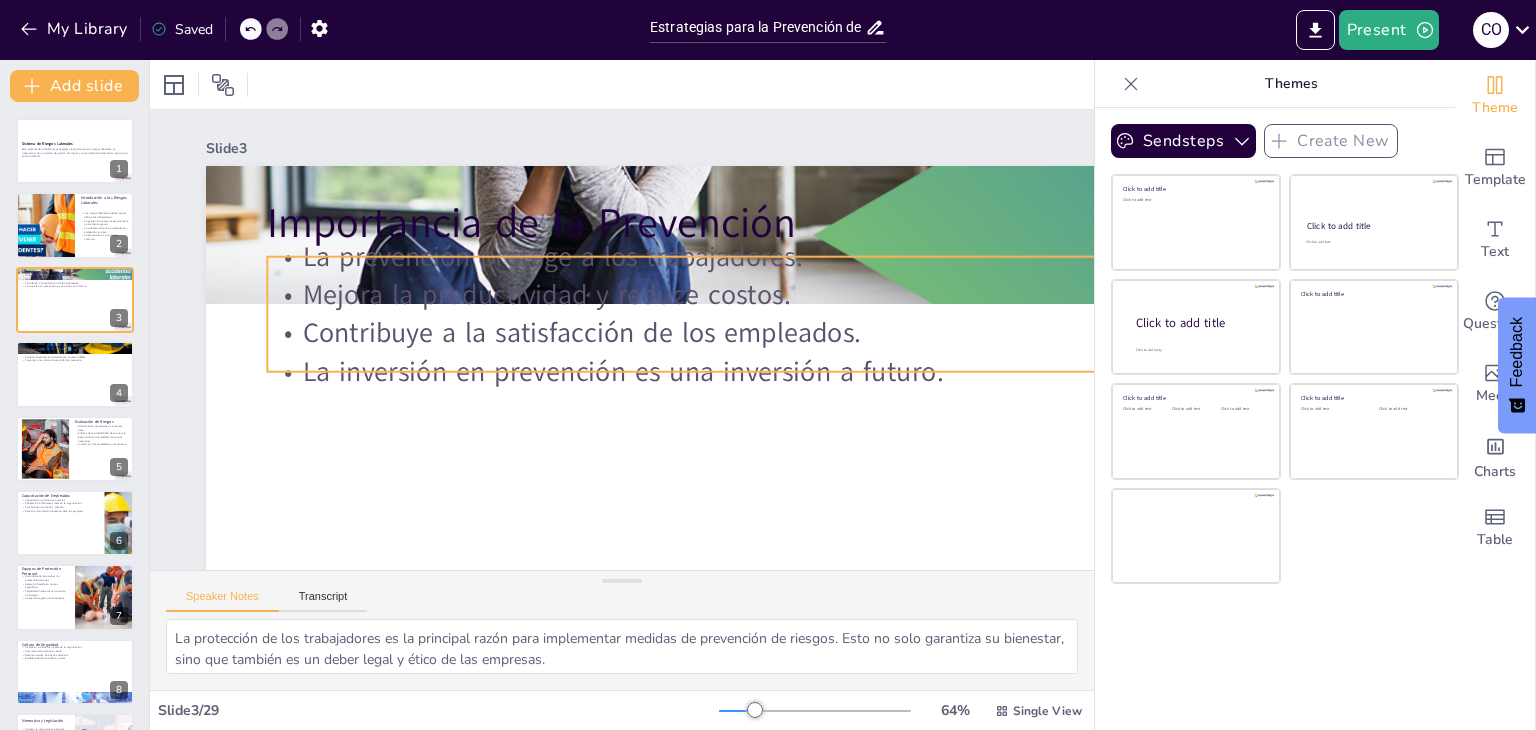 click on "La prevención protege a los trabajadores." at bounding box center [819, 257] 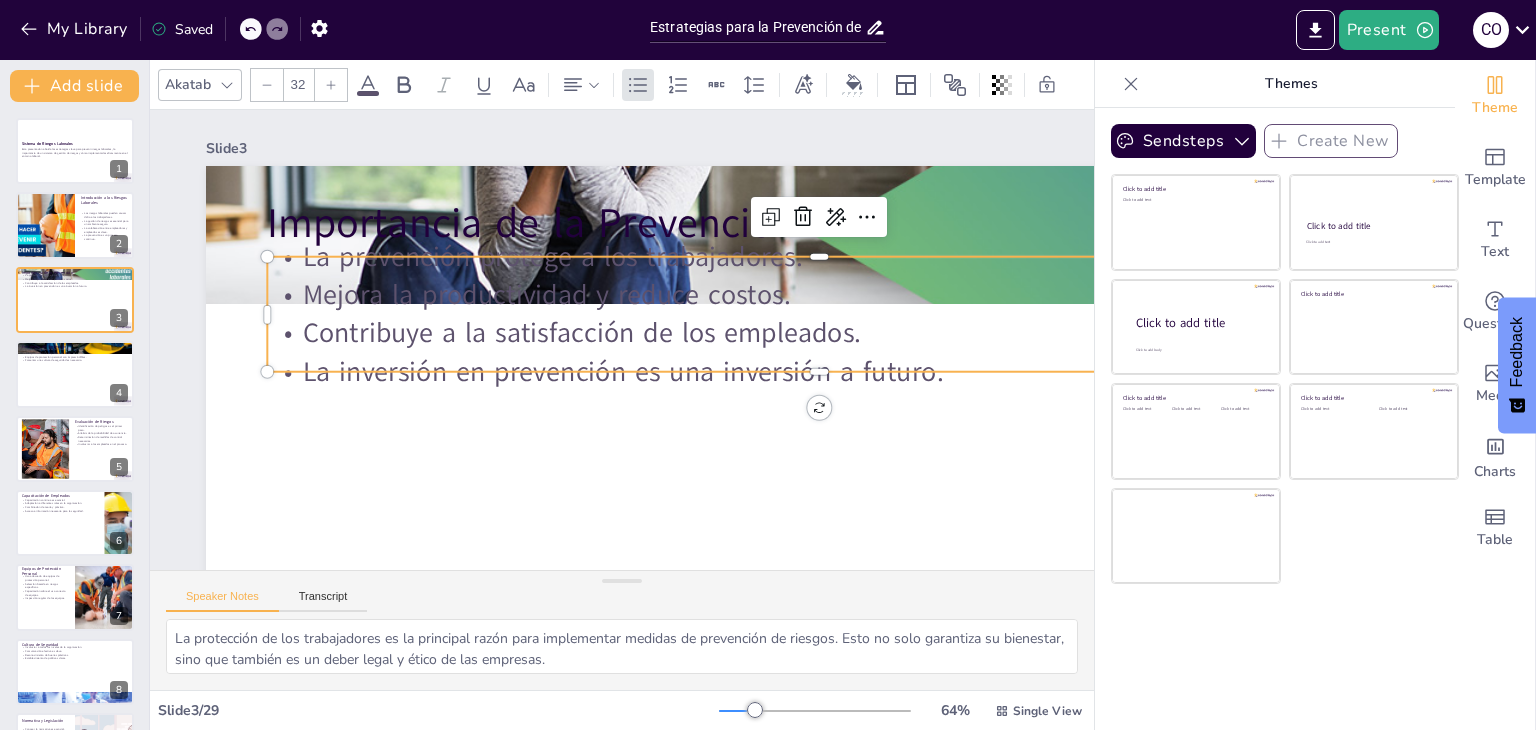 click on "La prevención protege a los trabajadores." at bounding box center [819, 257] 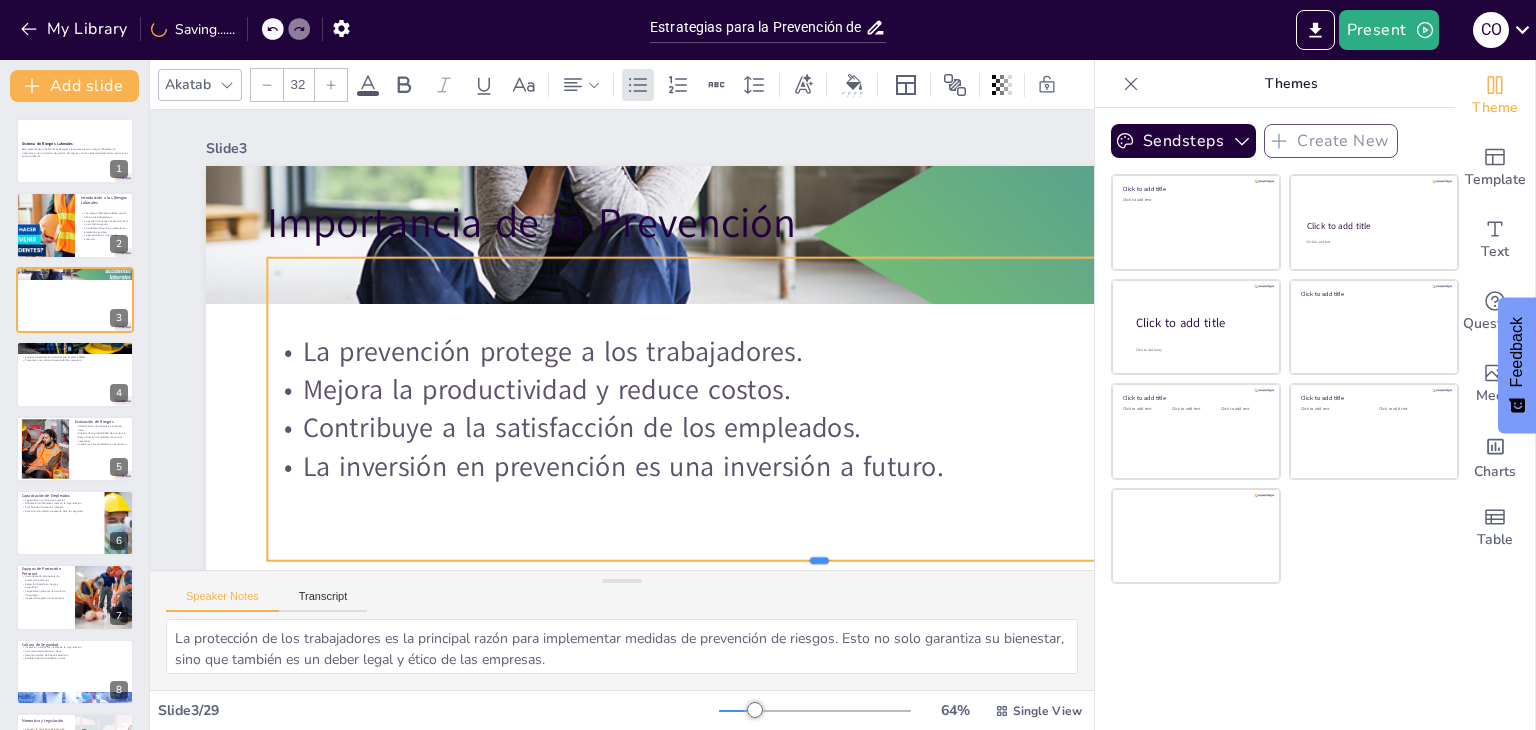 drag, startPoint x: 724, startPoint y: 373, endPoint x: 706, endPoint y: 561, distance: 188.85974 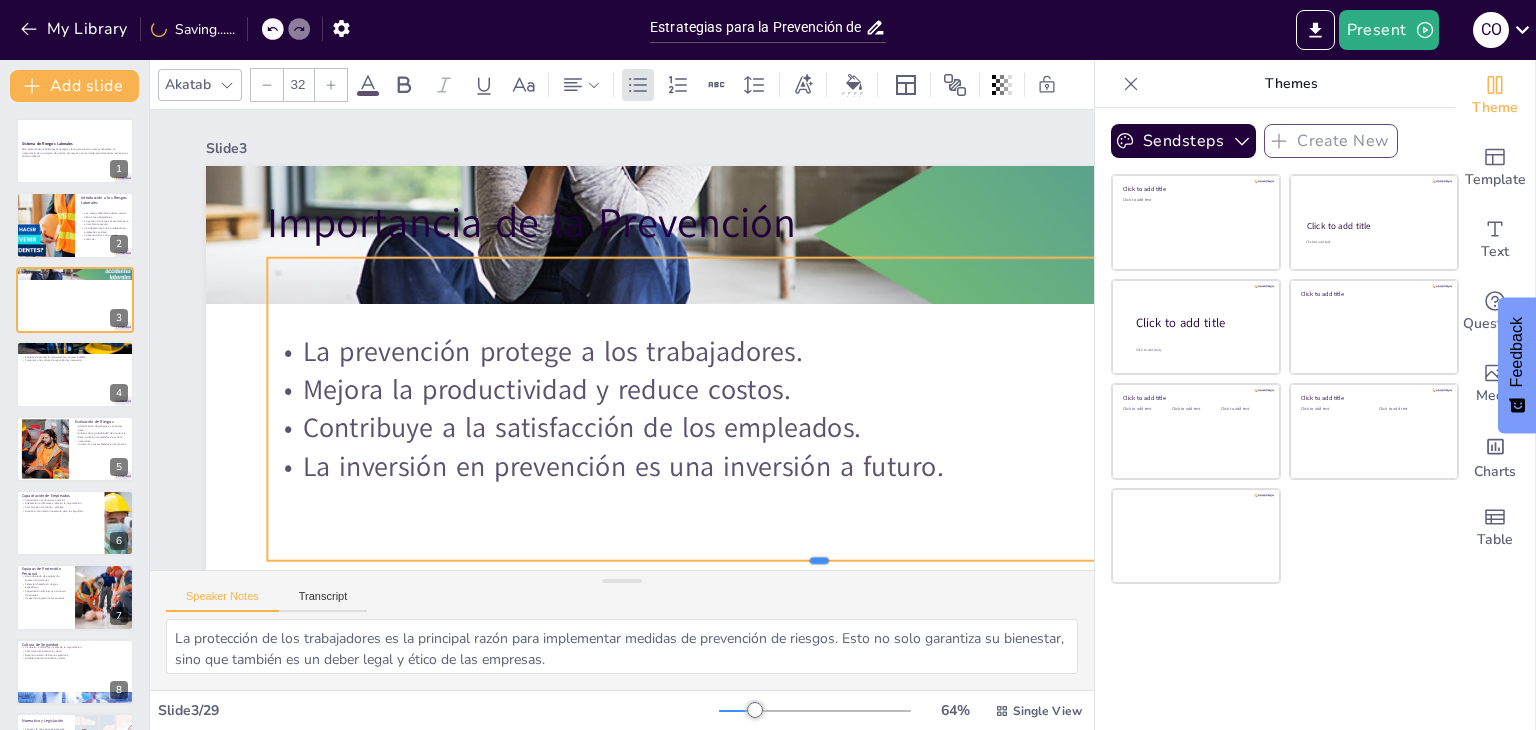click on "Slide  1 Sistema de Riesgos Laborales Esta presentación aborda las estrategias clave para prevenir riesgos laborales, la importancia de un sistema de gestión de riesgos y cómo implementarlas eficazmente en el entorno laboral. Slide  2 Introducción a los Riesgos Laborales Los riesgos laborales pueden causar daño a los trabajadores. La gestión de riesgos es esencial para un ambiente seguro. La colaboración entre empleadores y empleados es clave. La prevención es un proceso continuo. Slide  3 Importancia de la Prevención La prevención protege a los trabajadores. Mejora la productividad y reduce costos. Contribuye a la satisfacción de los empleados. La inversión en prevención es una inversión a futuro. Slide  4 Estrategias de Prevención Evaluación de riesgos es fundamental. La capacitación de empleados es clave. Equipos de protección personal son imprescindibles. Fomentar una cultura de seguridad es necesario. Slide  5 Evaluación de Riesgos Identificación de peligros es el primer paso. Slide" at bounding box center [621, 340] 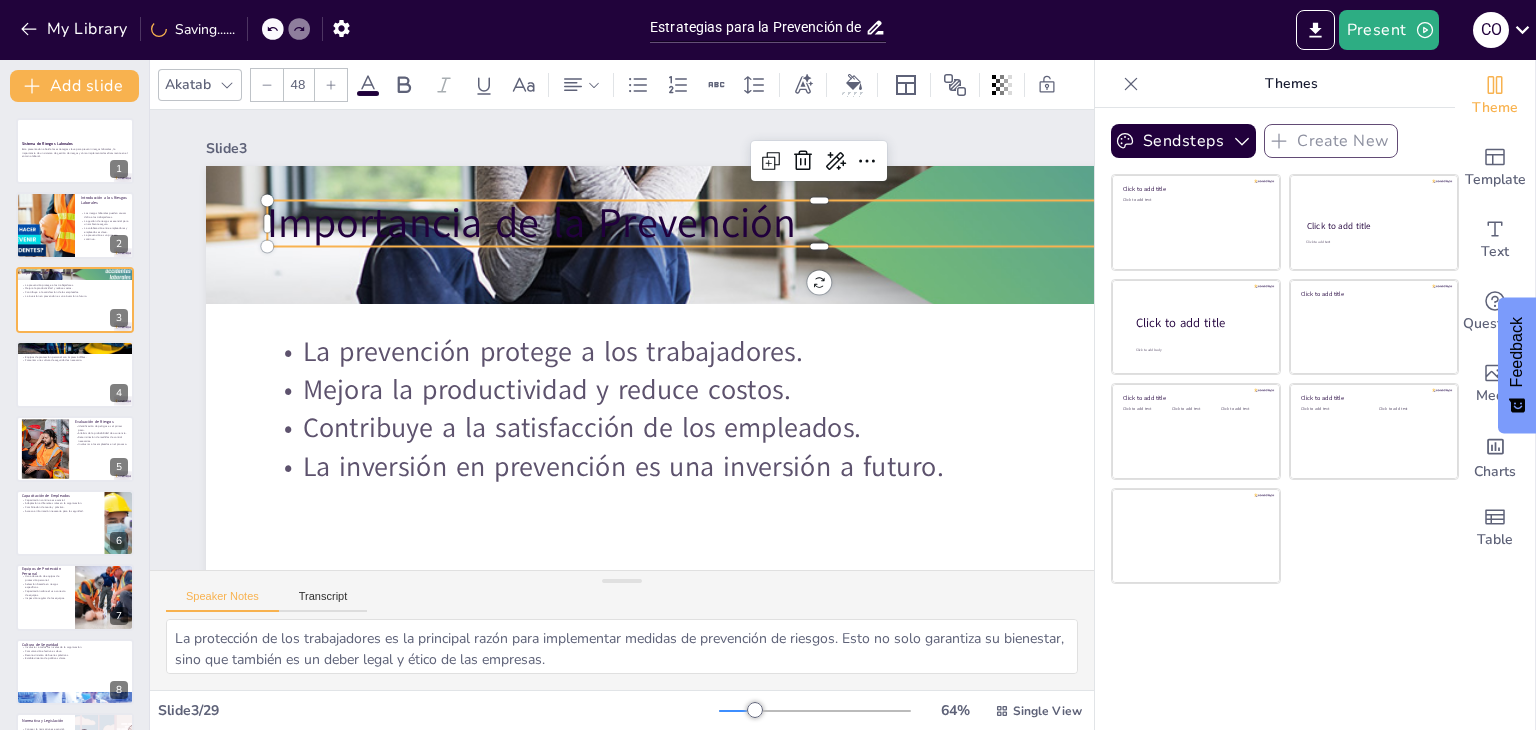click on "Importancia de la Prevención" at bounding box center [830, 245] 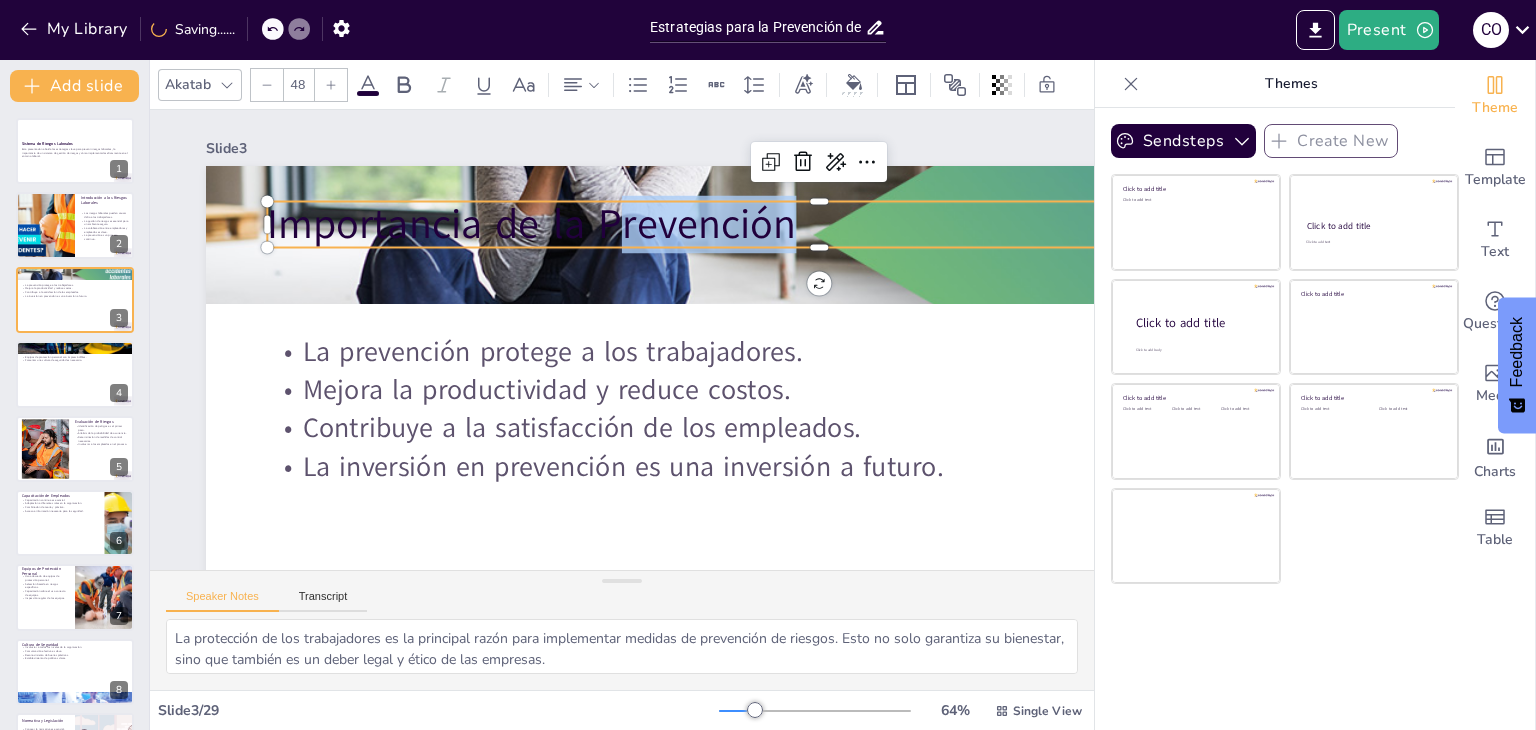 drag, startPoint x: 816, startPoint y: 245, endPoint x: 829, endPoint y: 250, distance: 13.928389 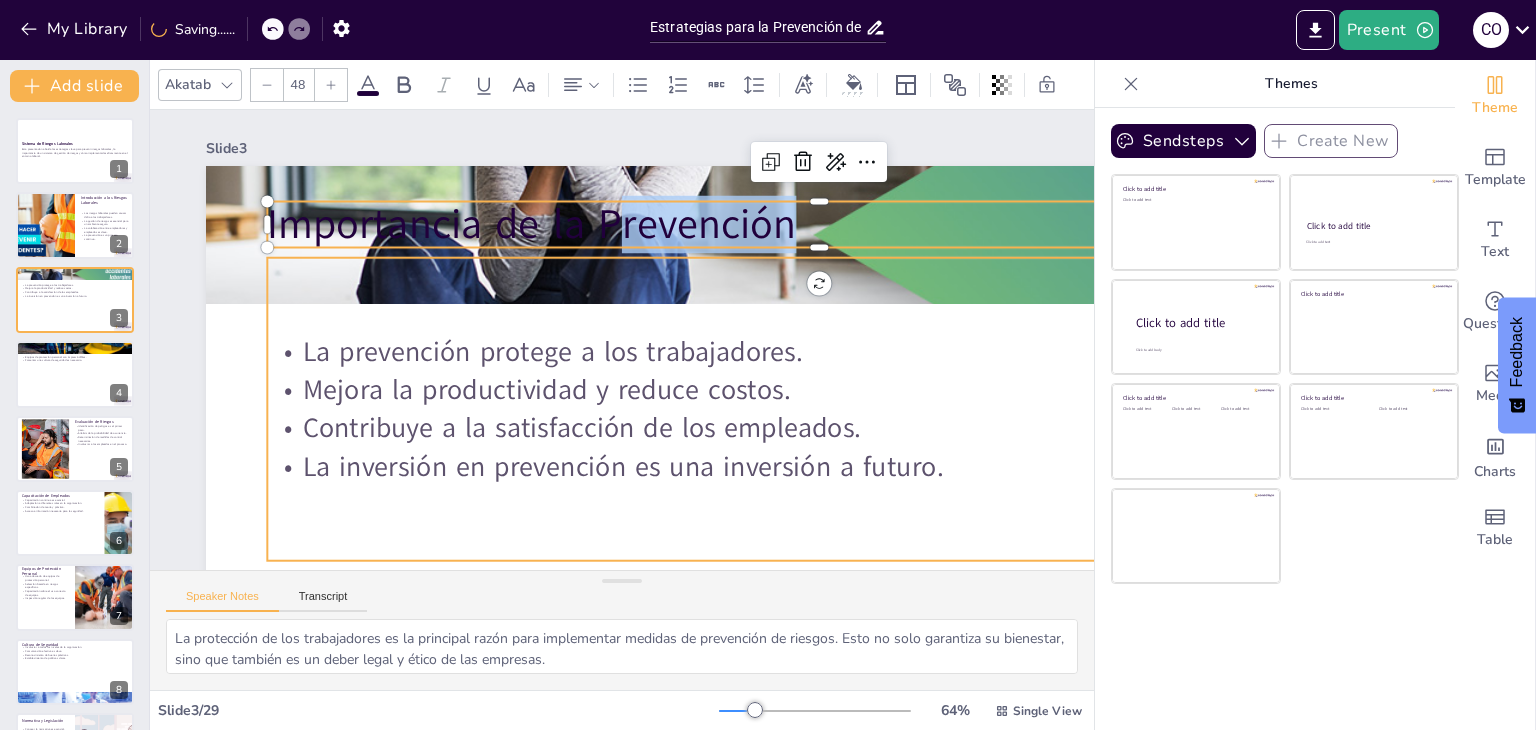 click on "La prevención protege a los trabajadores. Mejora la productividad y reduce costos. Contribuye a la satisfacción de los empleados. La inversión en prevención es una inversión a futuro." at bounding box center [811, 429] 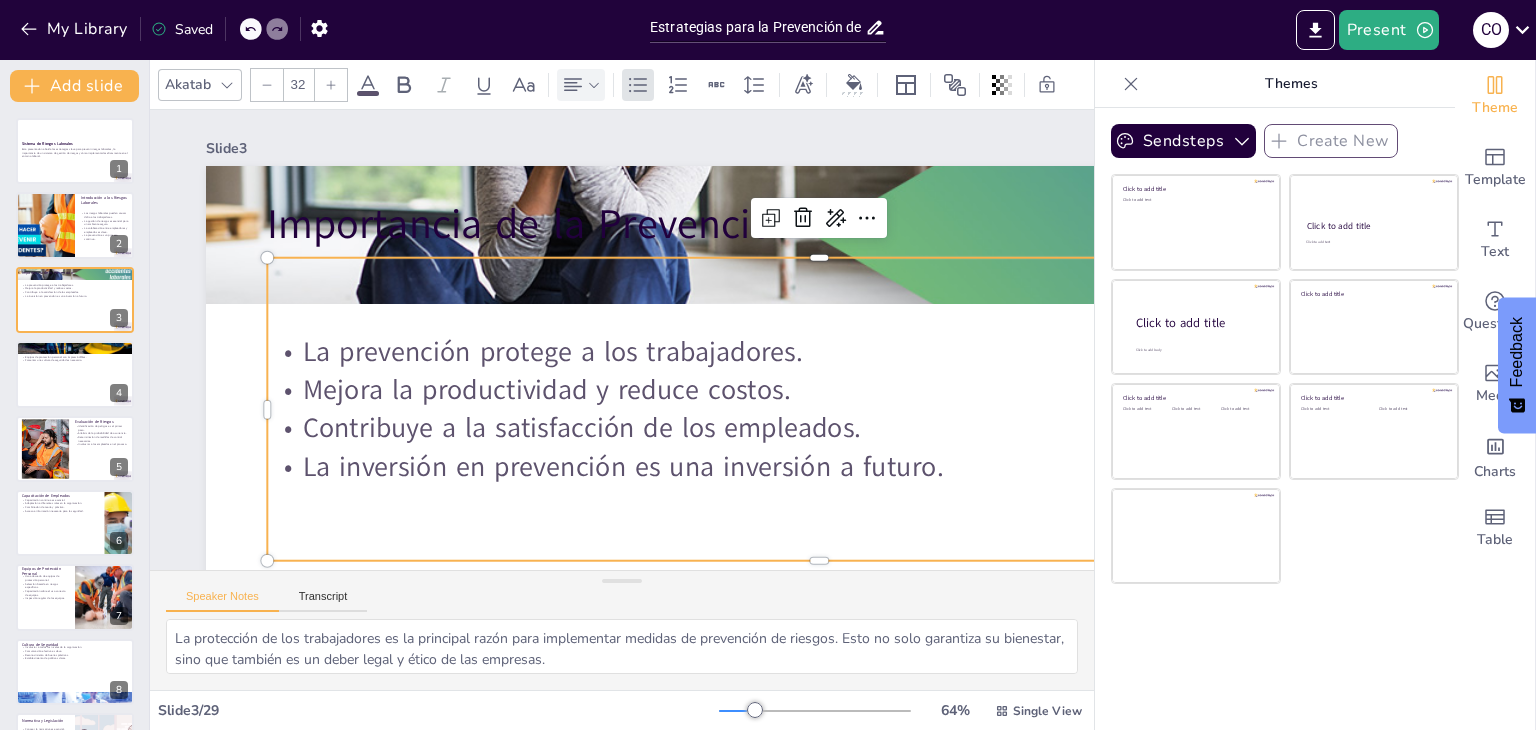 click 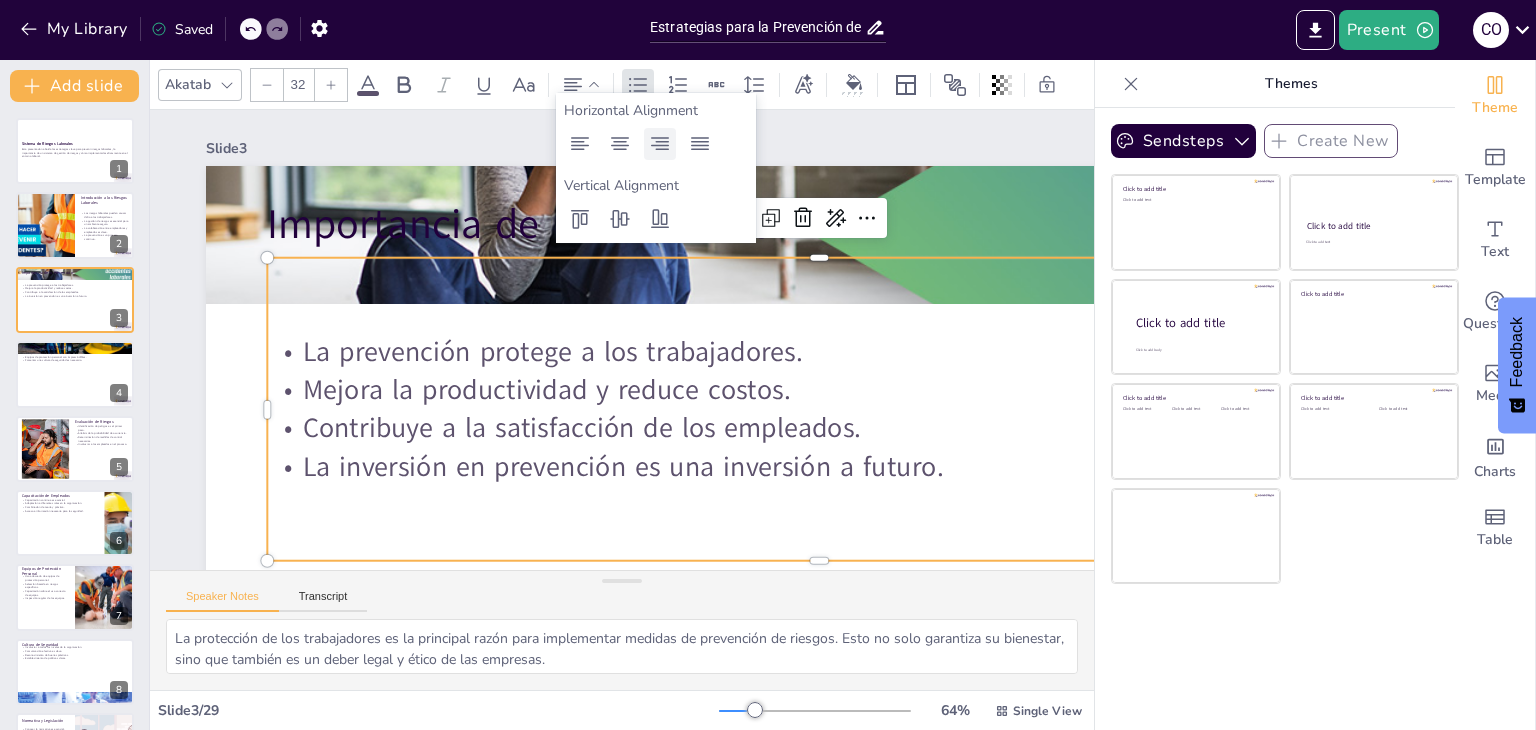 click 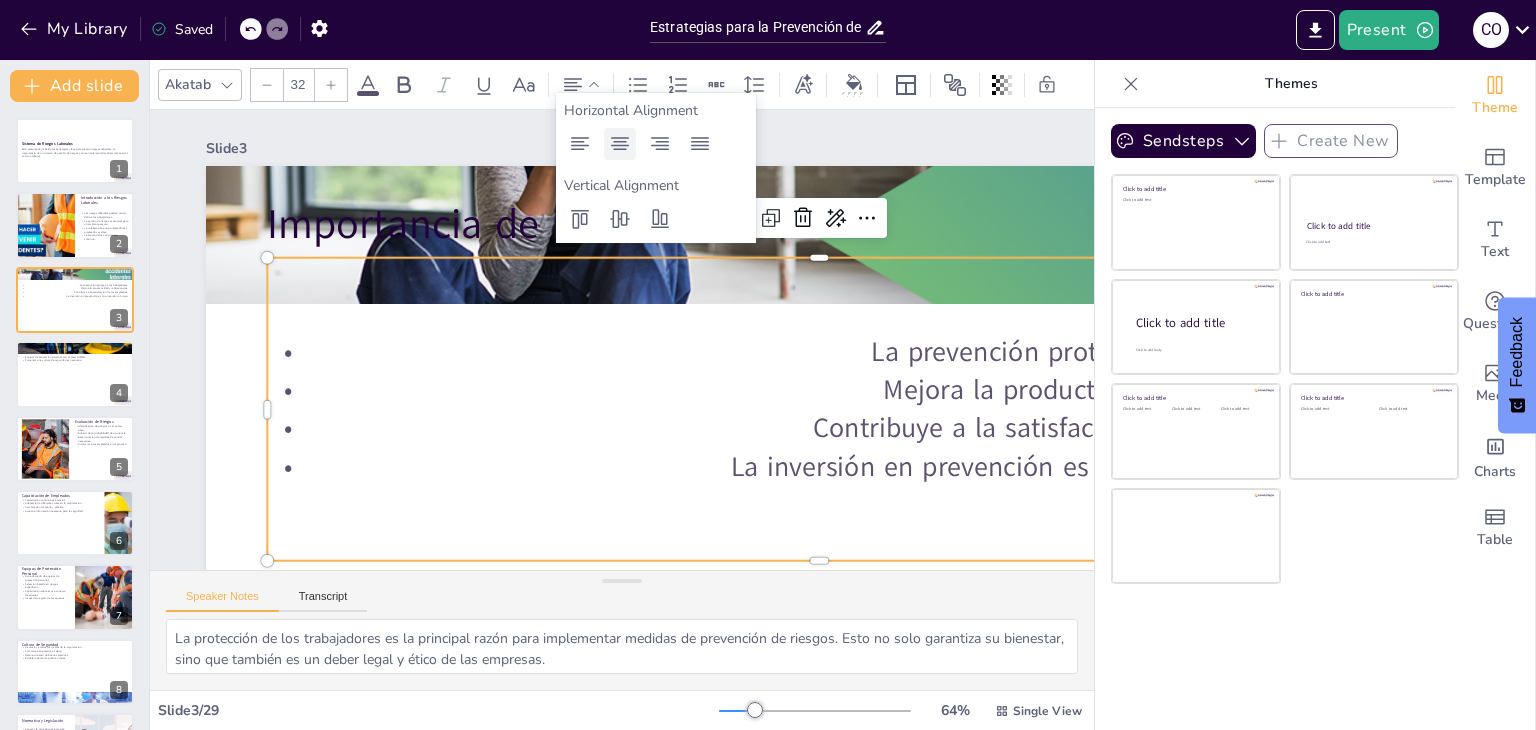 click 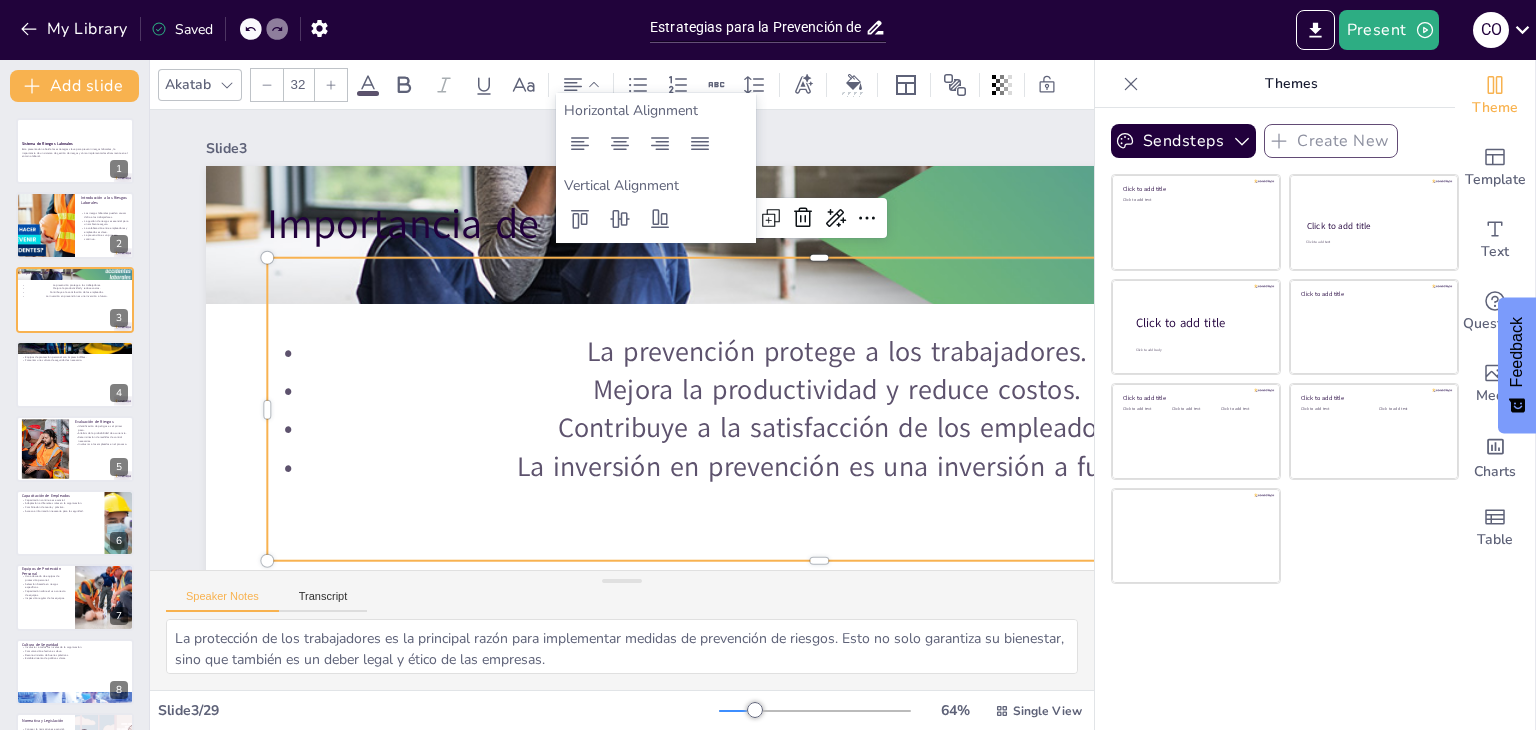 click at bounding box center [656, 144] 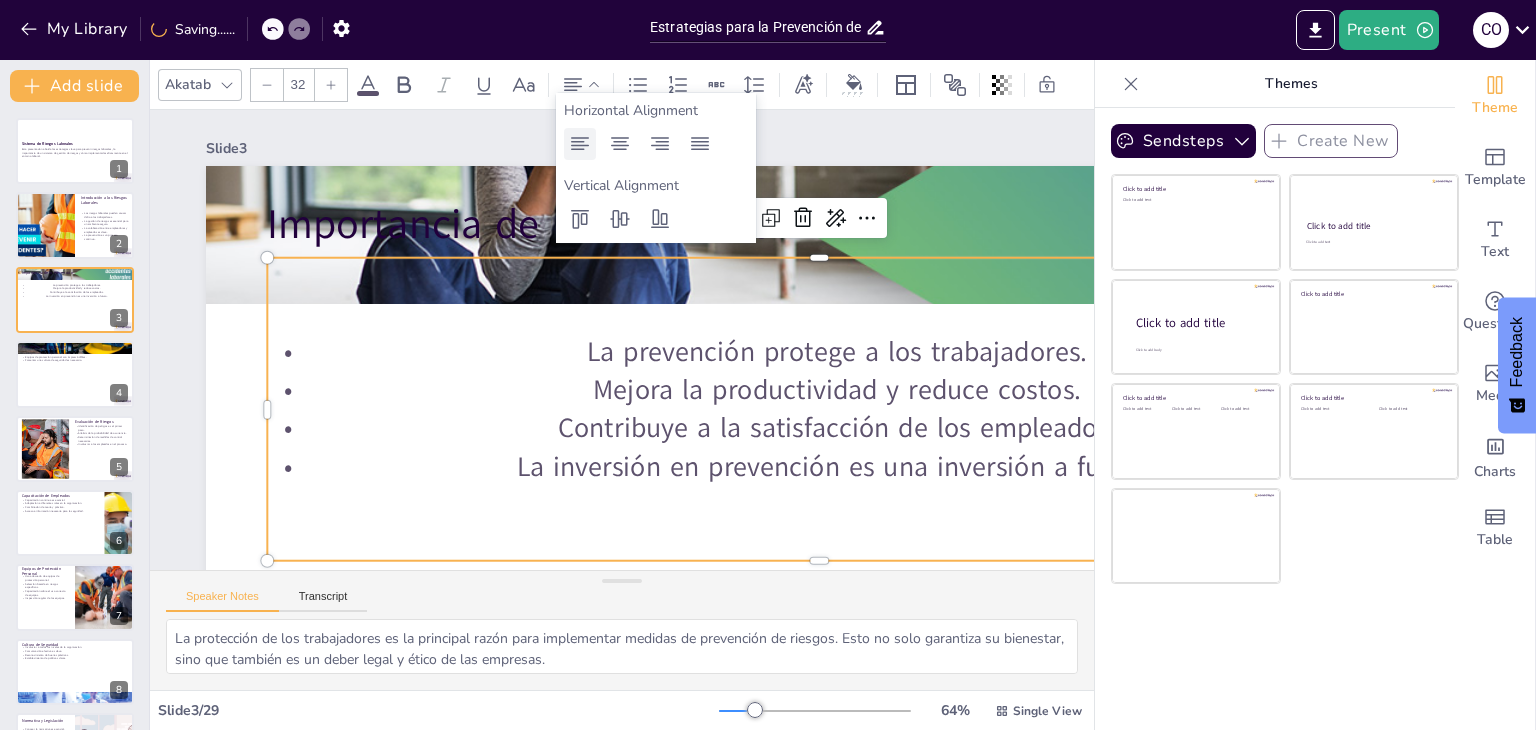 click 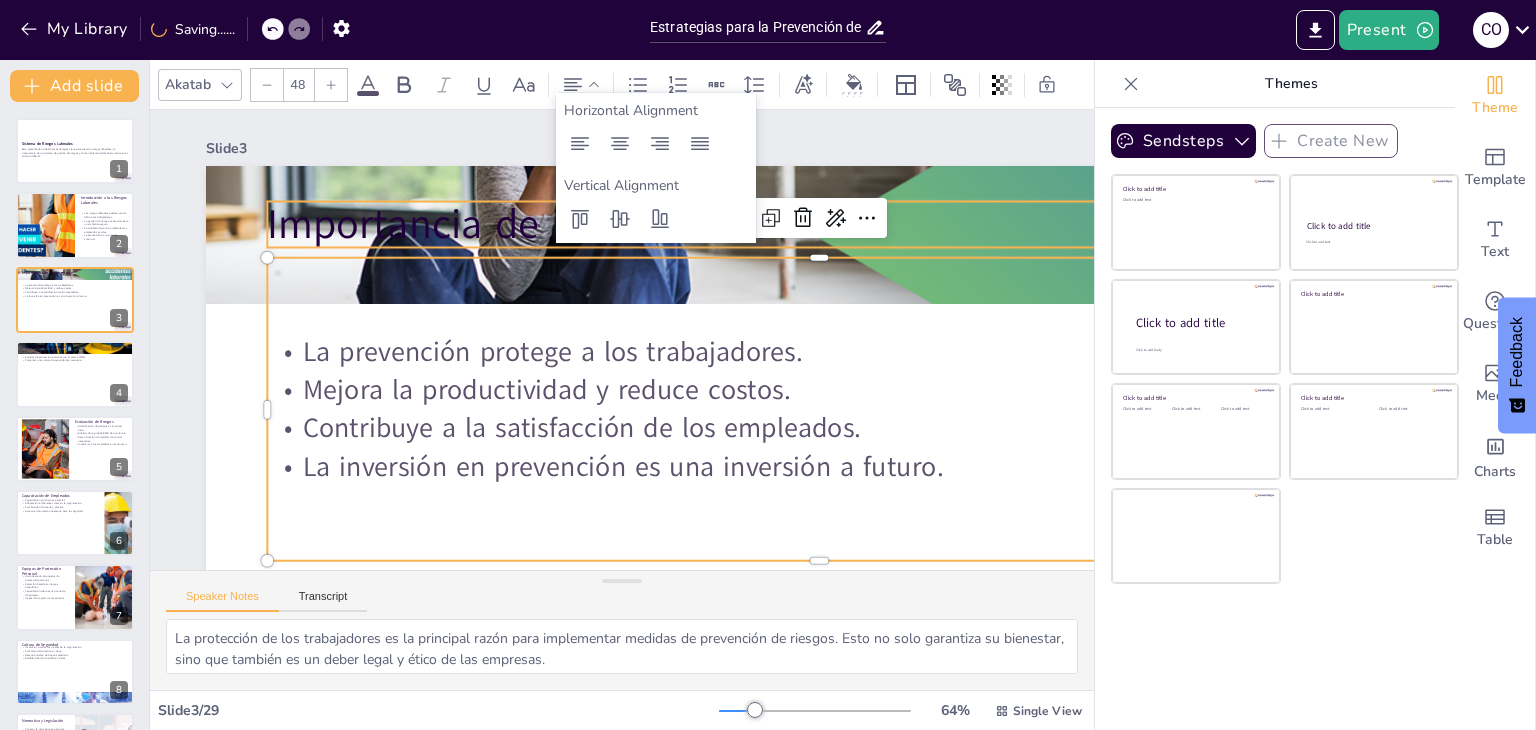 click on "Importancia de la Prevención" at bounding box center [819, 224] 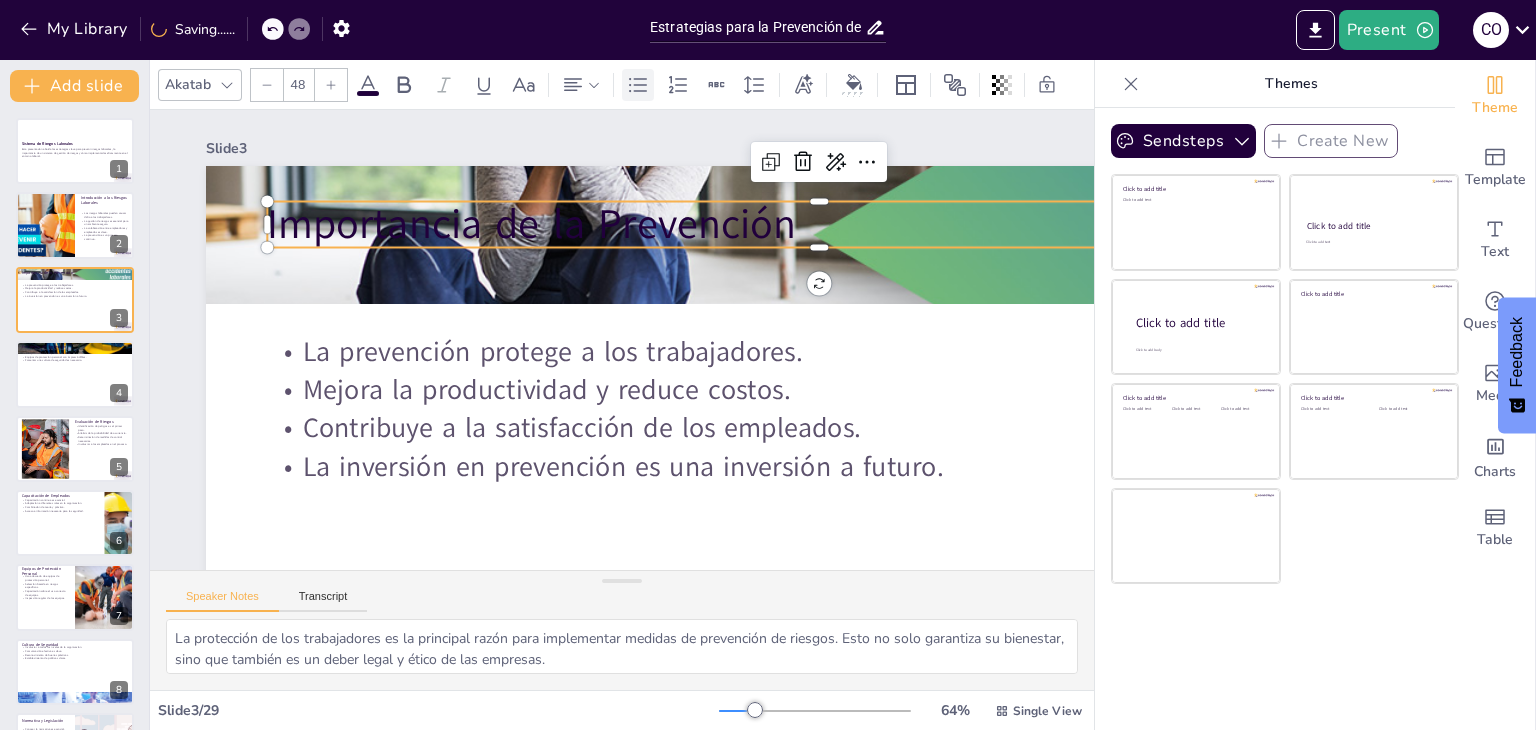 click 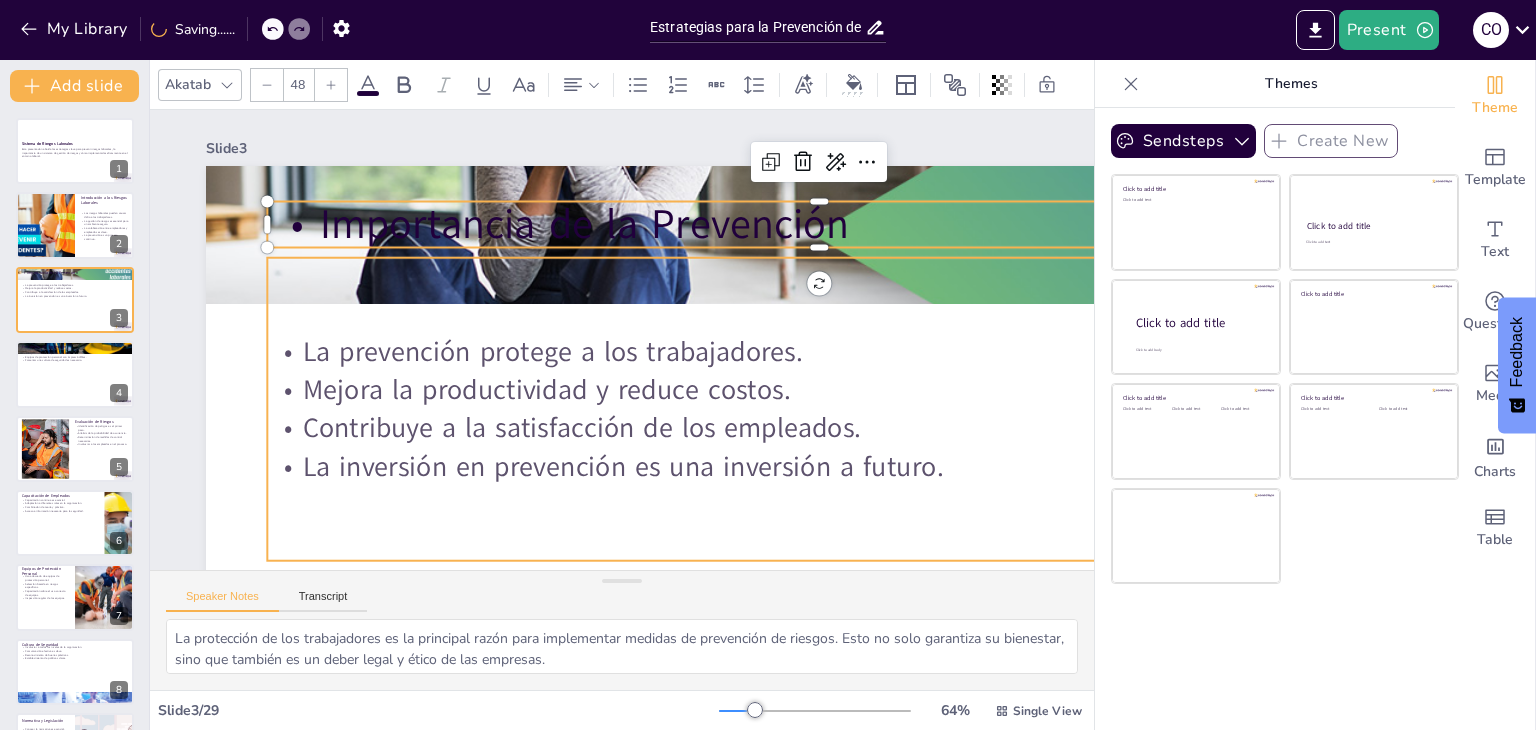 click on "La prevención protege a los trabajadores." at bounding box center [819, 352] 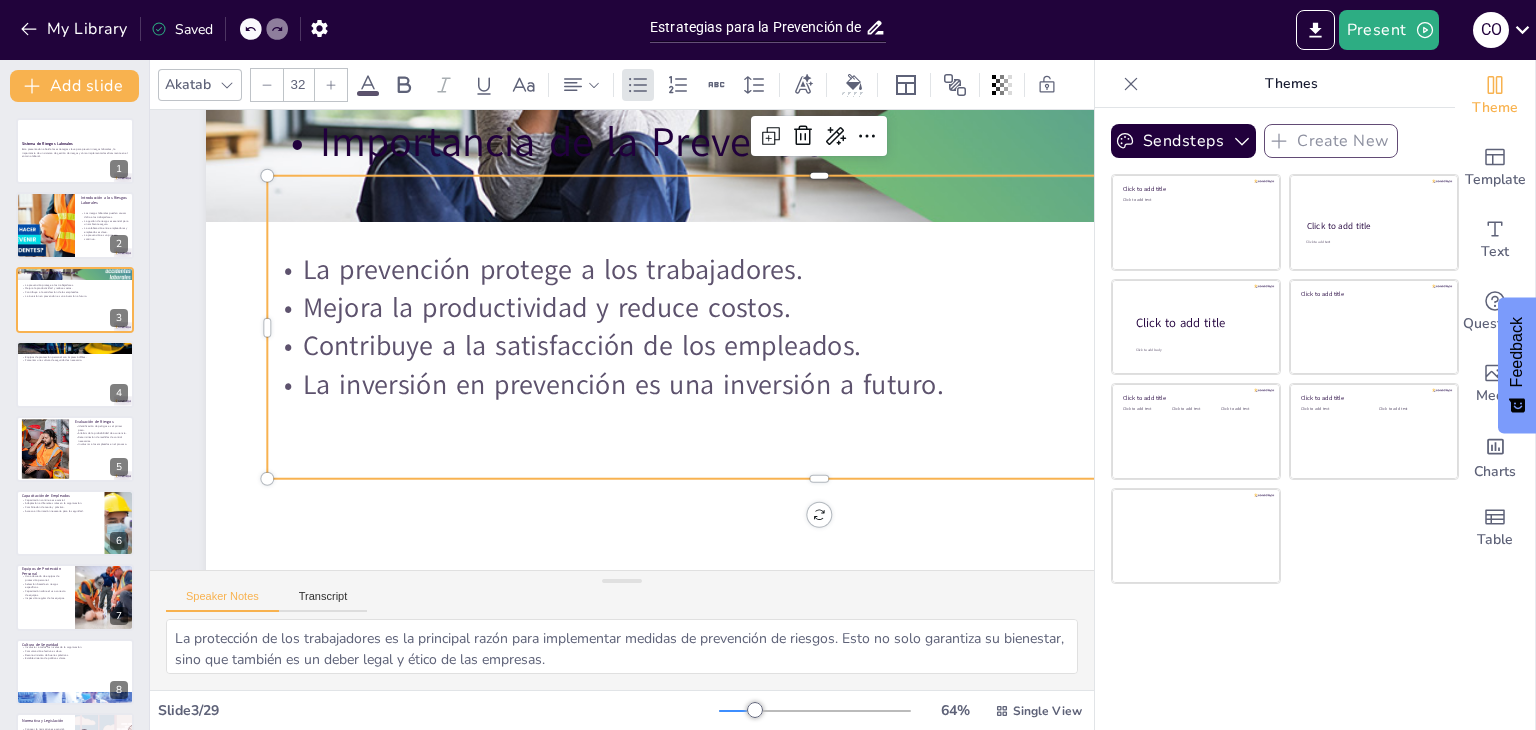 scroll, scrollTop: 120, scrollLeft: 0, axis: vertical 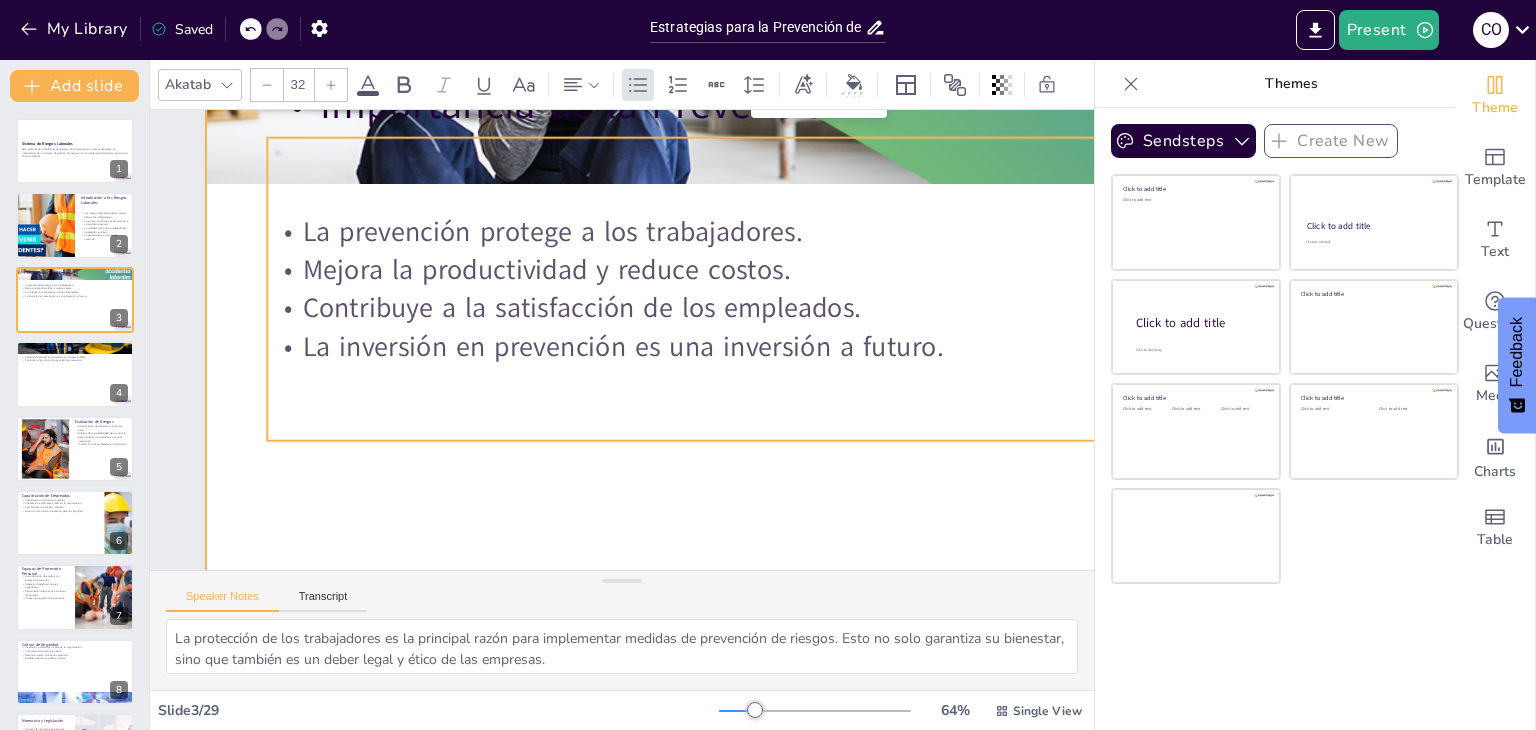 click at bounding box center (804, 431) 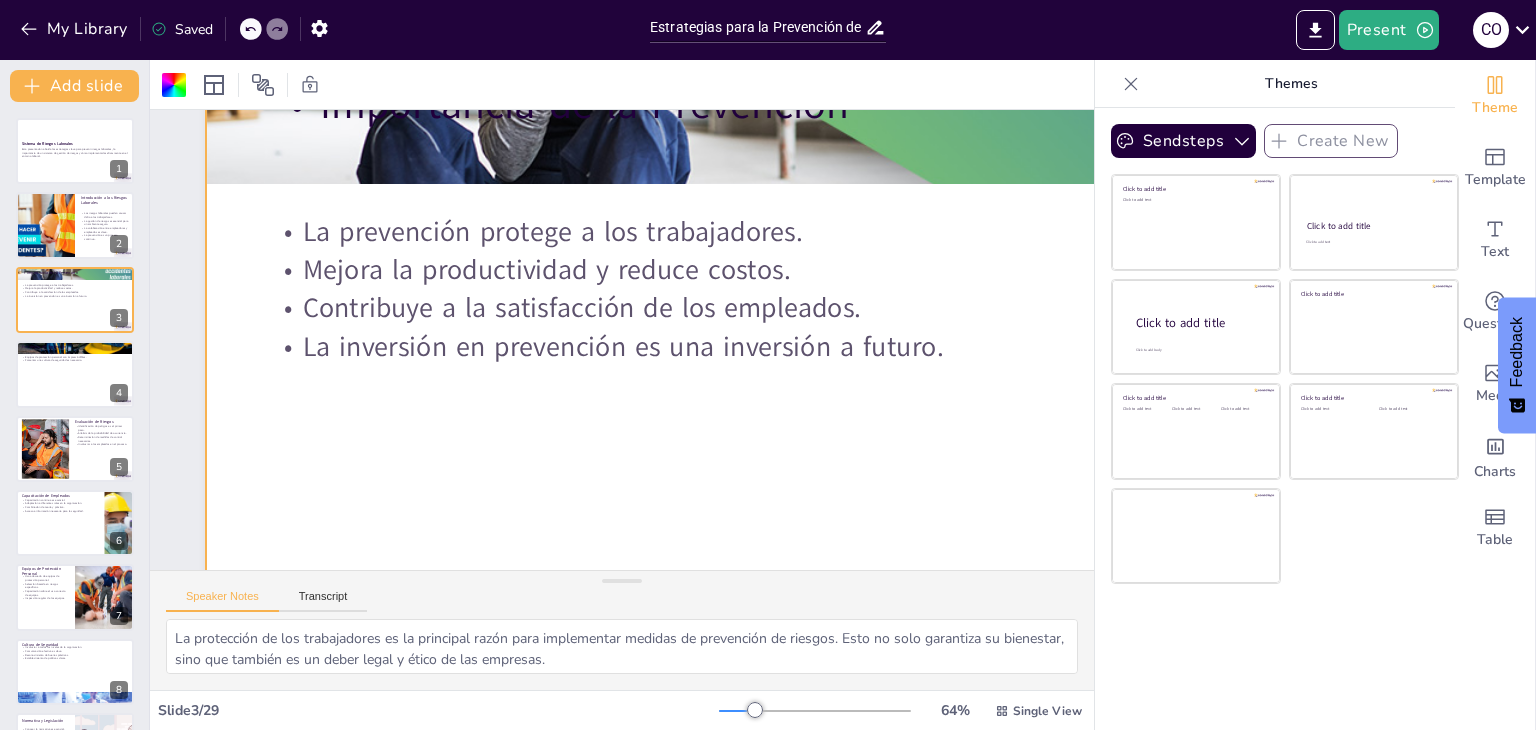click at bounding box center (819, 391) 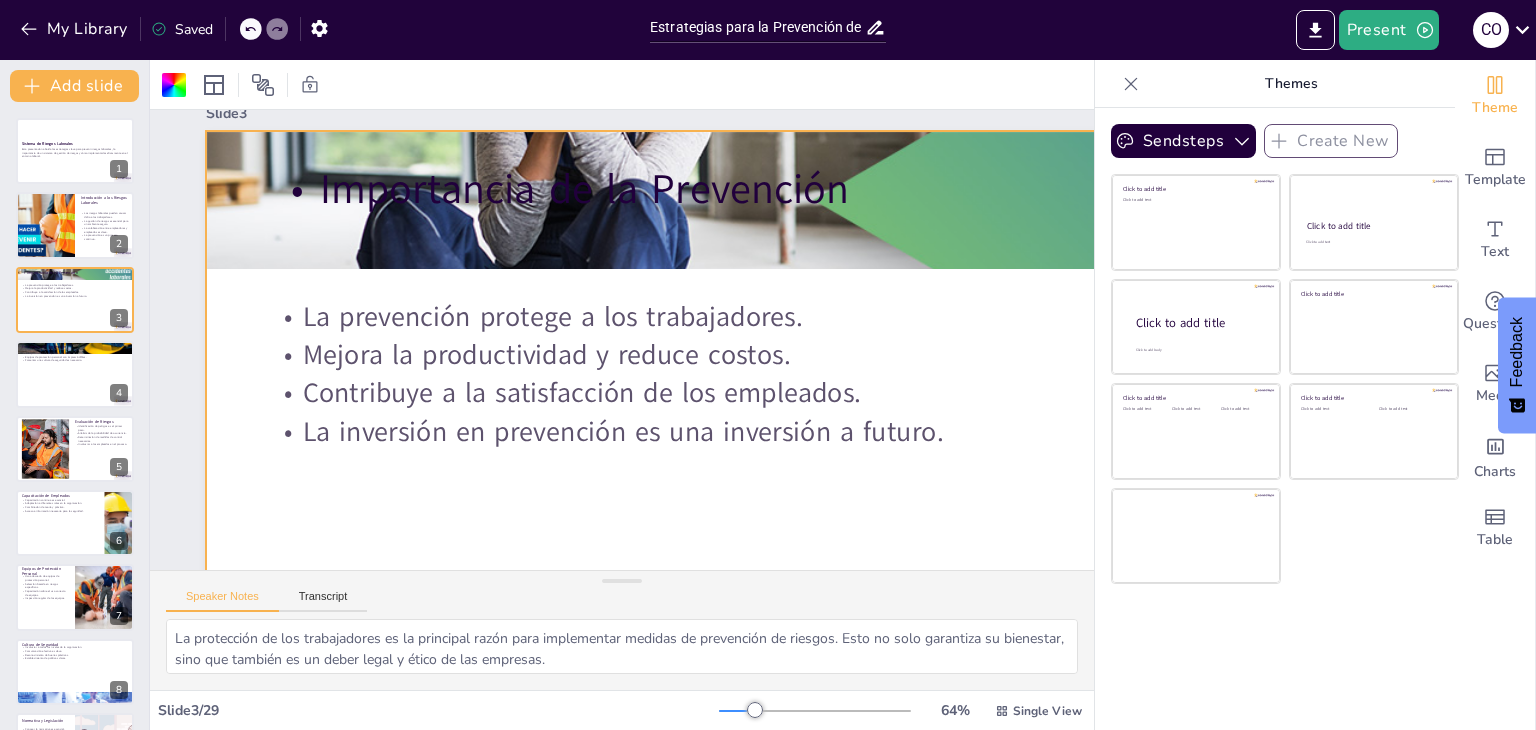 scroll, scrollTop: 0, scrollLeft: 0, axis: both 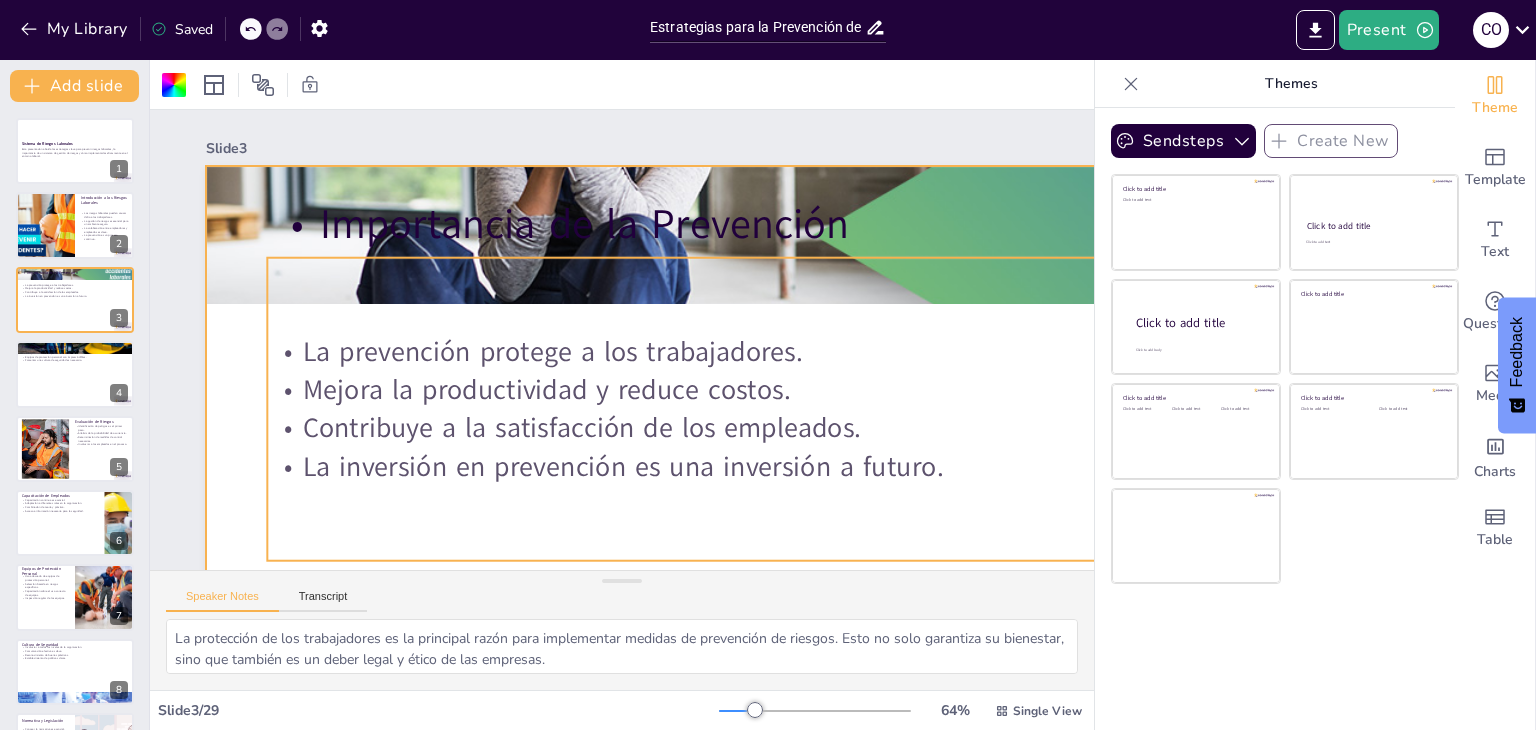 click on "Contribuye a la satisfacción de los empleados." at bounding box center (809, 449) 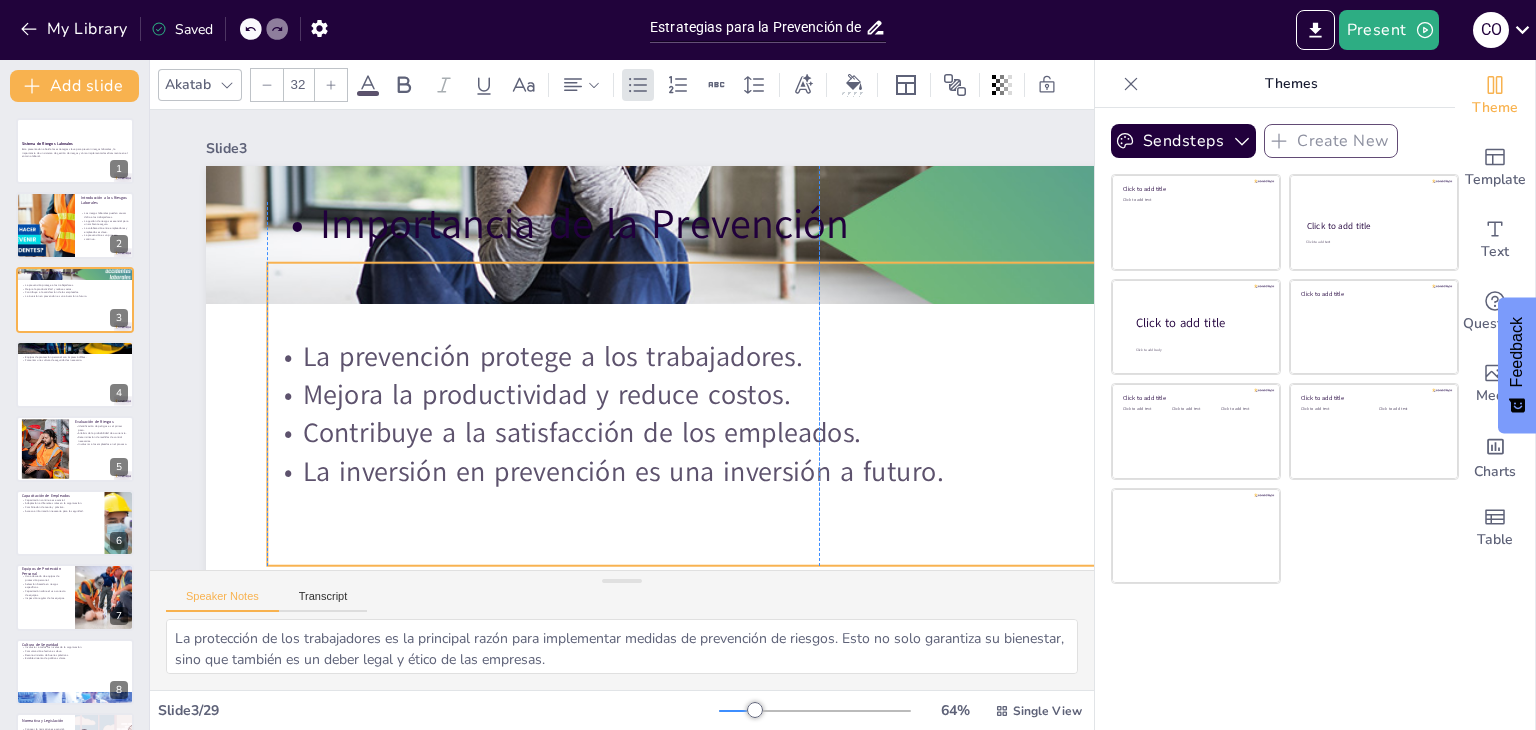 click on "Mejora la productividad y reduce costos." at bounding box center [819, 395] 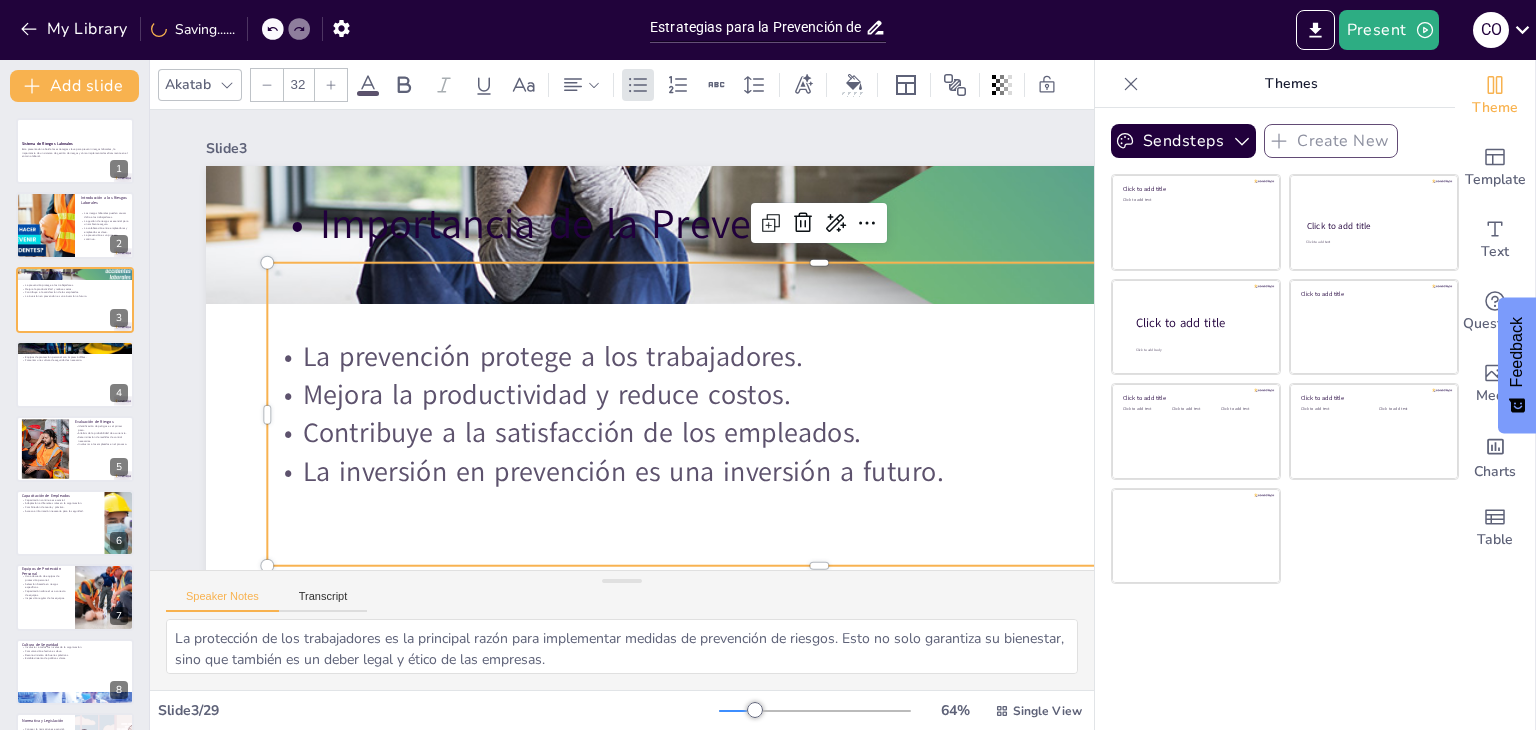 click on "Mejora la productividad y reduce costos." at bounding box center [819, 395] 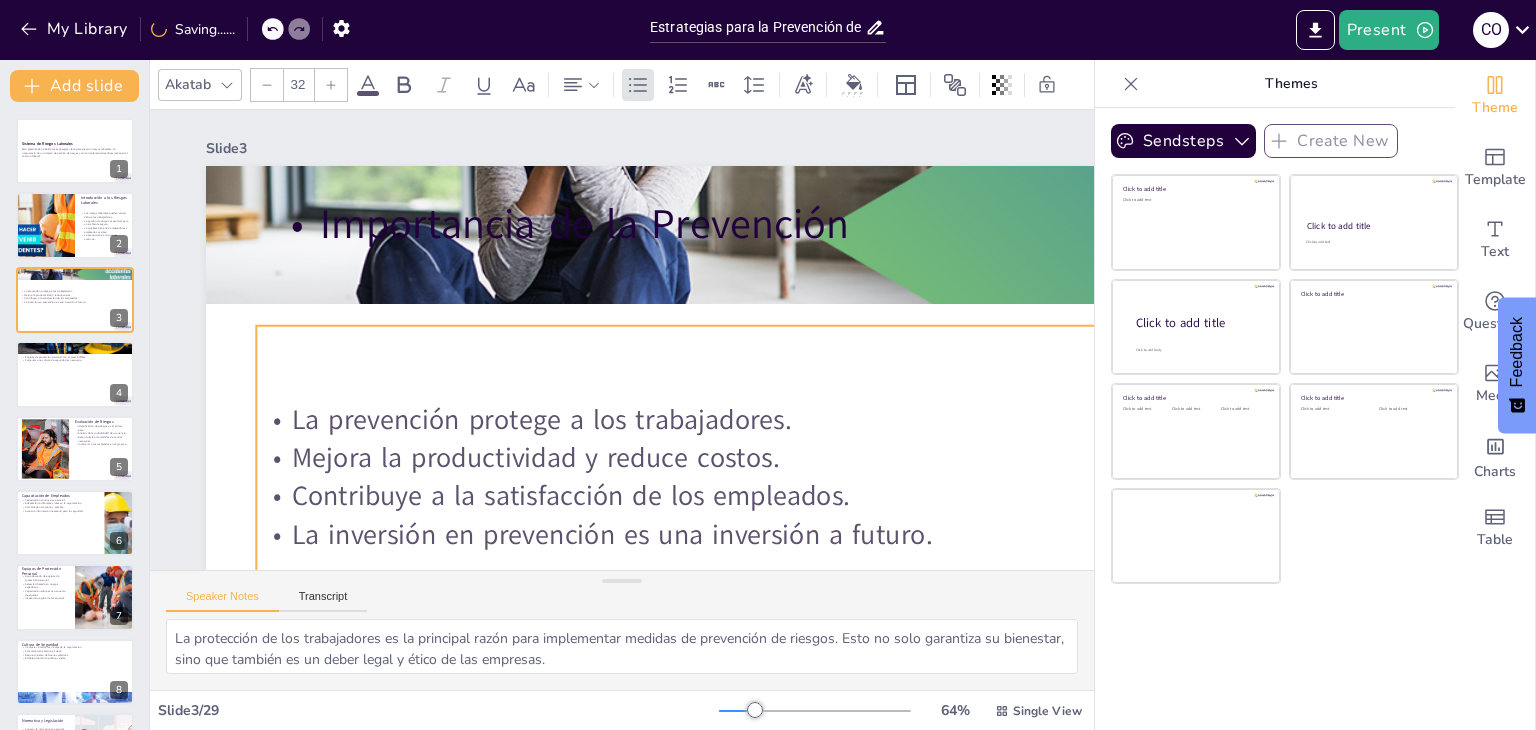 drag, startPoint x: 667, startPoint y: 401, endPoint x: 750, endPoint y: 453, distance: 97.94386 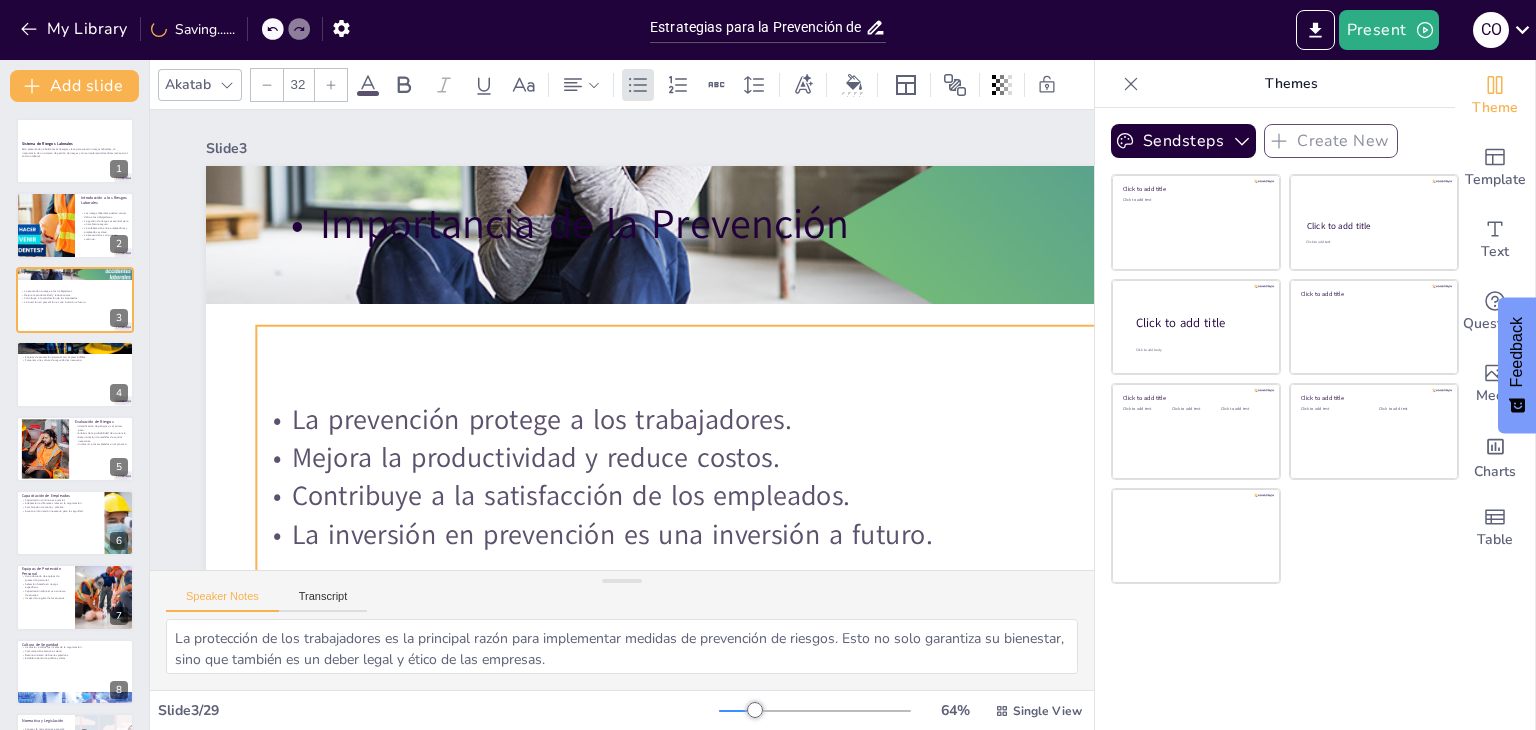 click on "Mejora la productividad y reduce costos." at bounding box center [795, 476] 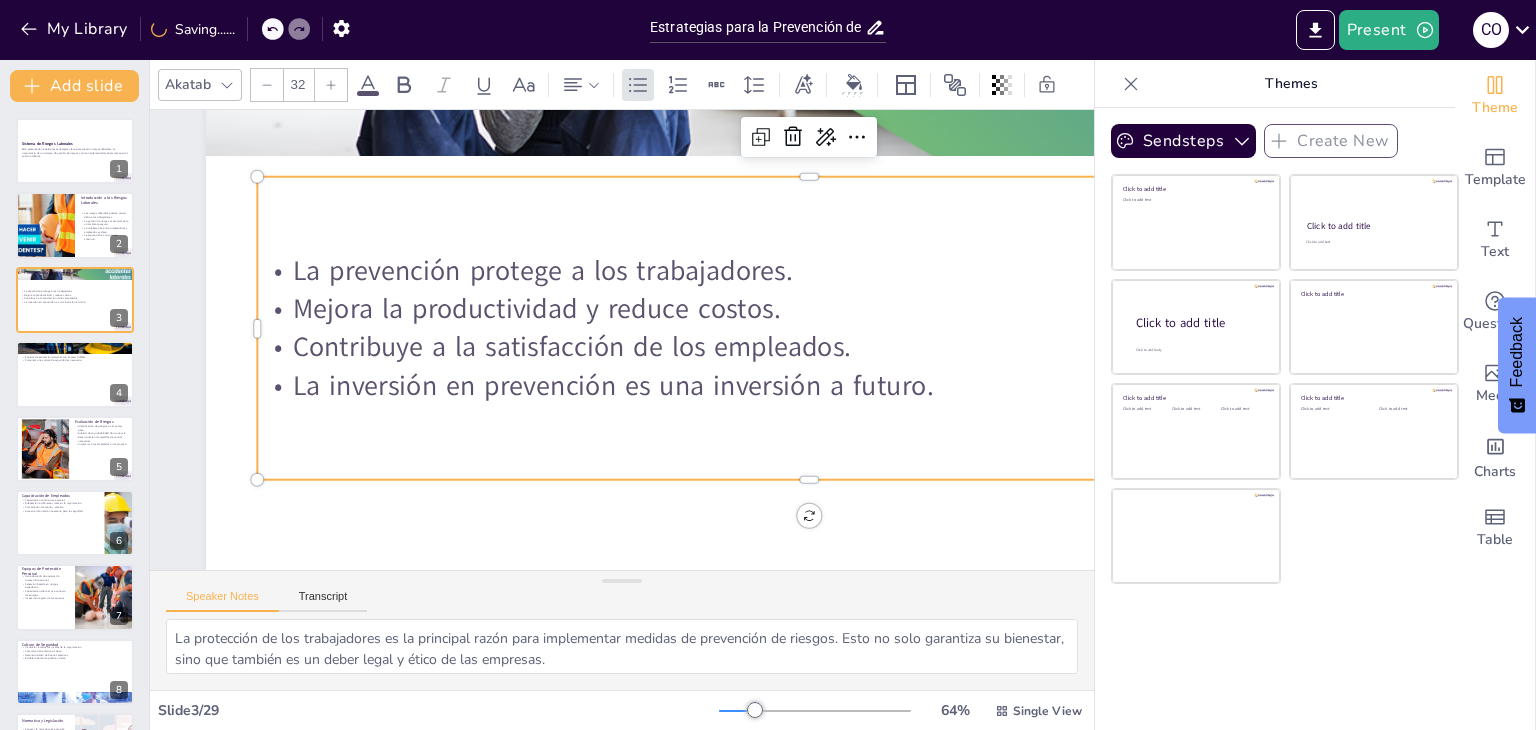 scroll, scrollTop: 160, scrollLeft: 0, axis: vertical 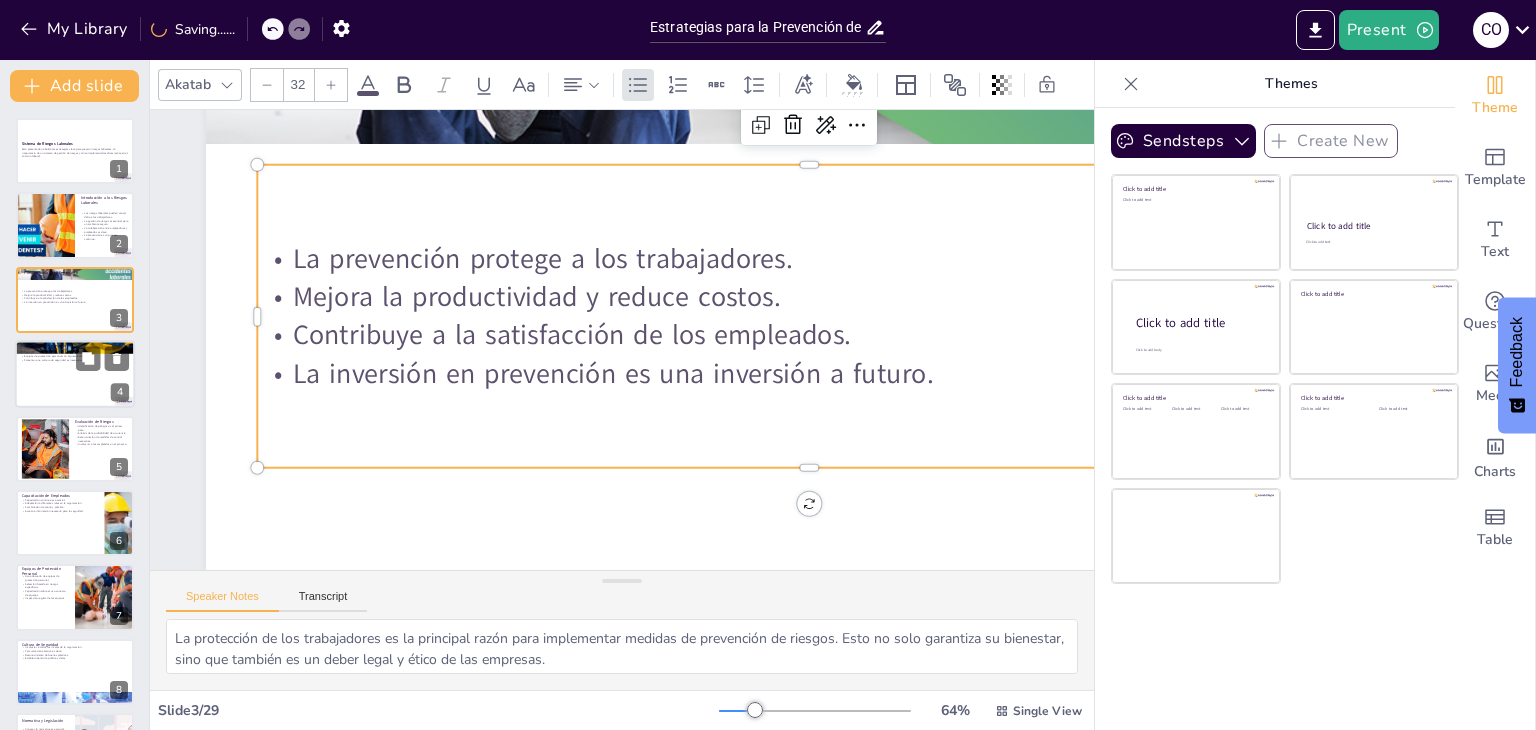 click at bounding box center [75, 374] 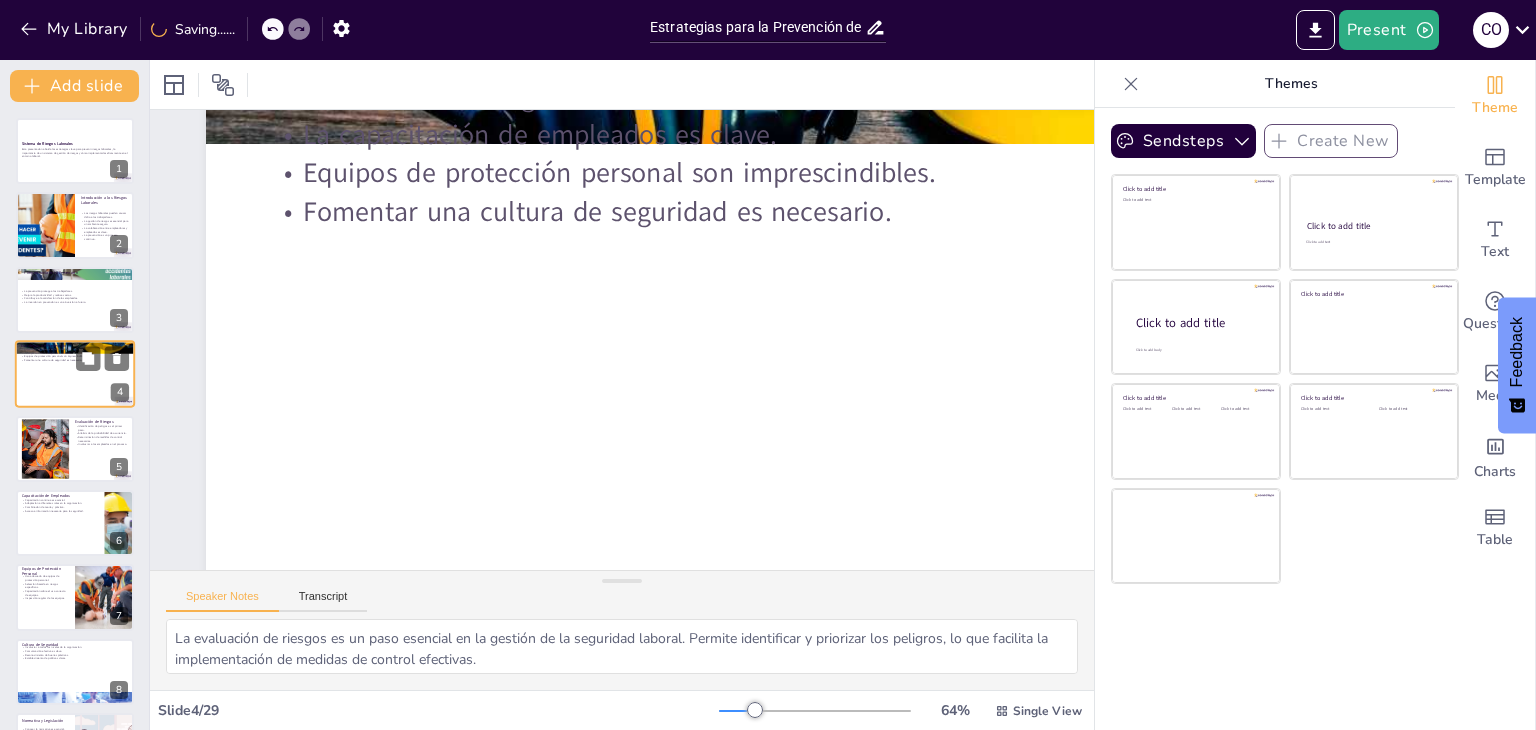 scroll, scrollTop: 0, scrollLeft: 0, axis: both 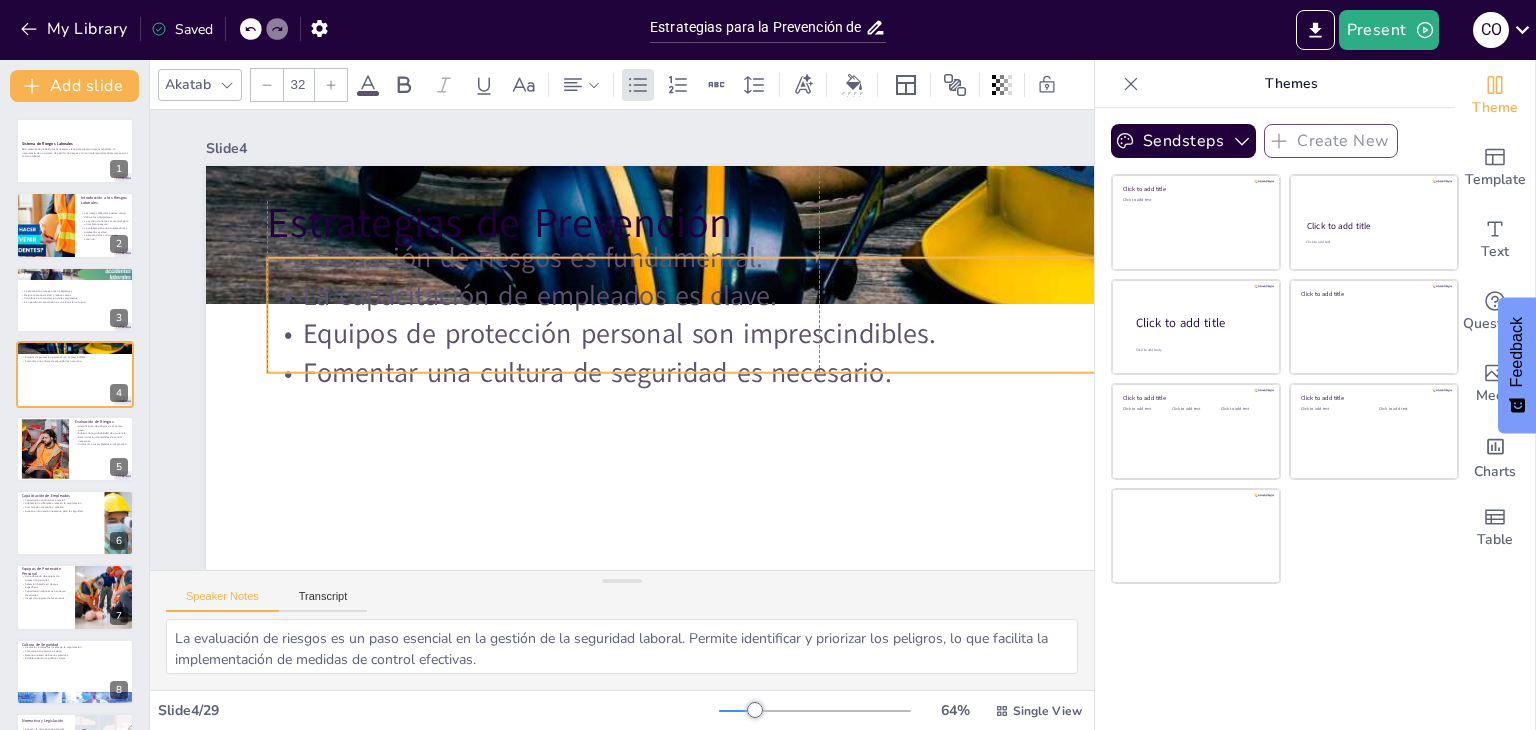 click on "La capacitación de empleados es clave." at bounding box center [819, 296] 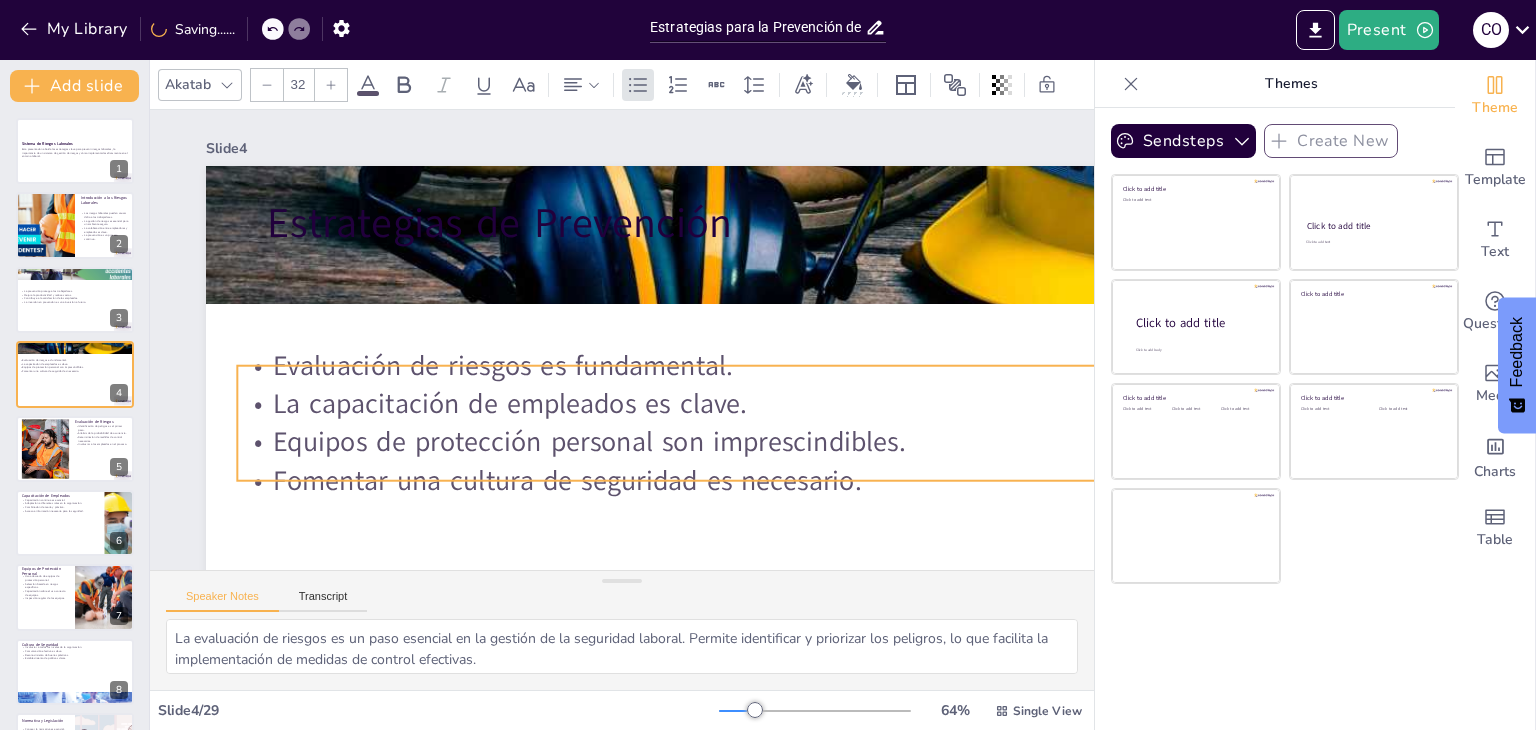 drag, startPoint x: 493, startPoint y: 349, endPoint x: 463, endPoint y: 457, distance: 112.08925 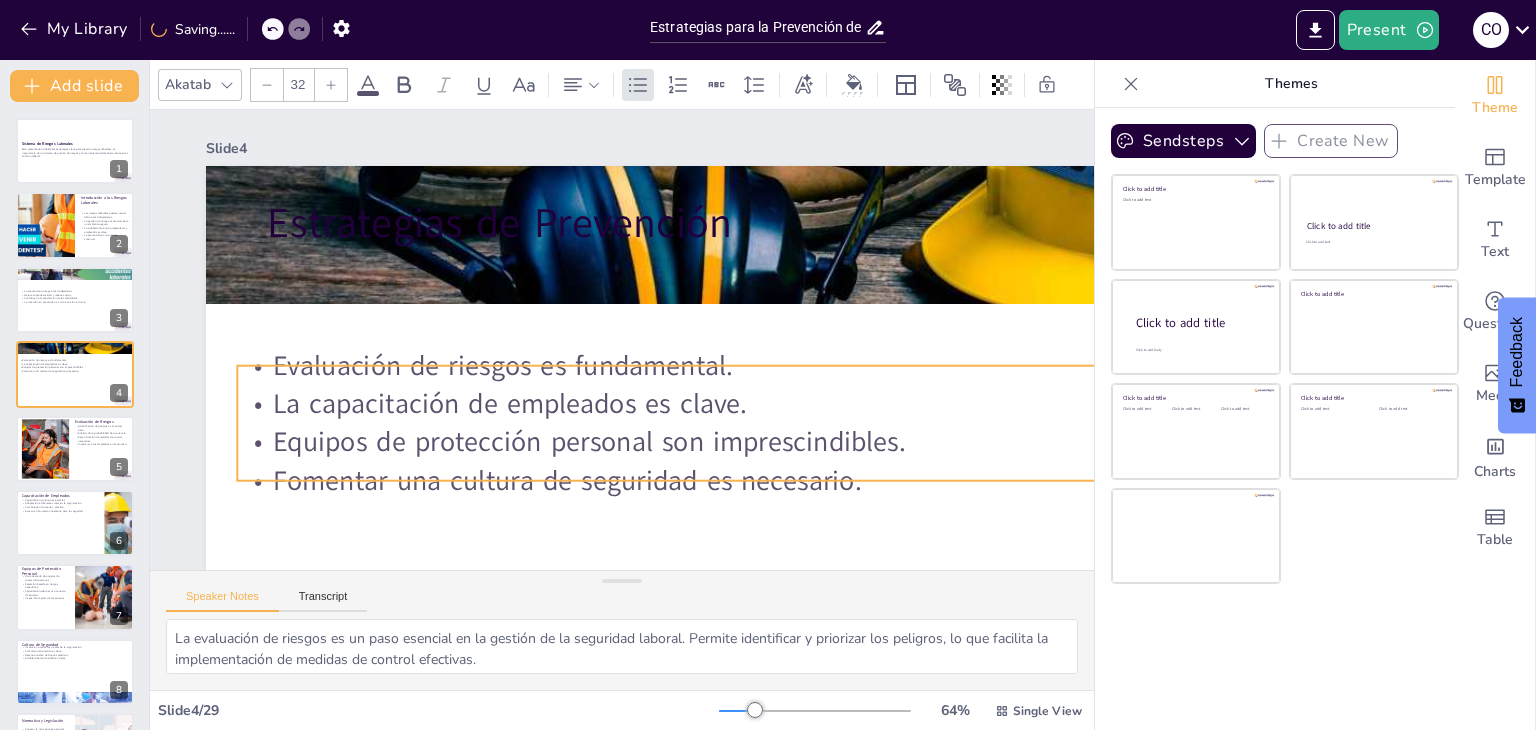 click on "Equipos de protección personal son imprescindibles." at bounding box center [778, 459] 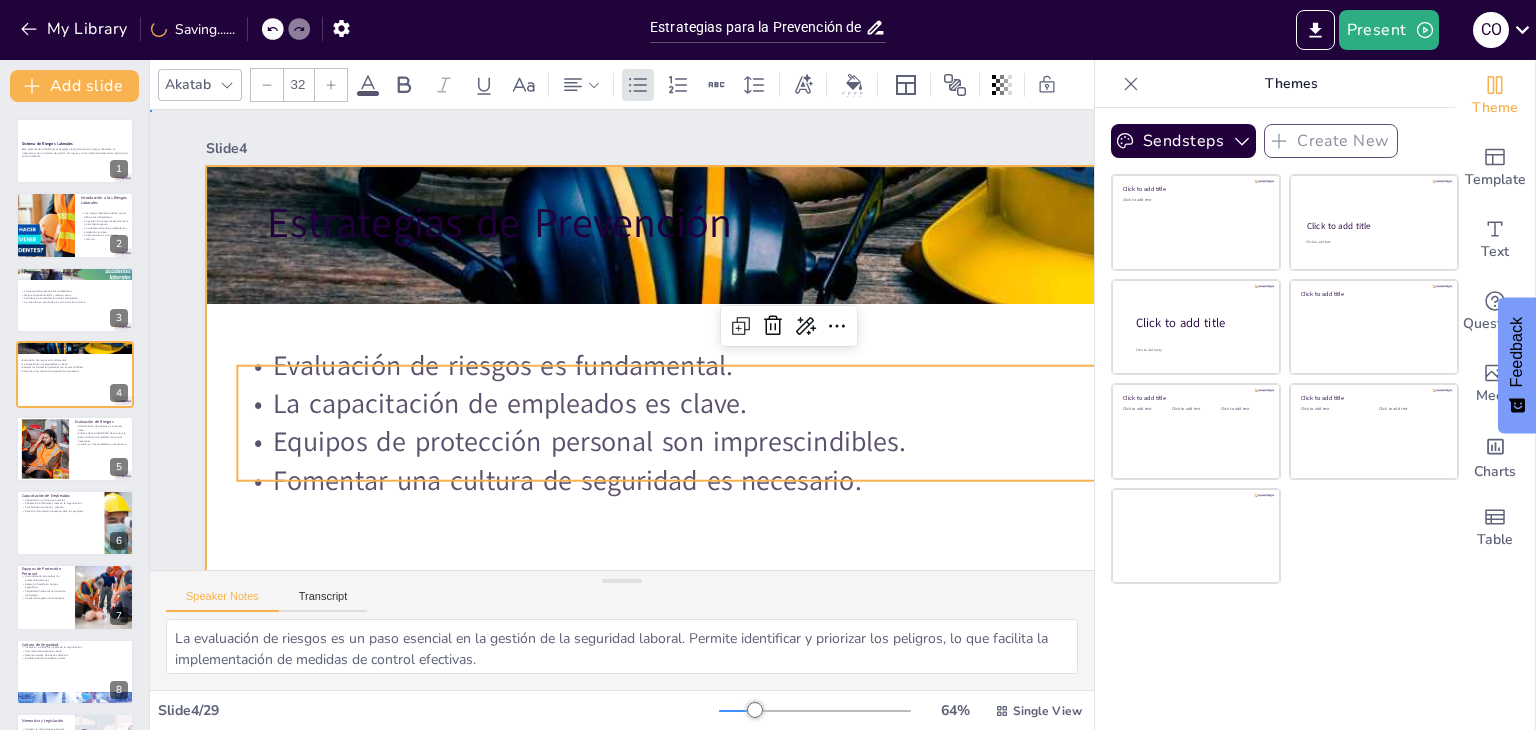 click at bounding box center [800, 530] 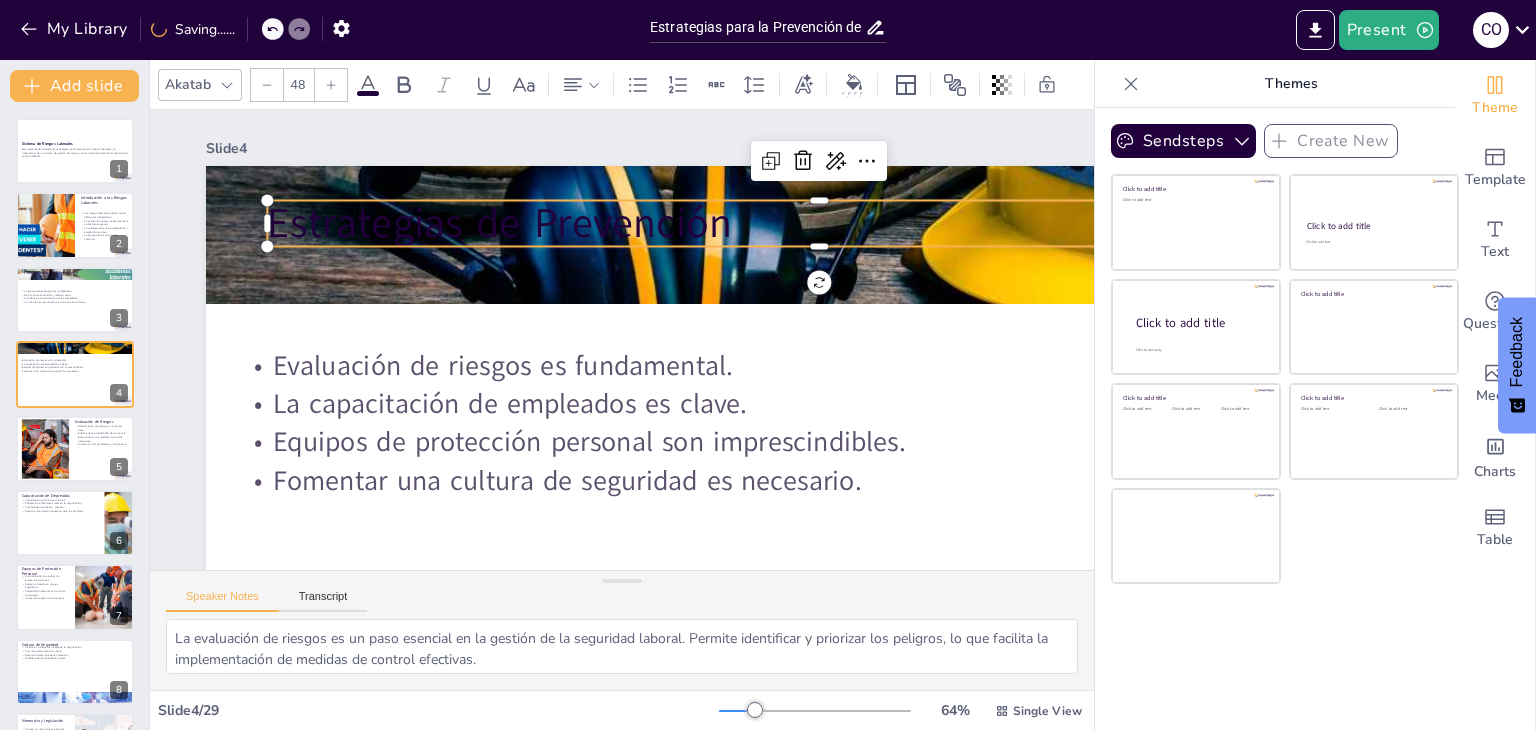 click on "Estrategias de Prevención" at bounding box center [830, 245] 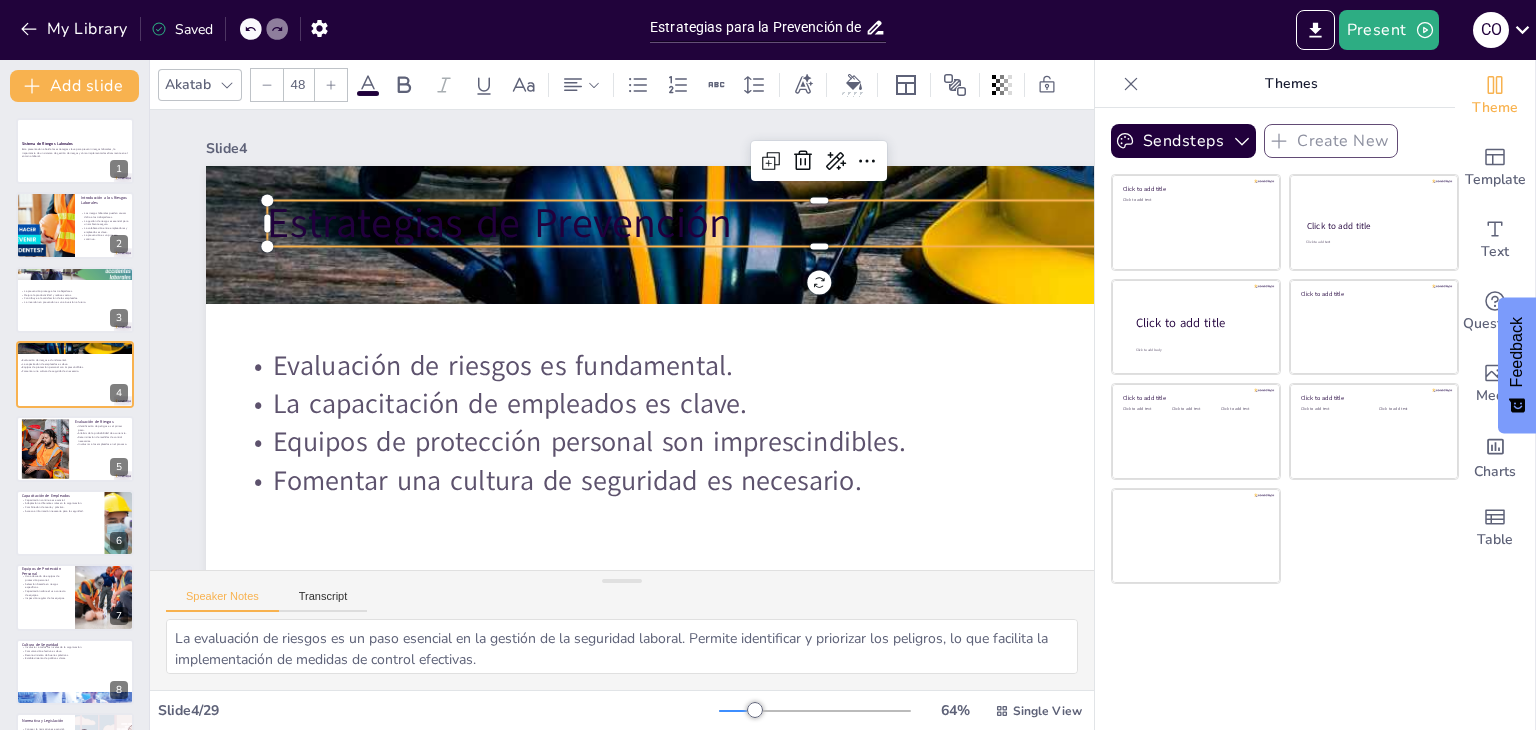 click 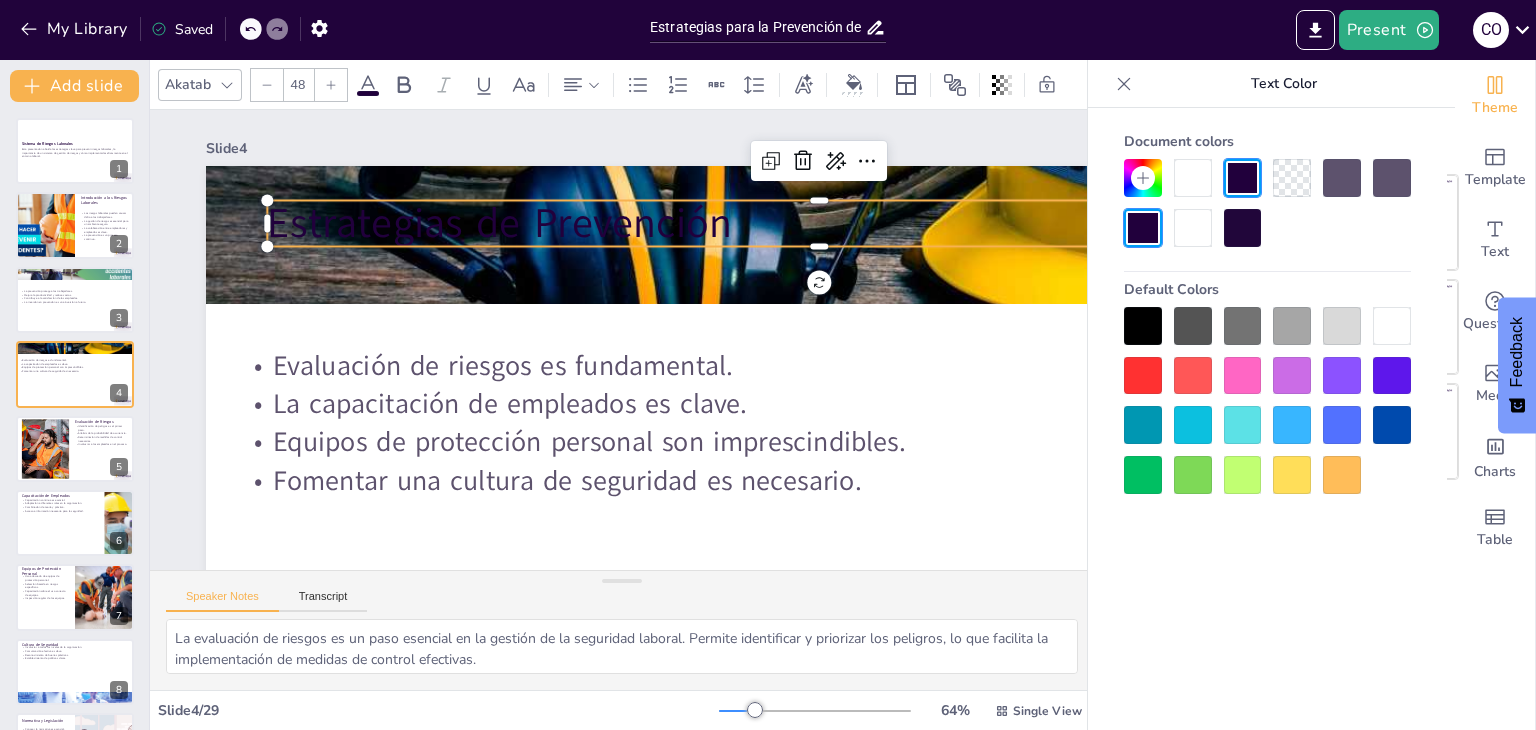 click at bounding box center (1342, 376) 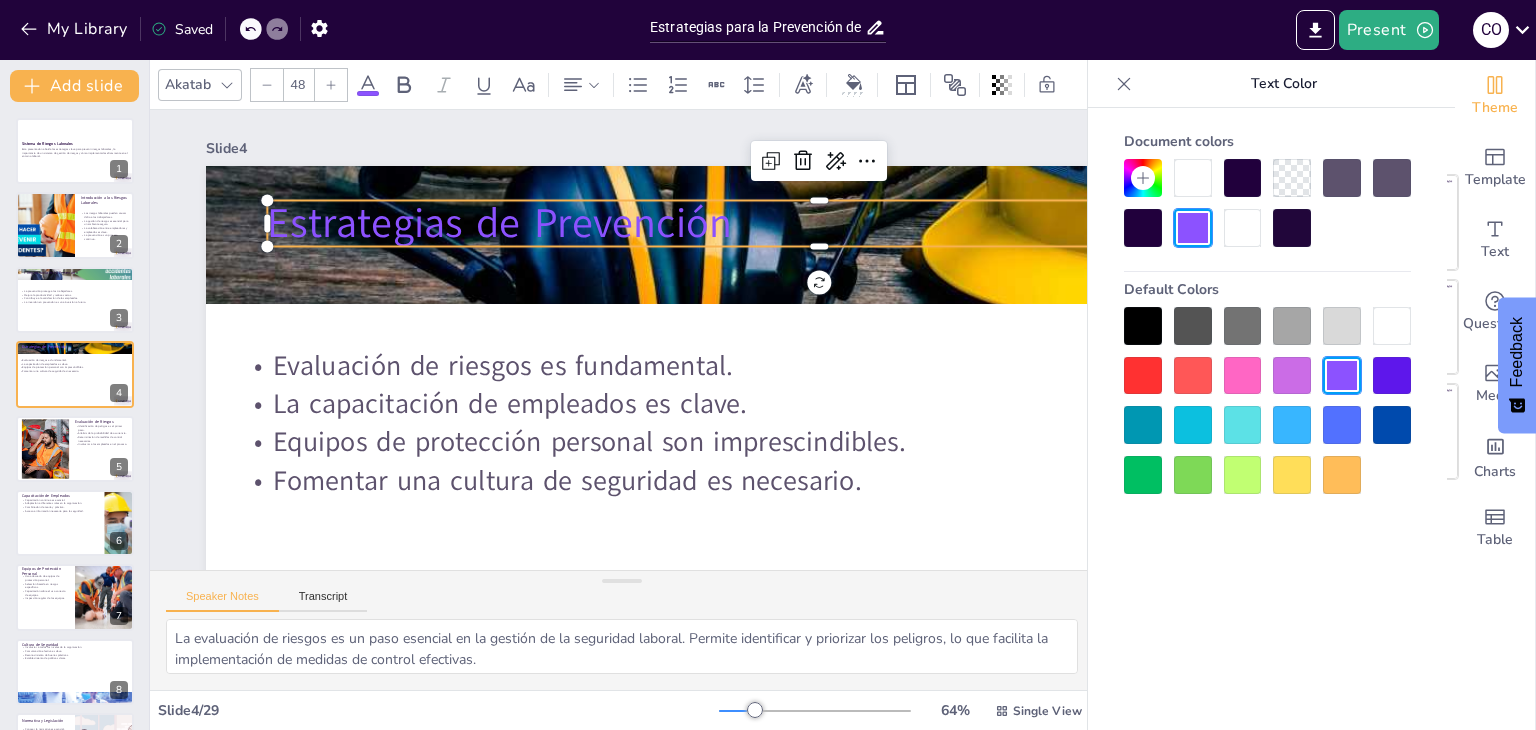 click at bounding box center [1392, 376] 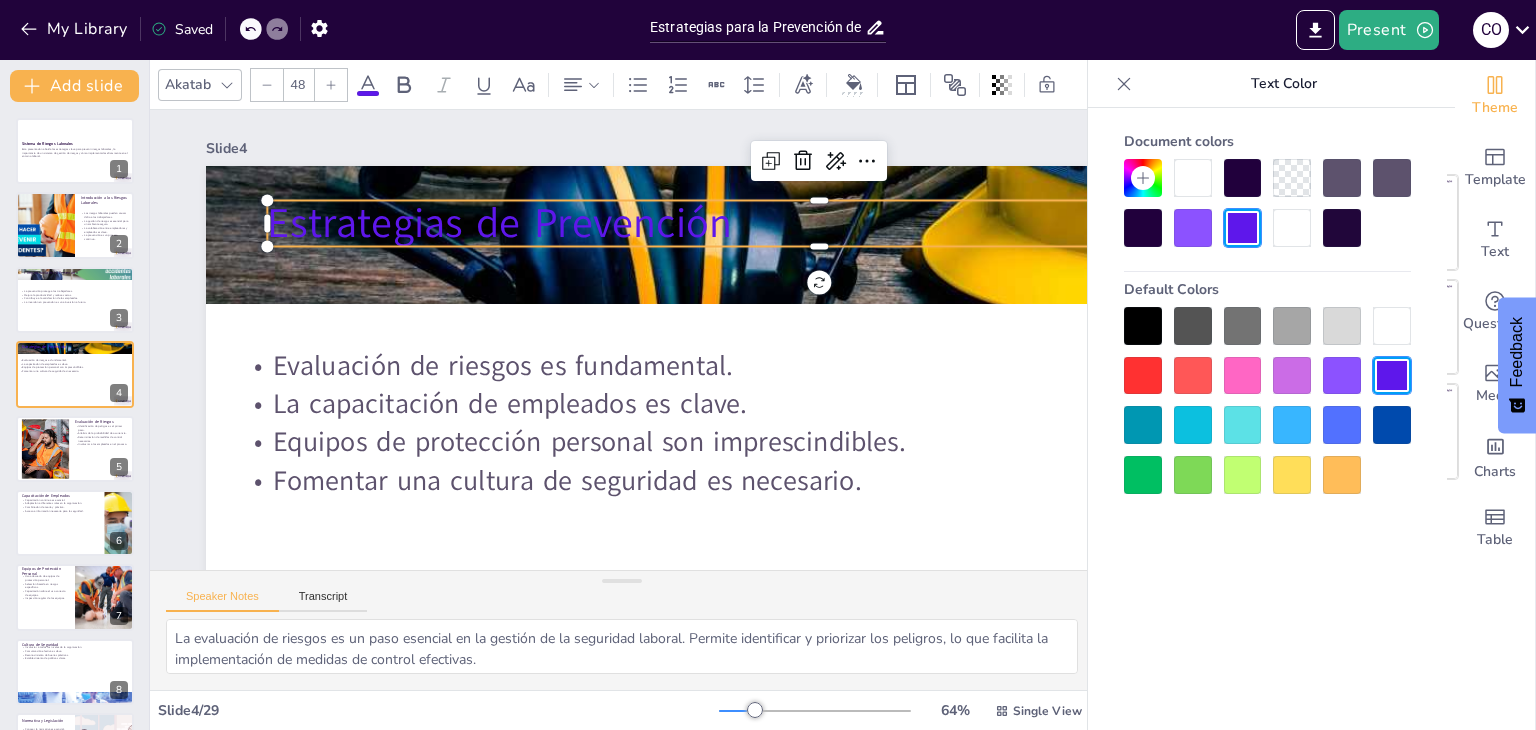 click at bounding box center (1292, 376) 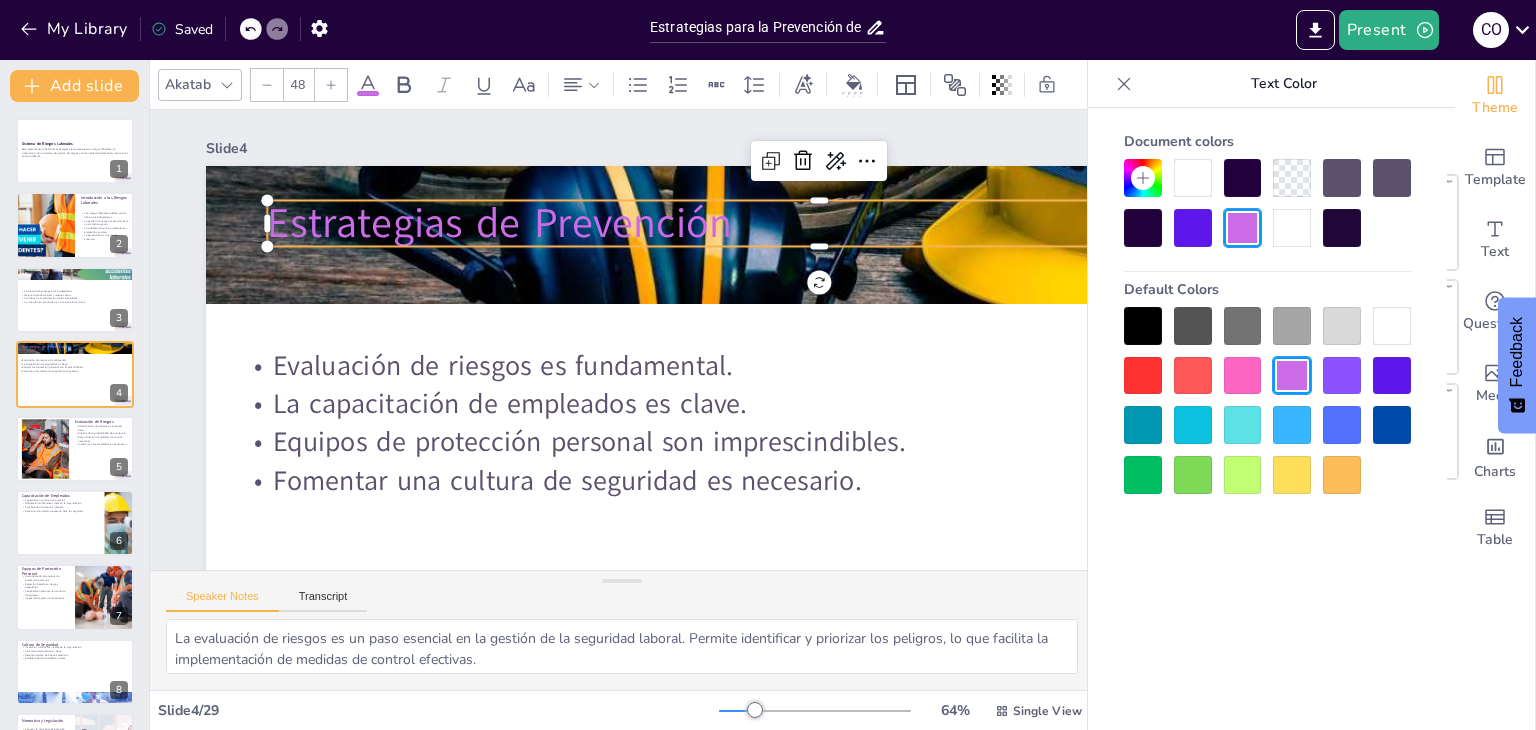 click at bounding box center [1193, 376] 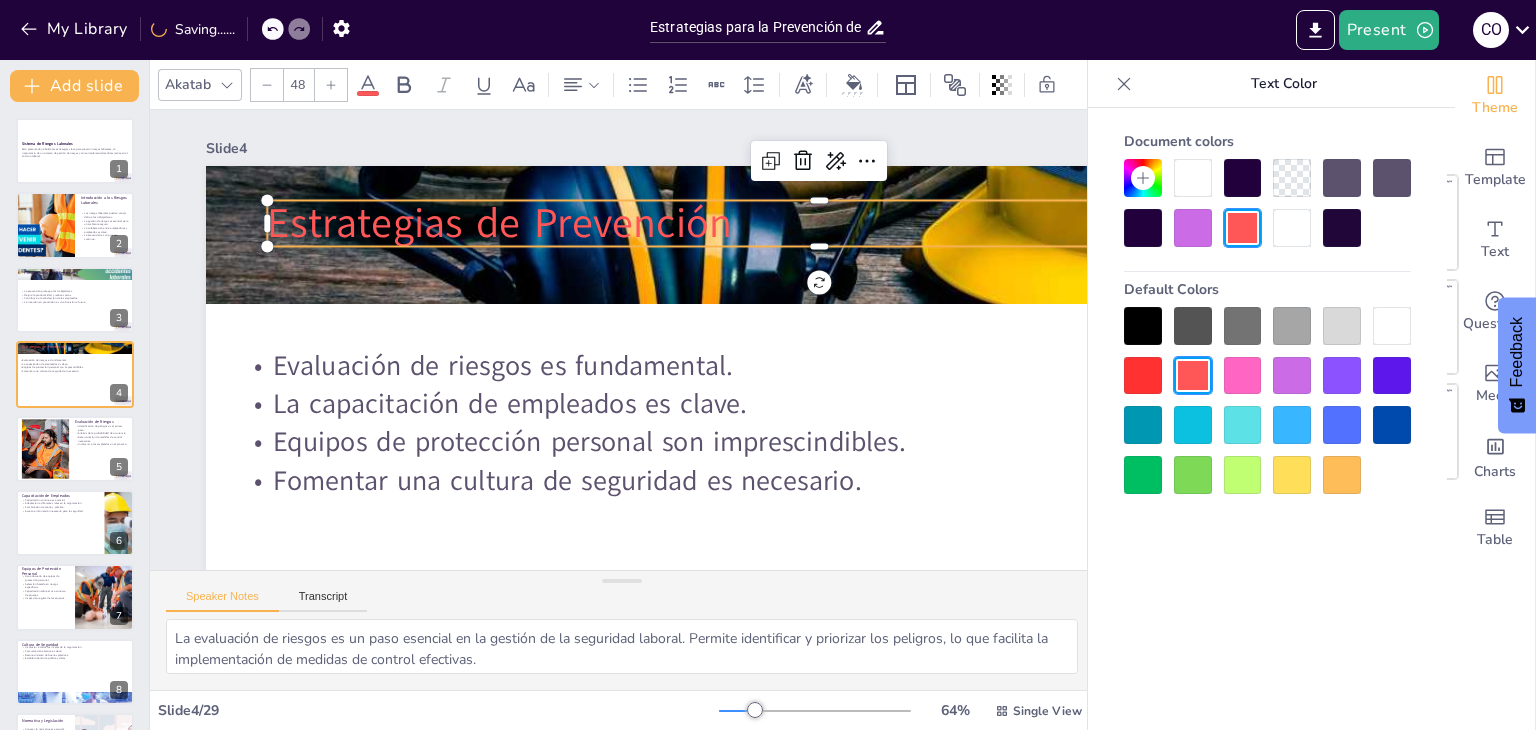click at bounding box center [1143, 376] 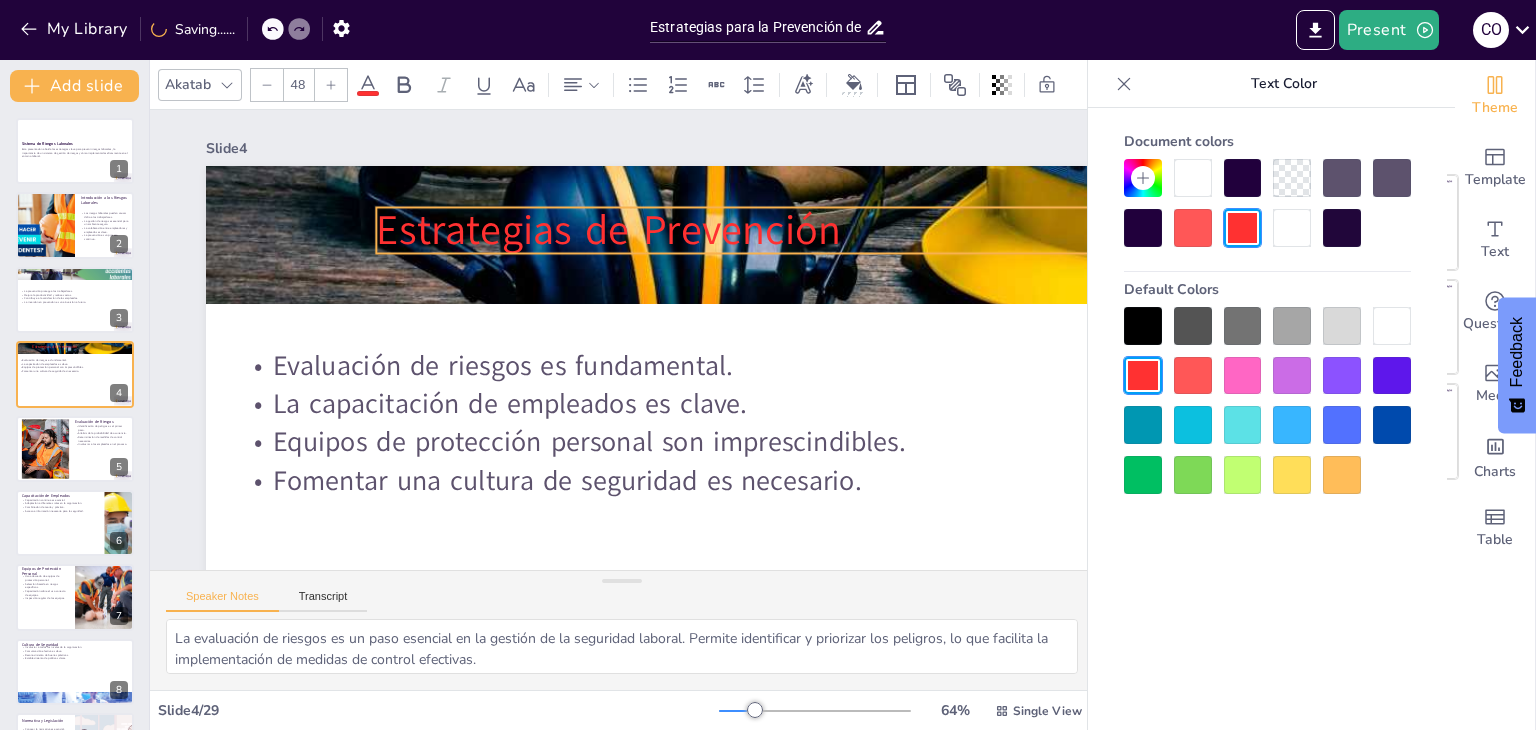 drag, startPoint x: 775, startPoint y: 221, endPoint x: 884, endPoint y: 228, distance: 109.22454 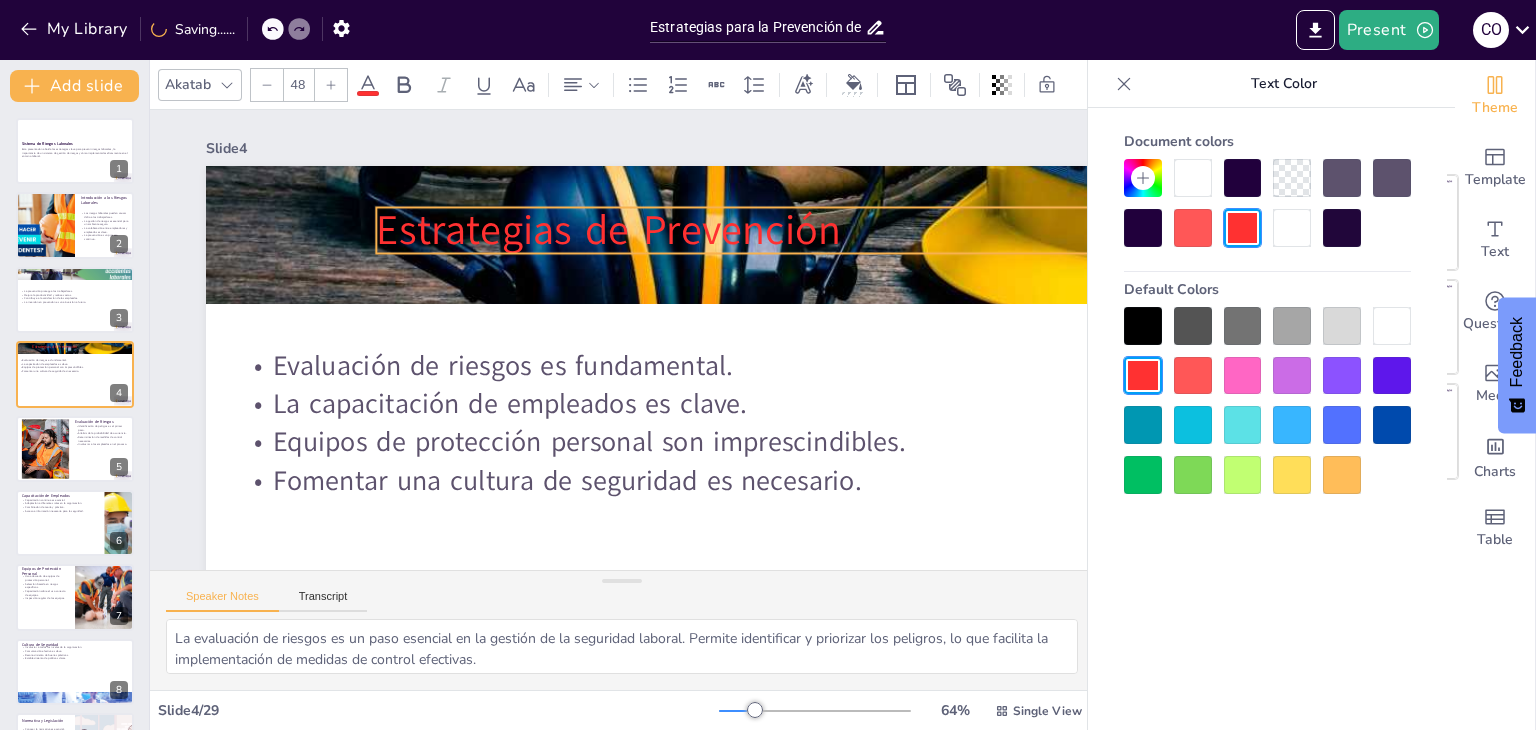 click on "Estrategias de Prevención" at bounding box center (938, 263) 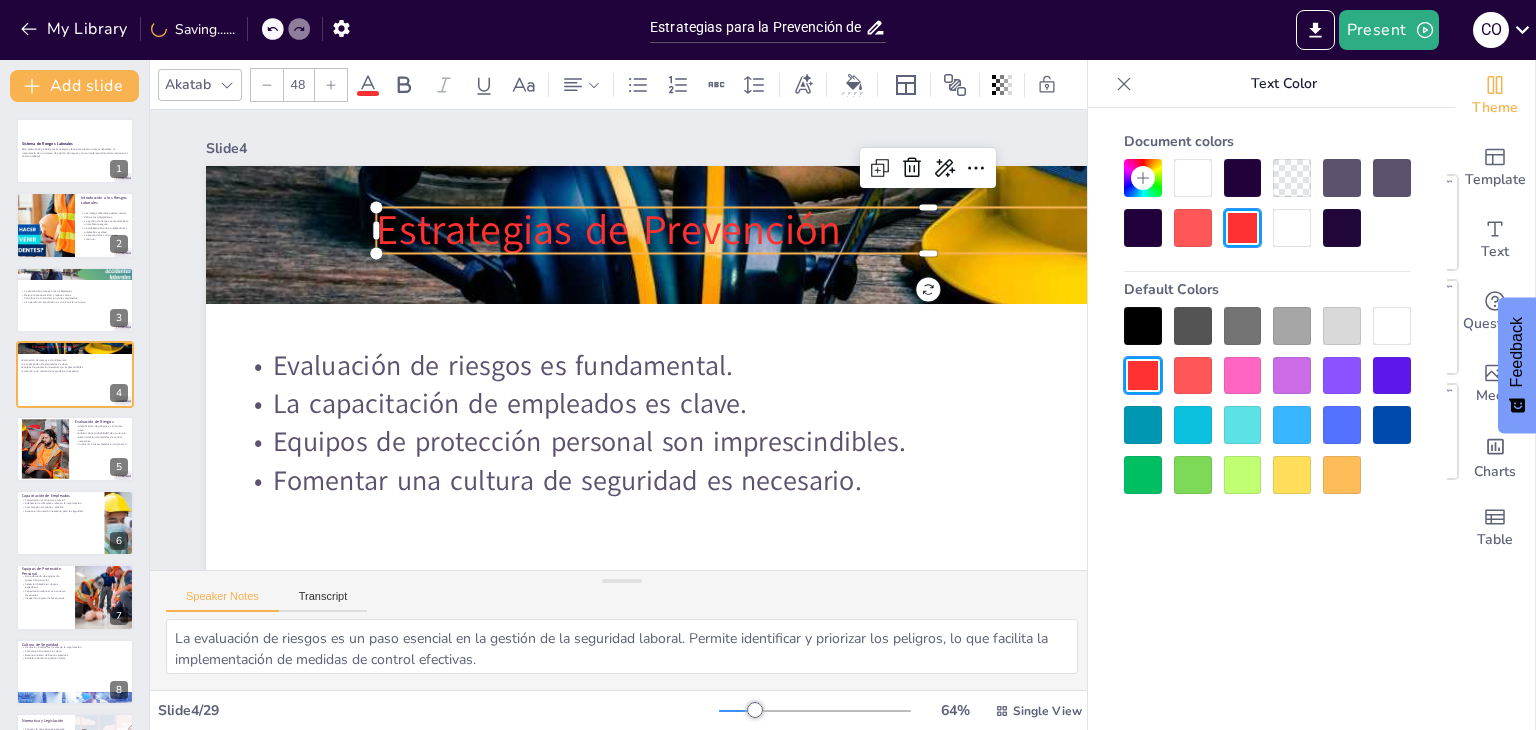 click at bounding box center (829, 256) 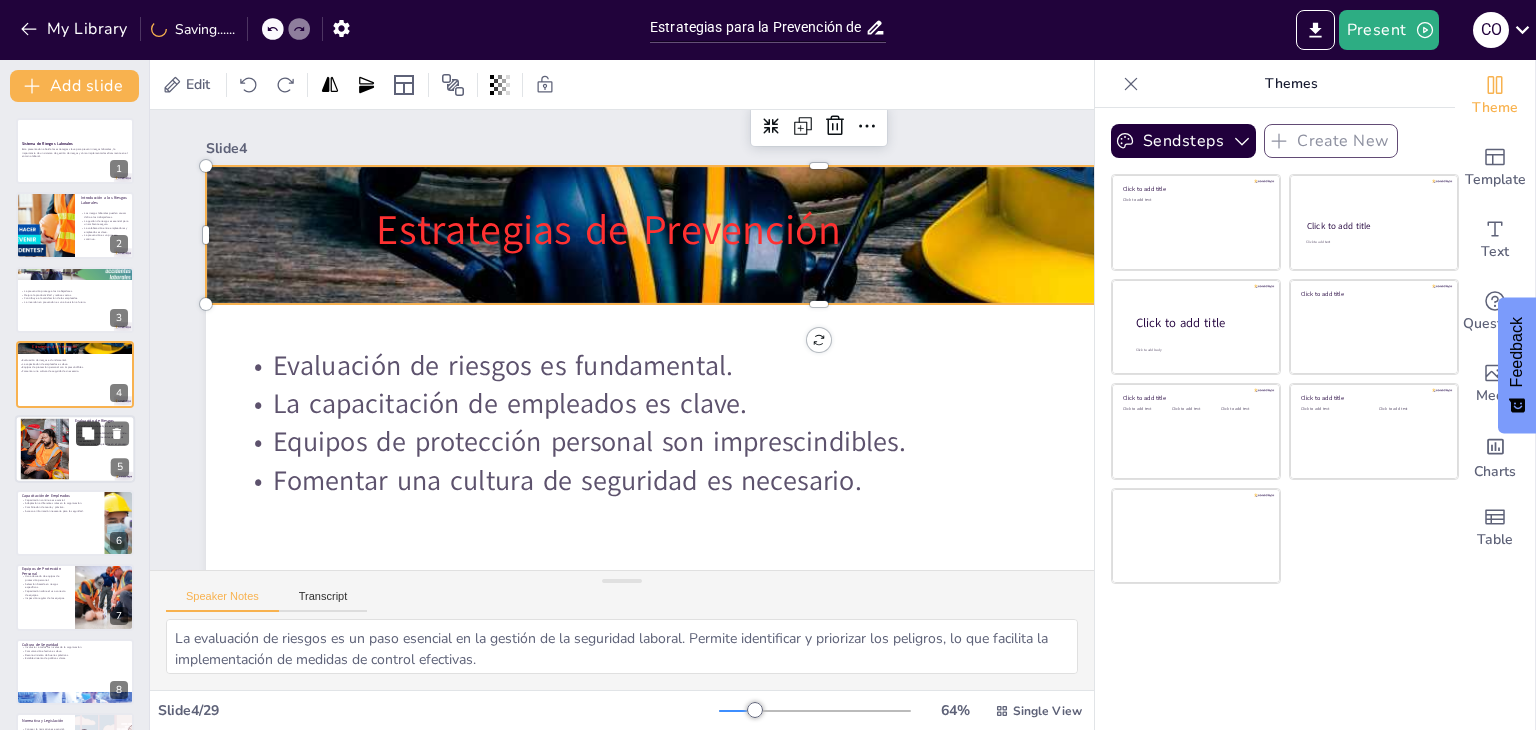 click 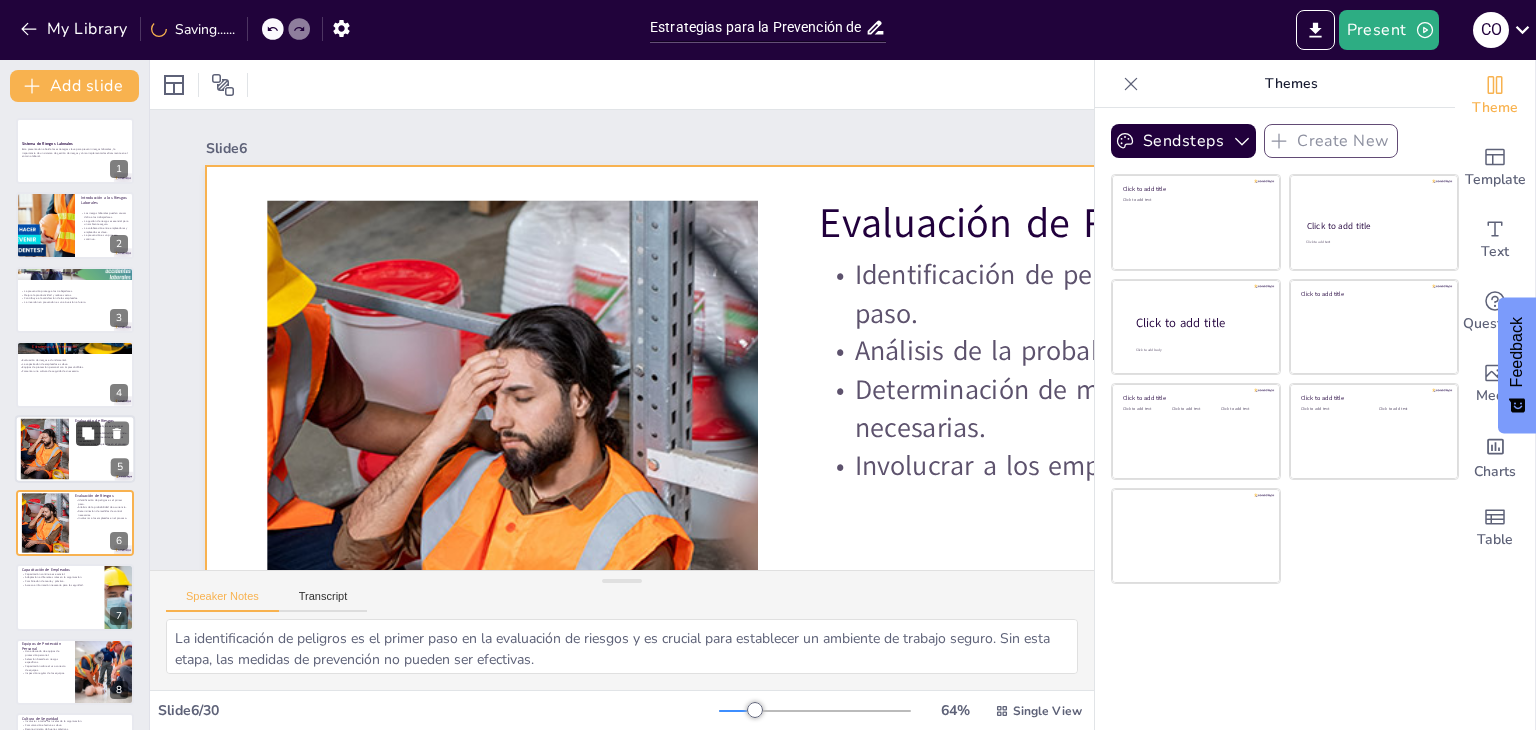 scroll, scrollTop: 107, scrollLeft: 0, axis: vertical 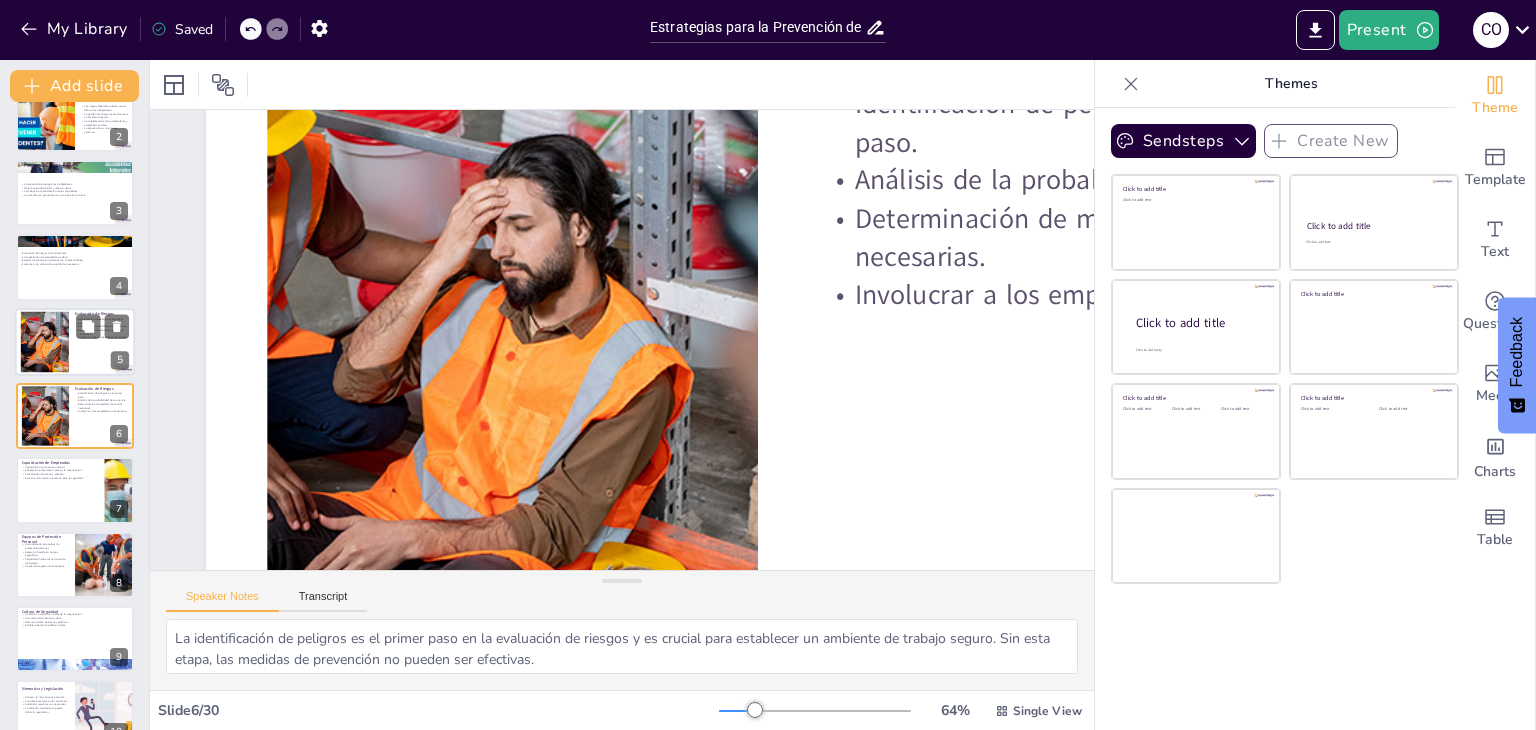 click at bounding box center [45, 341] 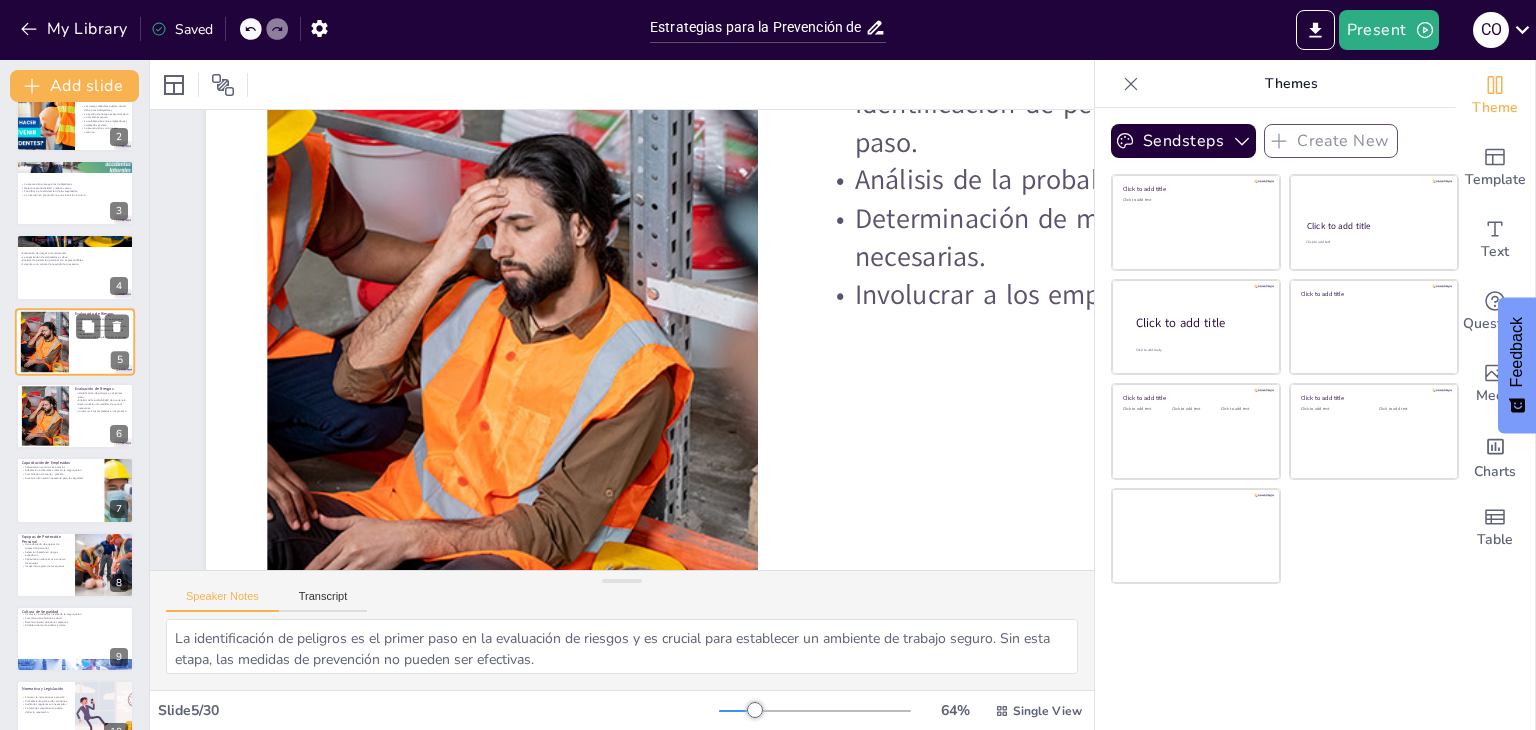 scroll, scrollTop: 32, scrollLeft: 0, axis: vertical 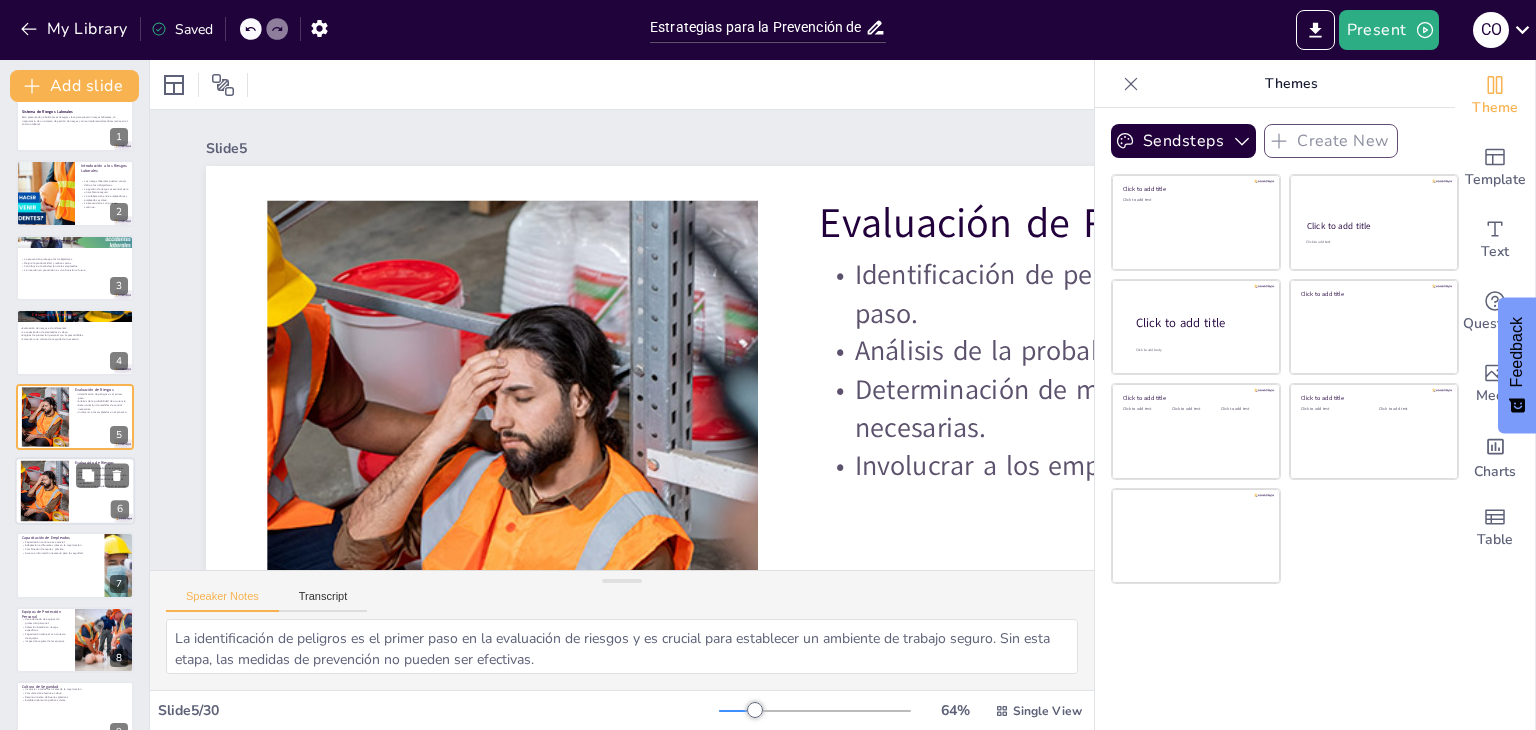 click at bounding box center (45, 491) 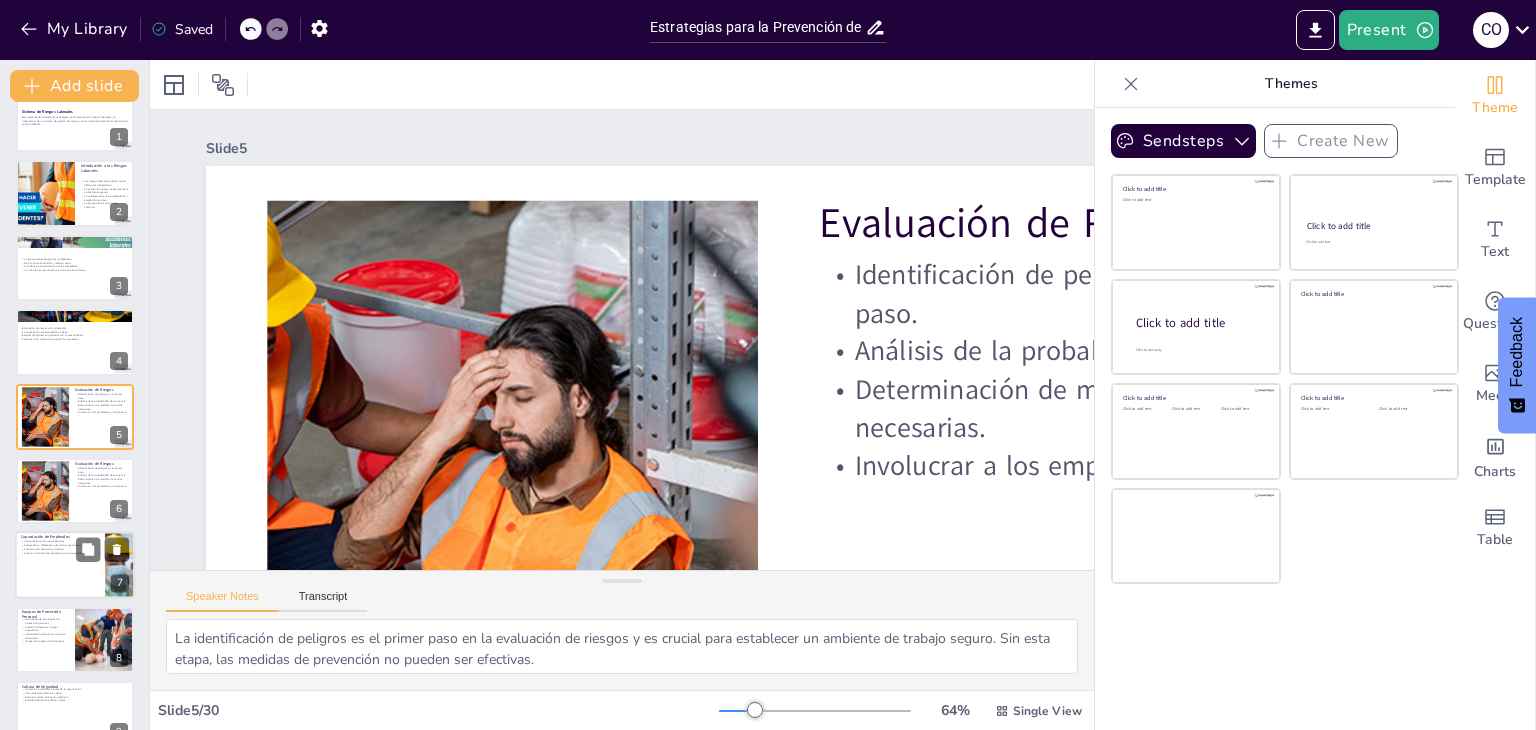 scroll, scrollTop: 107, scrollLeft: 0, axis: vertical 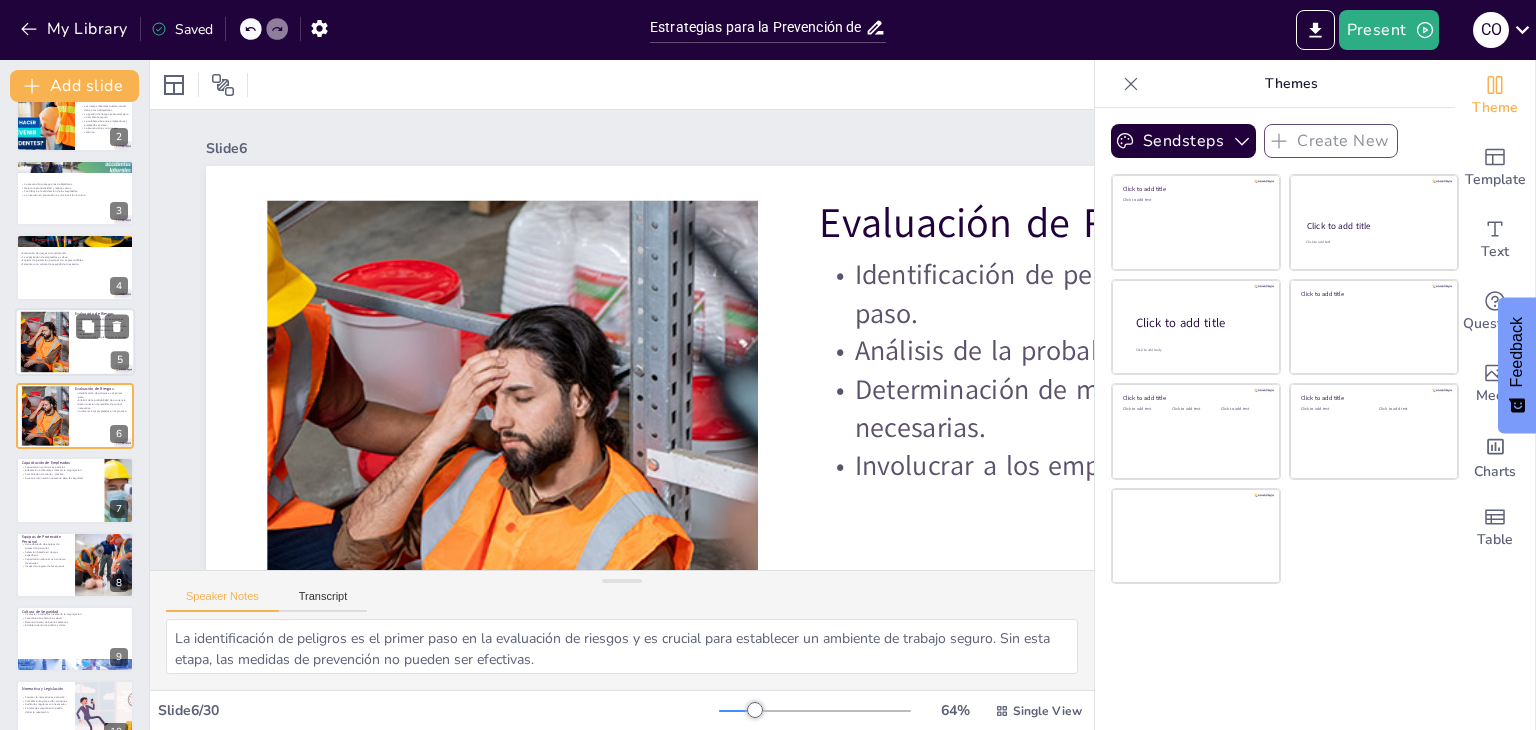 click at bounding box center (45, 341) 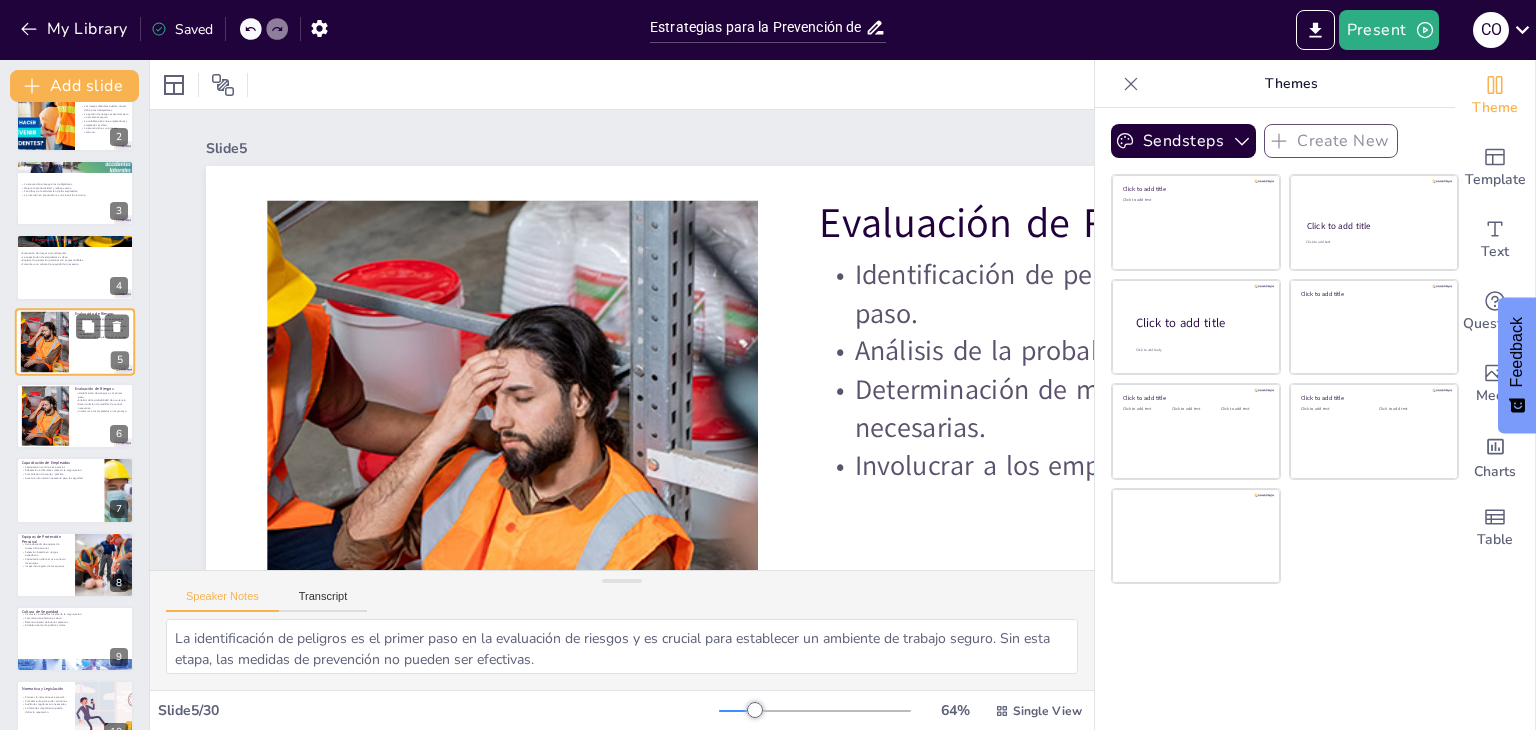 scroll, scrollTop: 32, scrollLeft: 0, axis: vertical 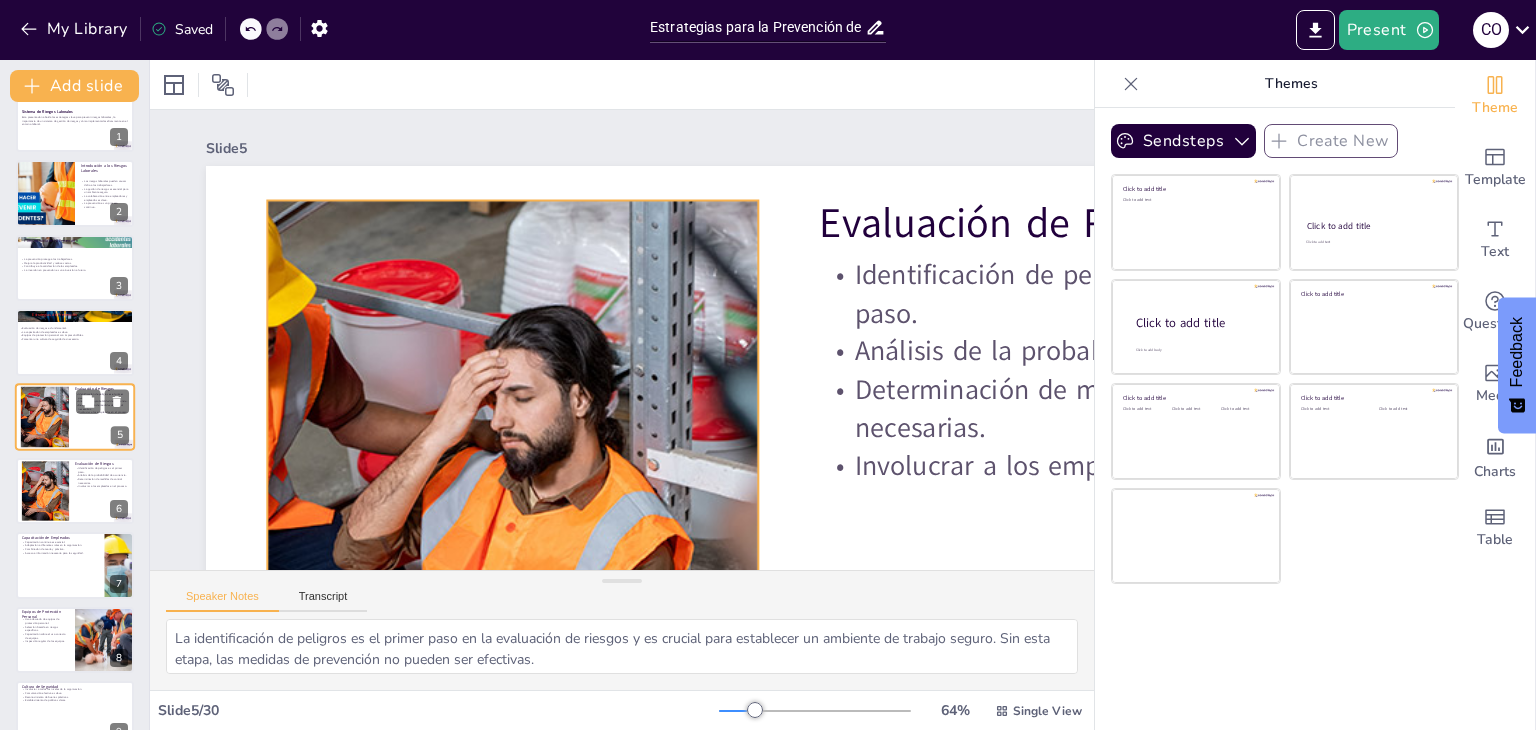 click at bounding box center [45, 416] 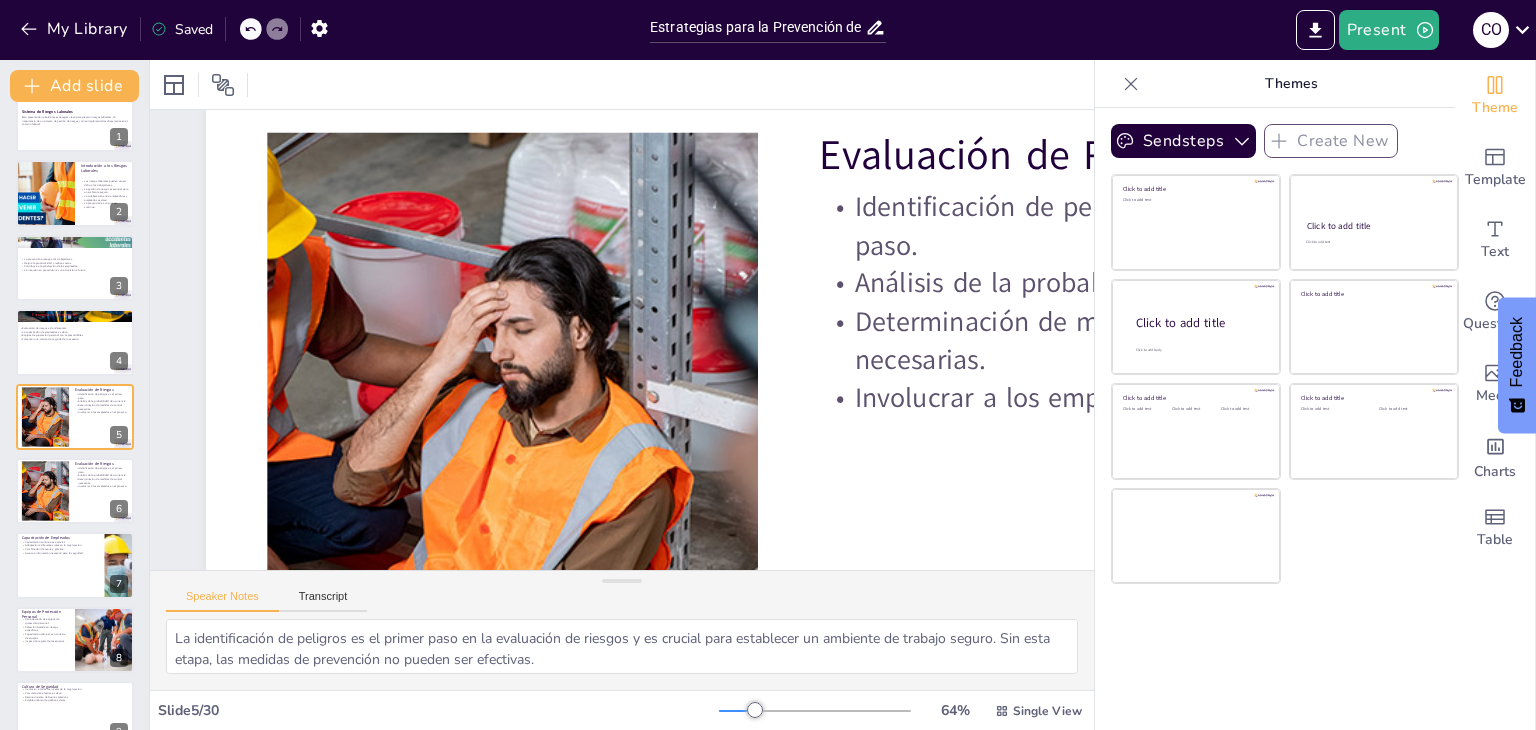 scroll, scrollTop: 0, scrollLeft: 0, axis: both 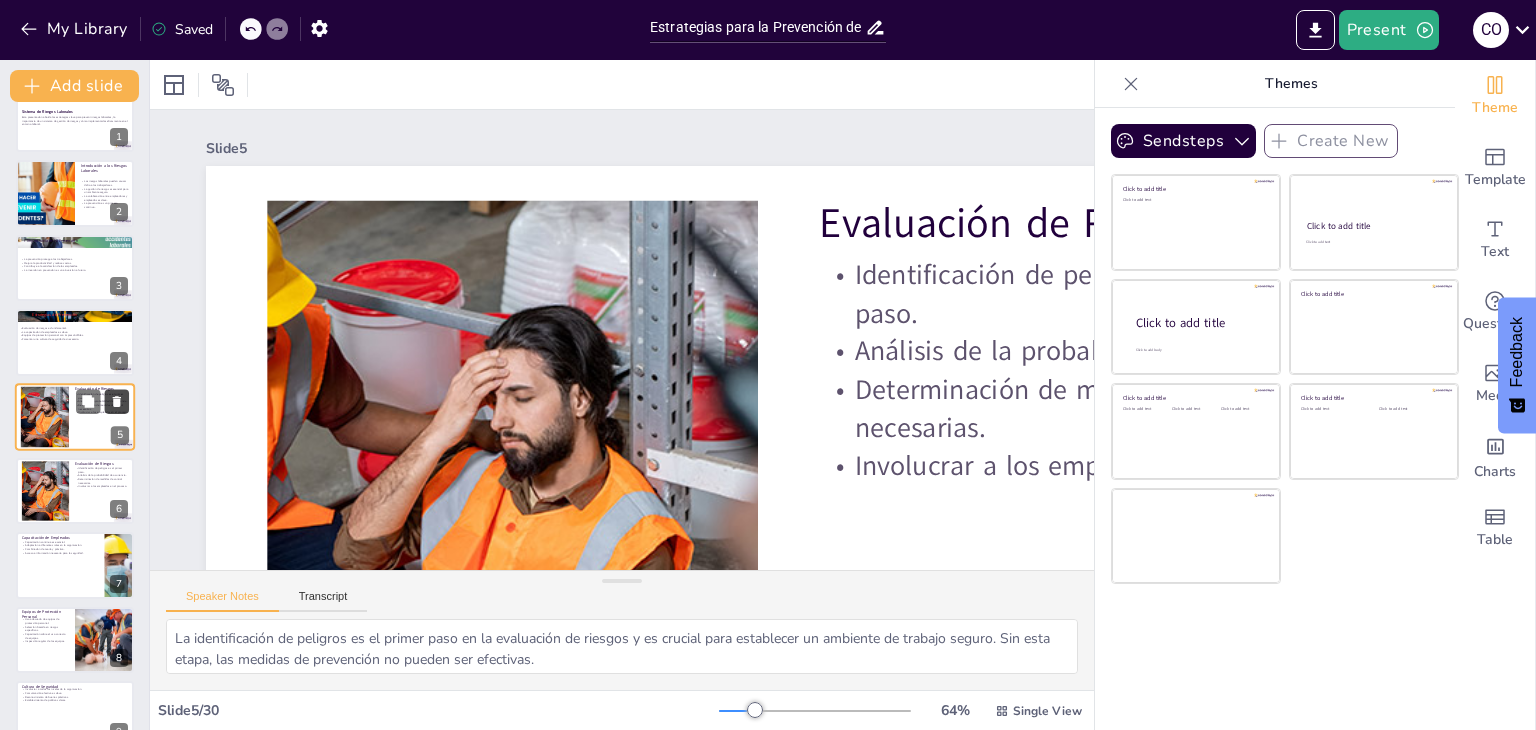 click 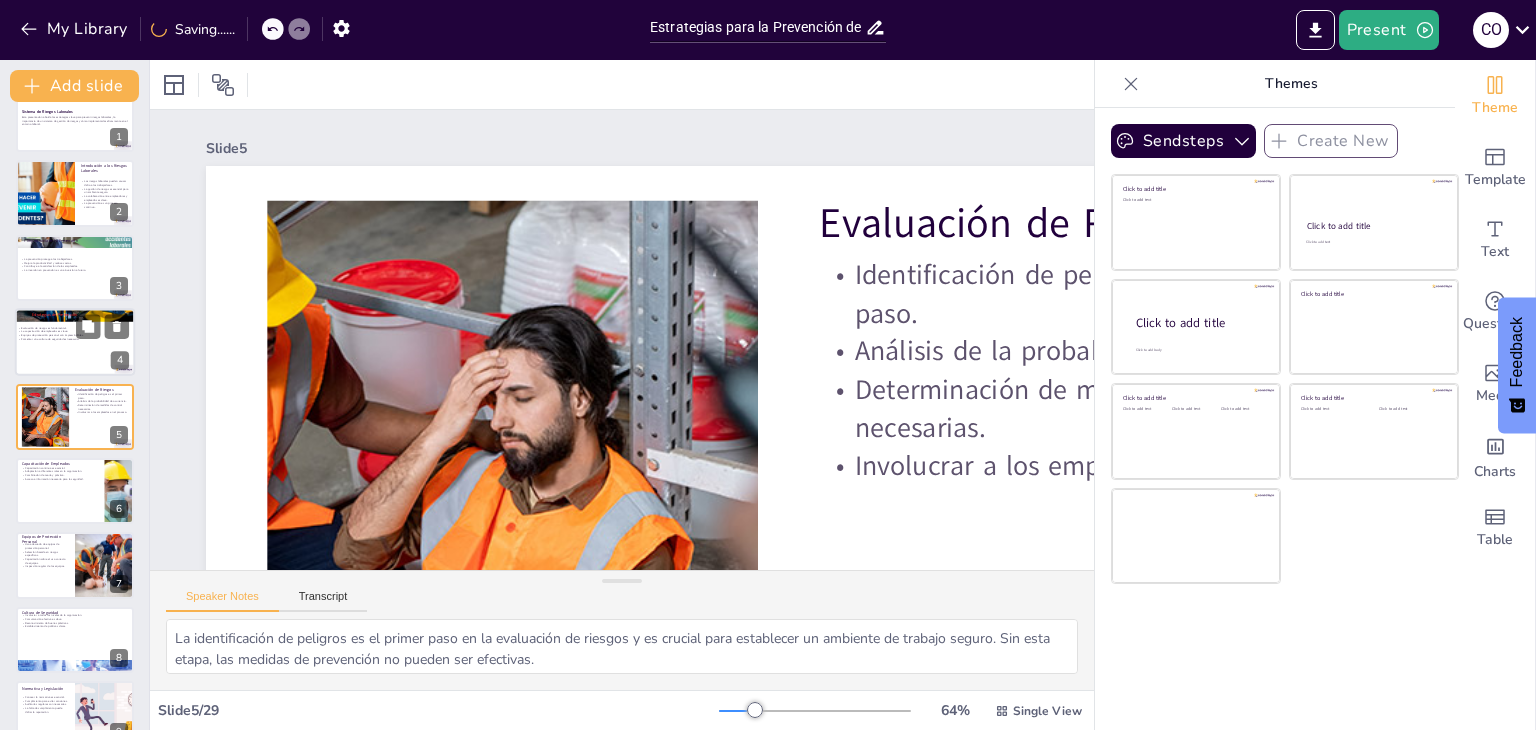 click at bounding box center (75, 342) 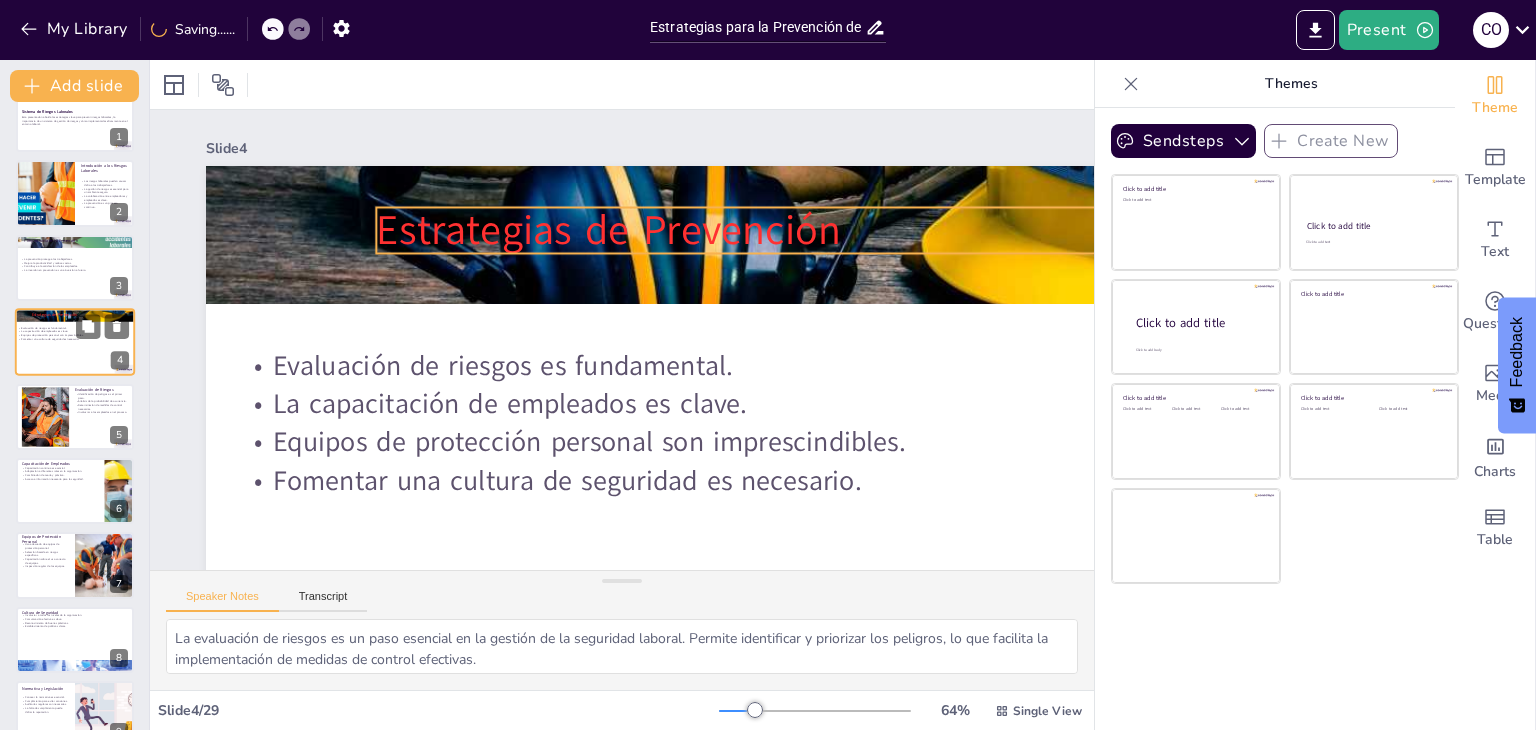 scroll, scrollTop: 0, scrollLeft: 0, axis: both 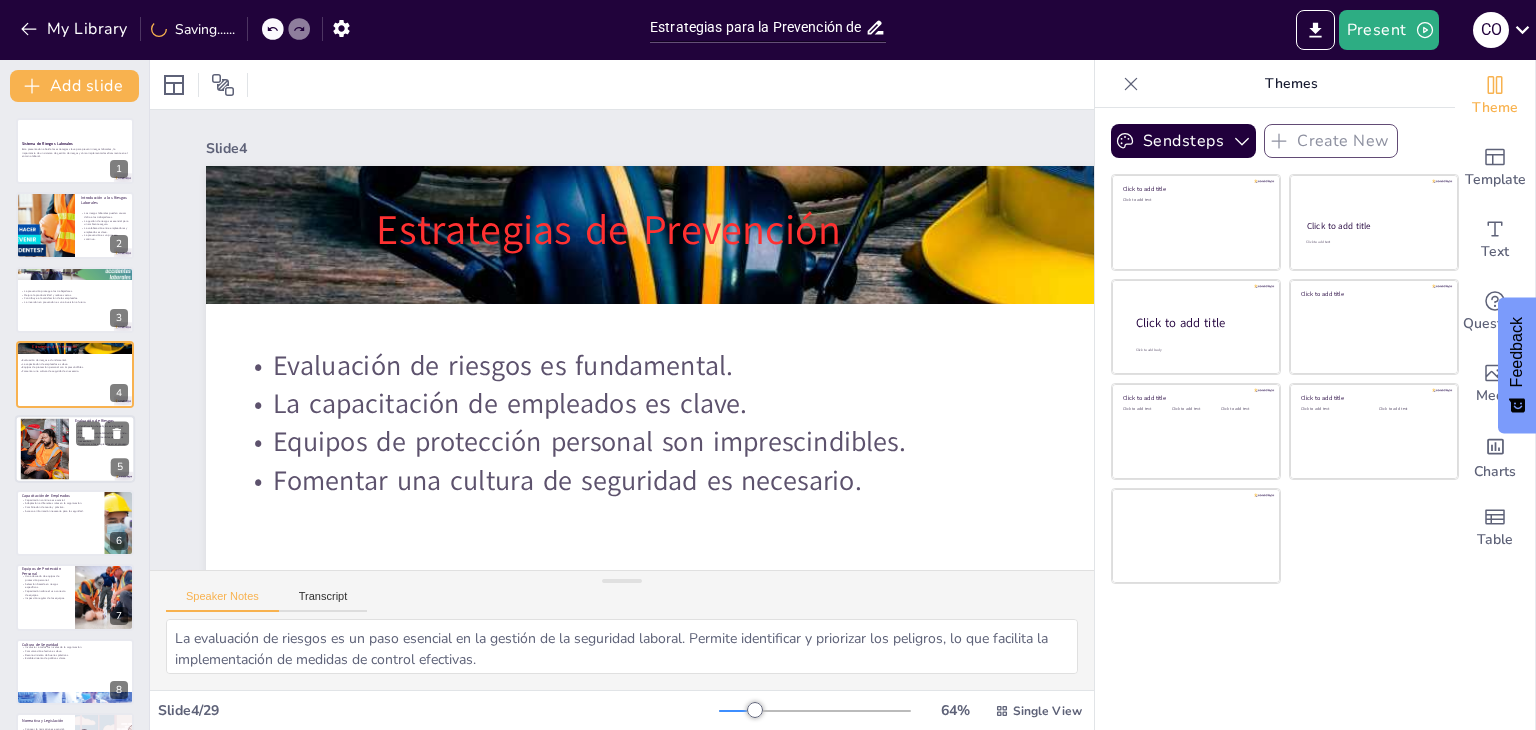 click at bounding box center (45, 448) 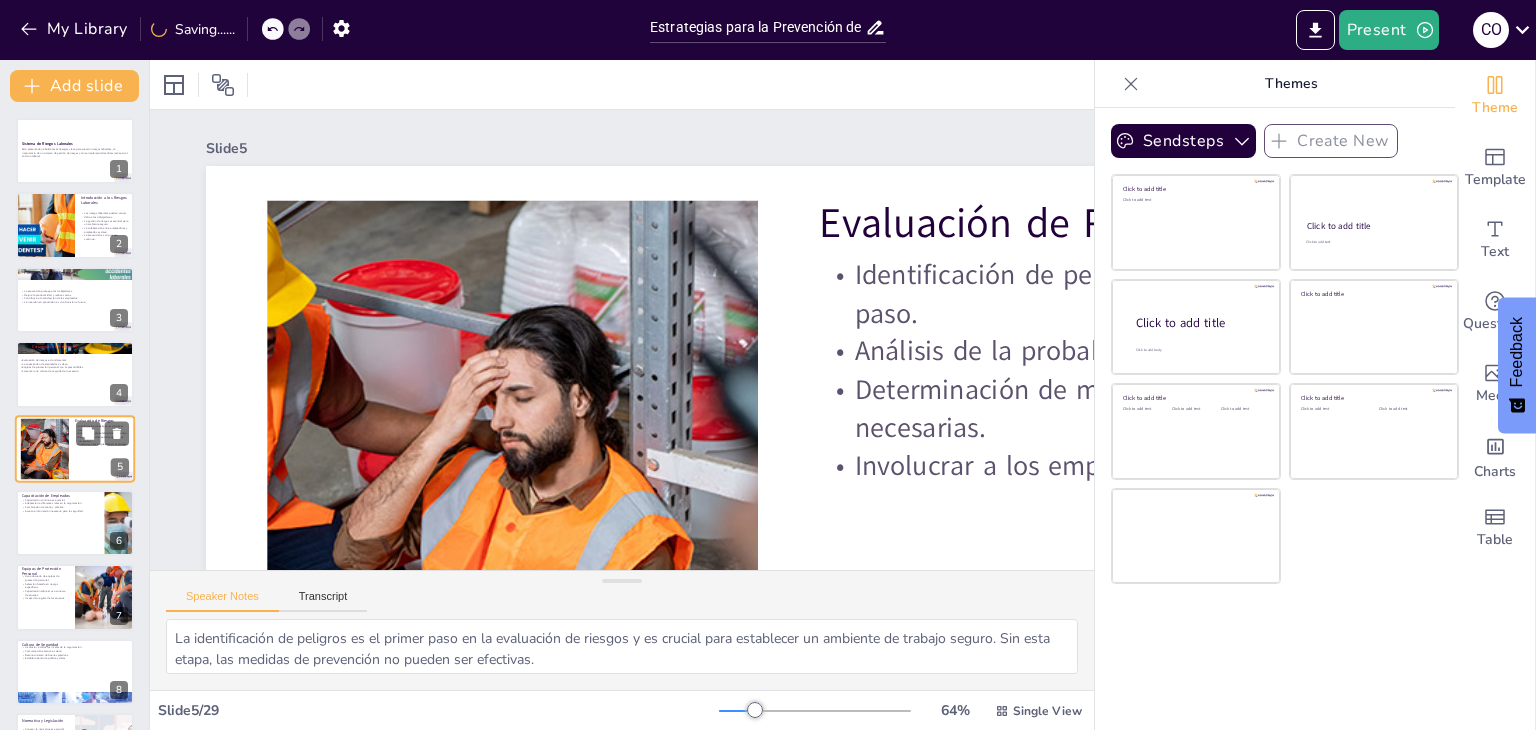 scroll, scrollTop: 32, scrollLeft: 0, axis: vertical 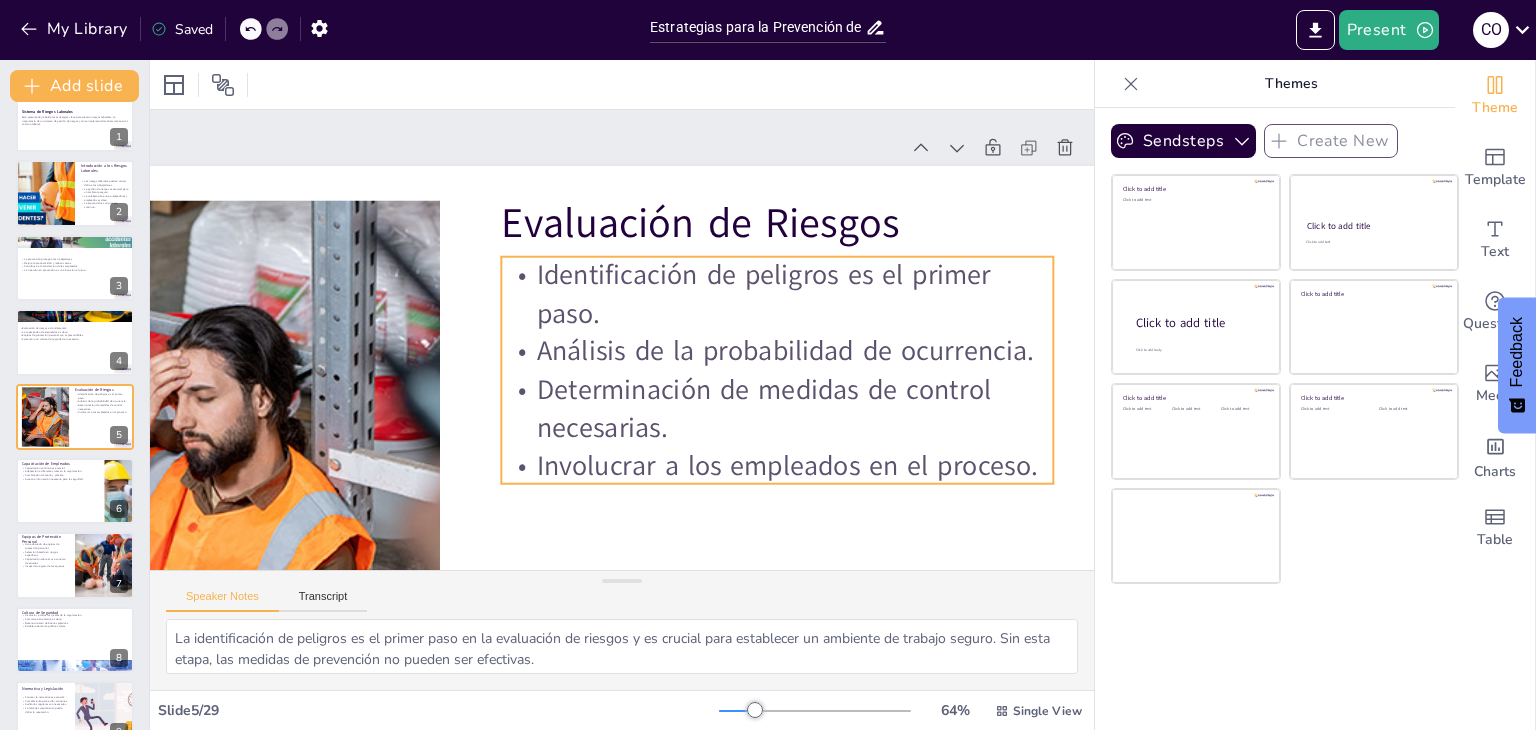 click on "Identificación de peligros es el primer paso." at bounding box center [781, 311] 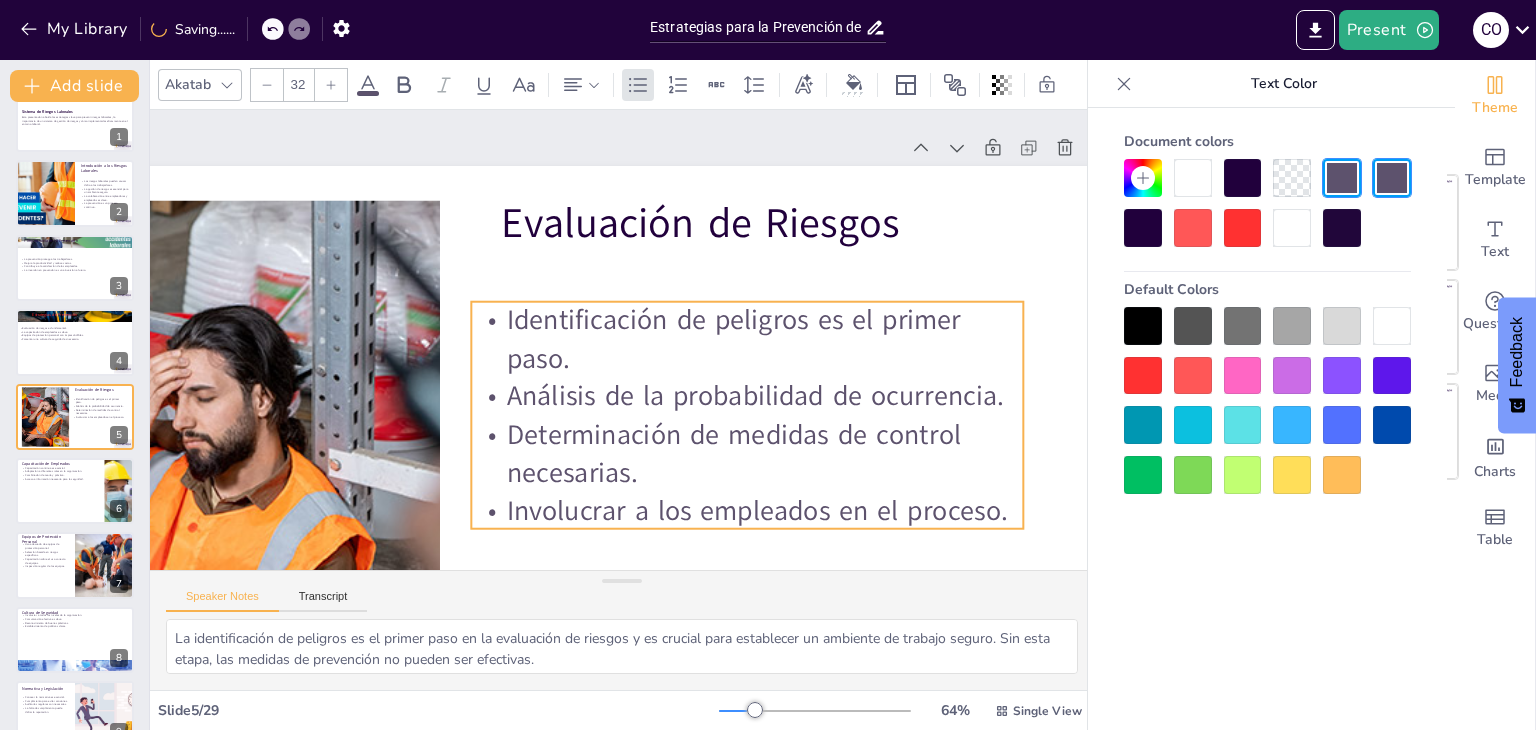 drag, startPoint x: 584, startPoint y: 300, endPoint x: 554, endPoint y: 345, distance: 54.08327 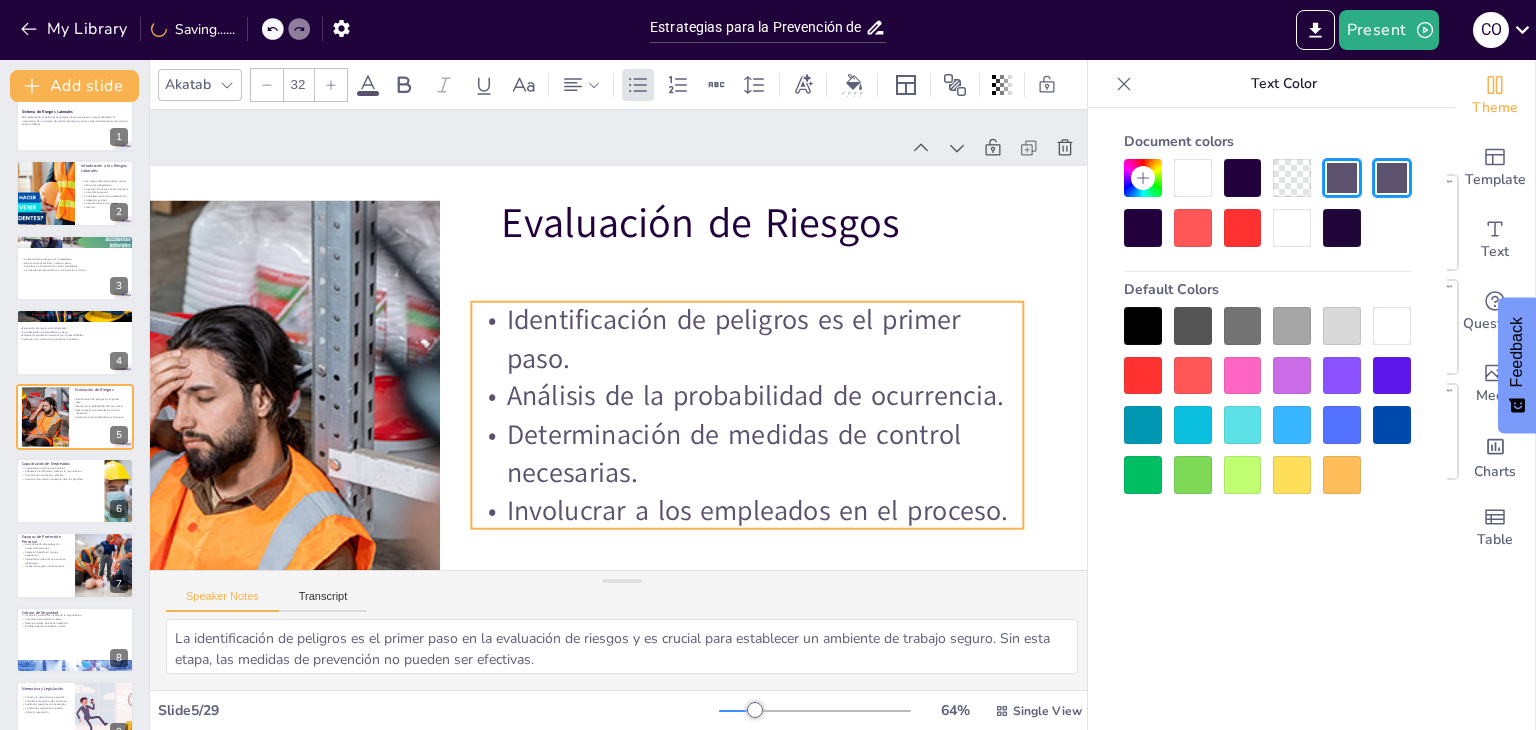 click on "Identificación de peligros es el primer paso." at bounding box center [746, 351] 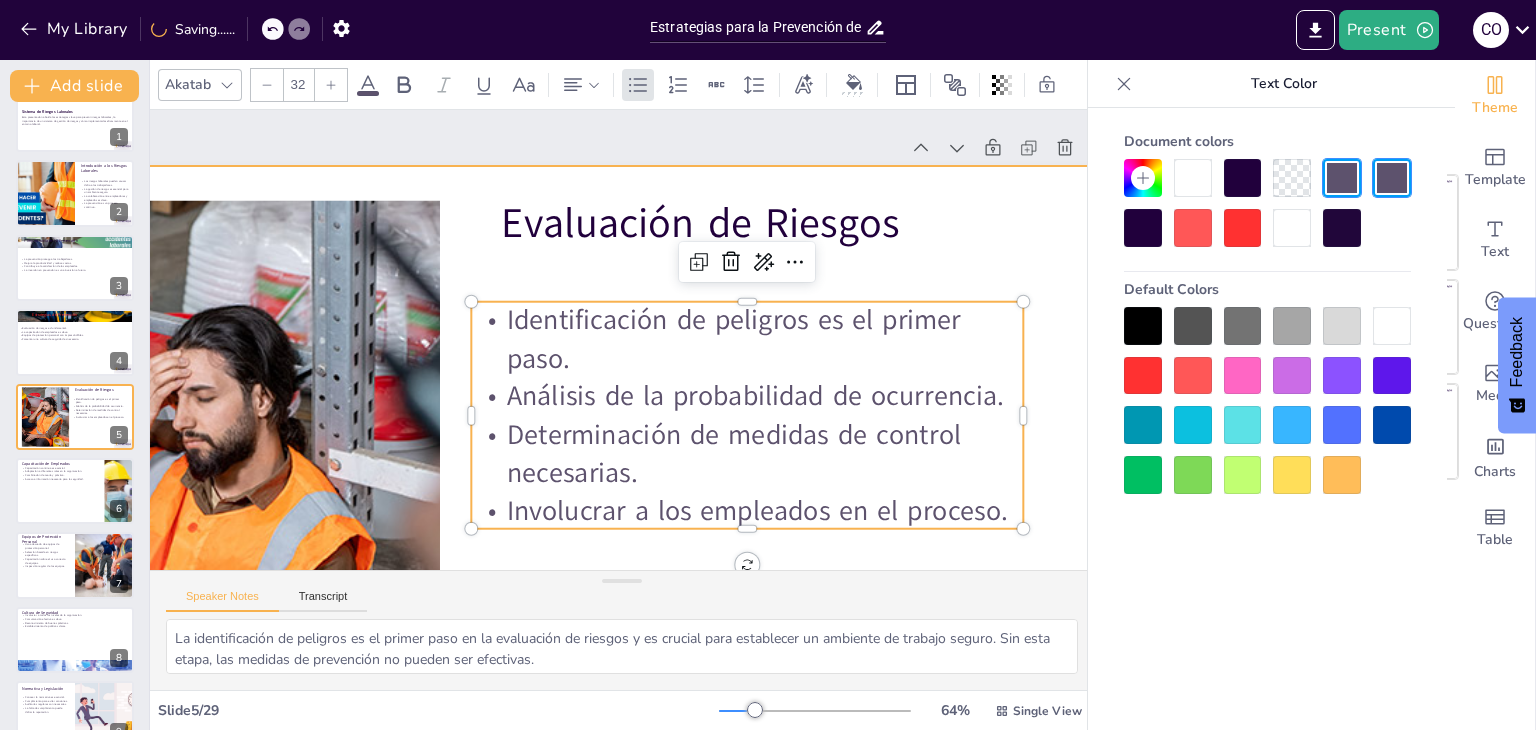 click on "Evaluación de Riesgos" at bounding box center (788, 240) 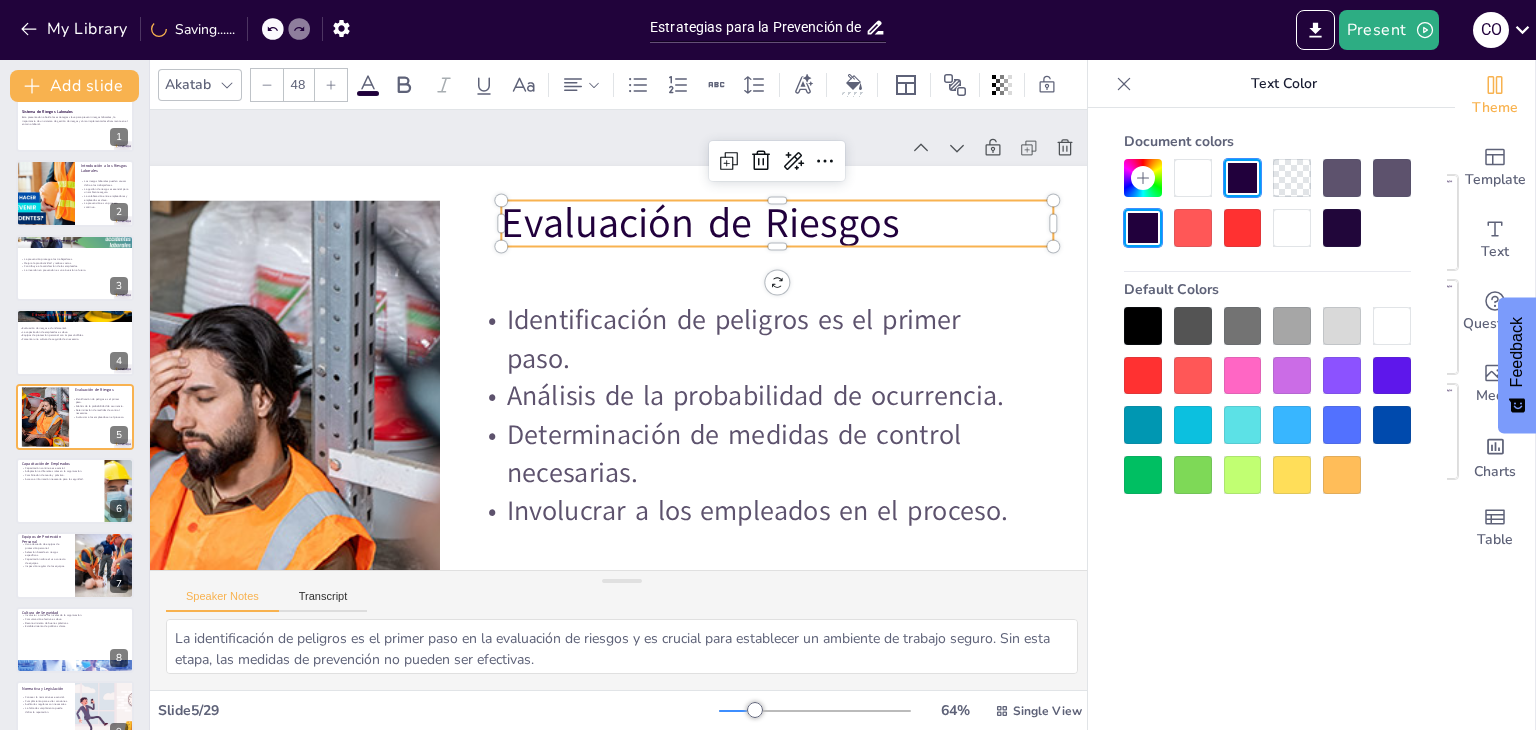 click at bounding box center [1243, 228] 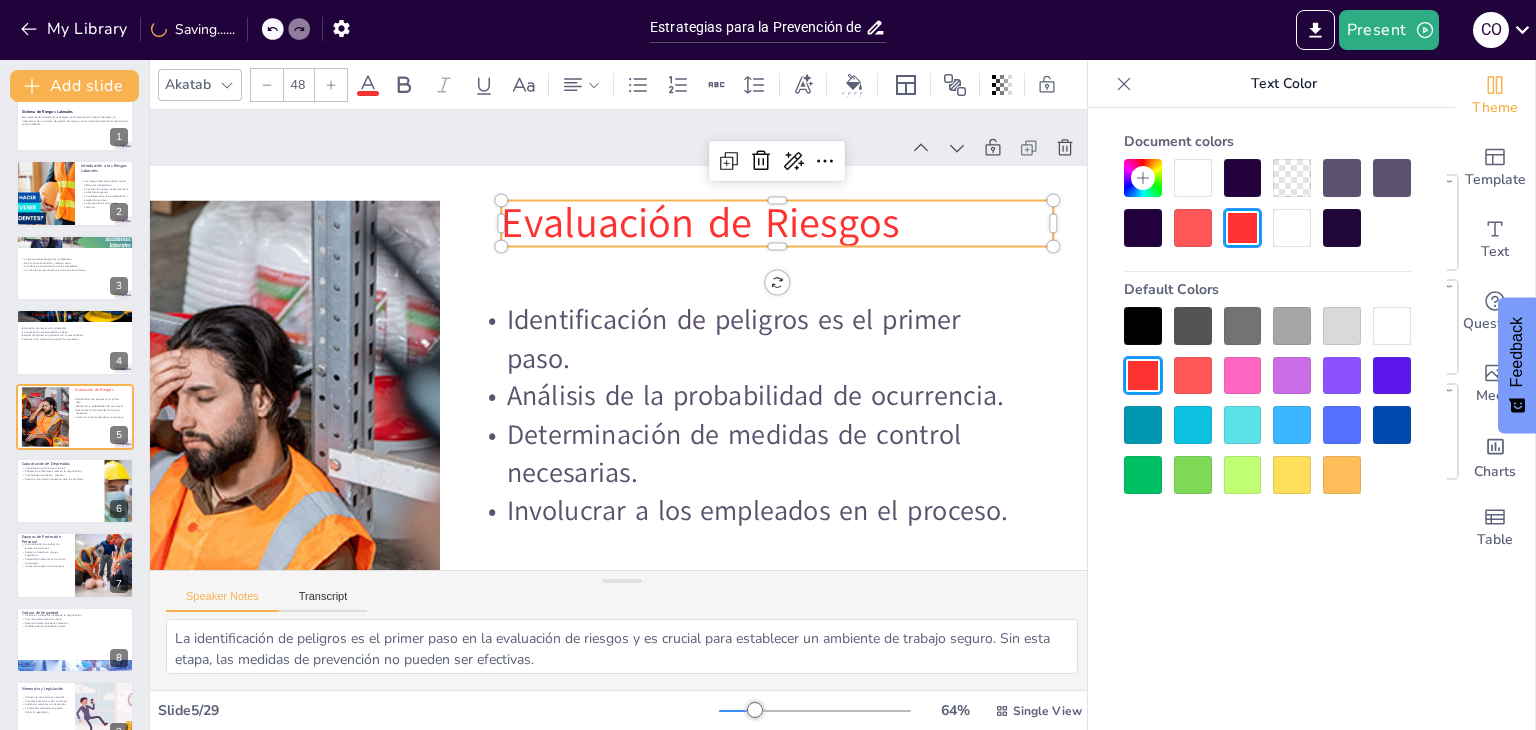 click at bounding box center [1143, 228] 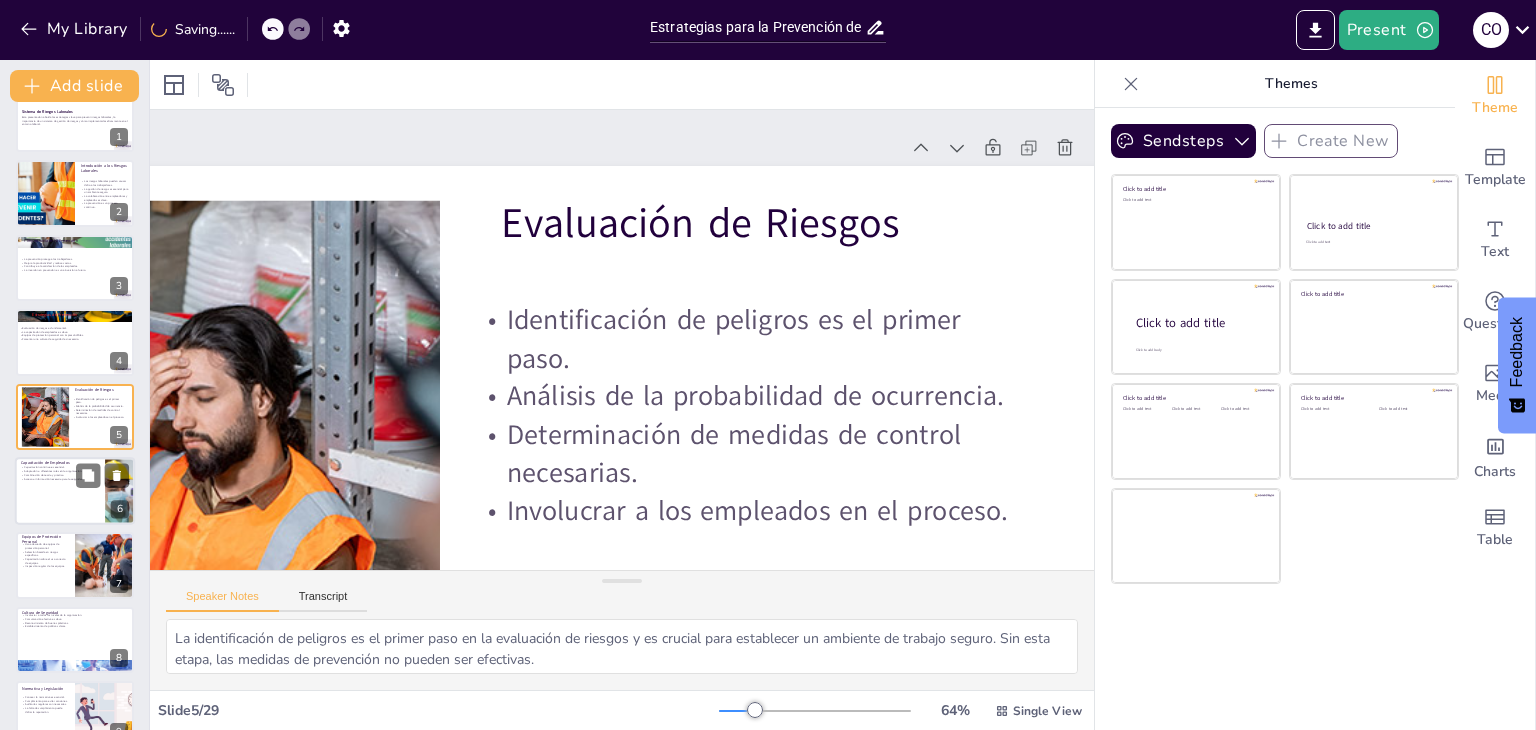 click on "Acceso a información necesaria para la seguridad." at bounding box center [60, 479] 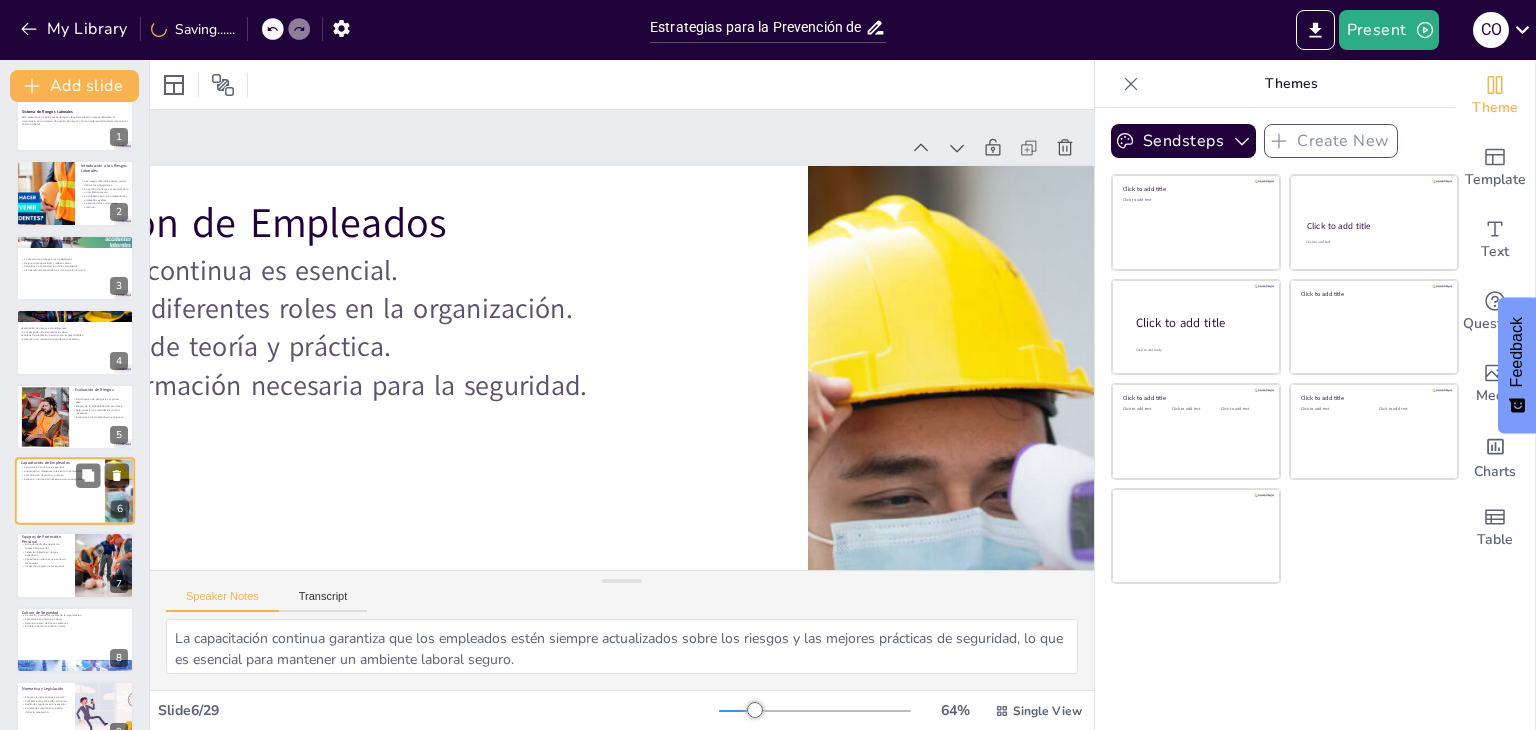 scroll, scrollTop: 107, scrollLeft: 0, axis: vertical 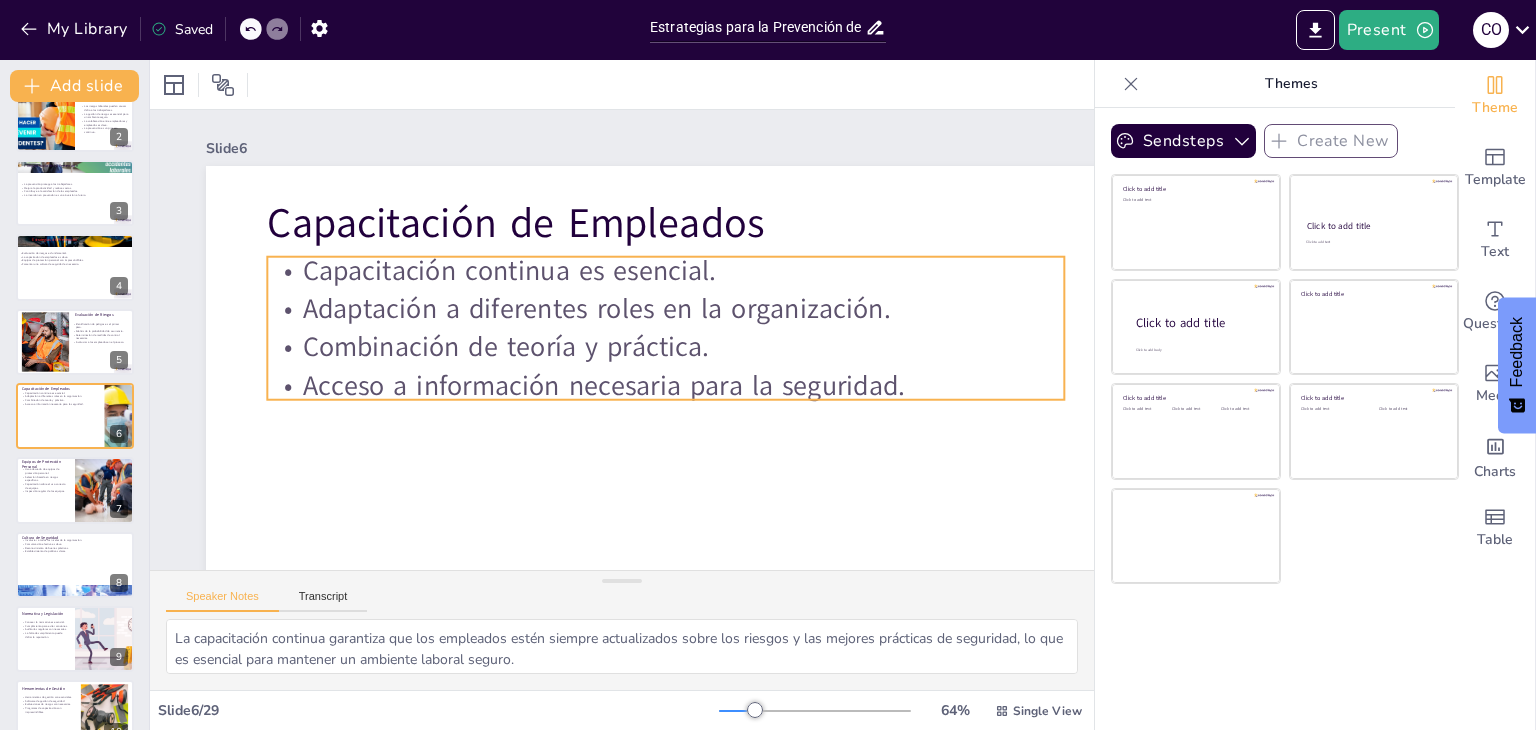 click on "Capacitación continua es esencial." at bounding box center [665, 271] 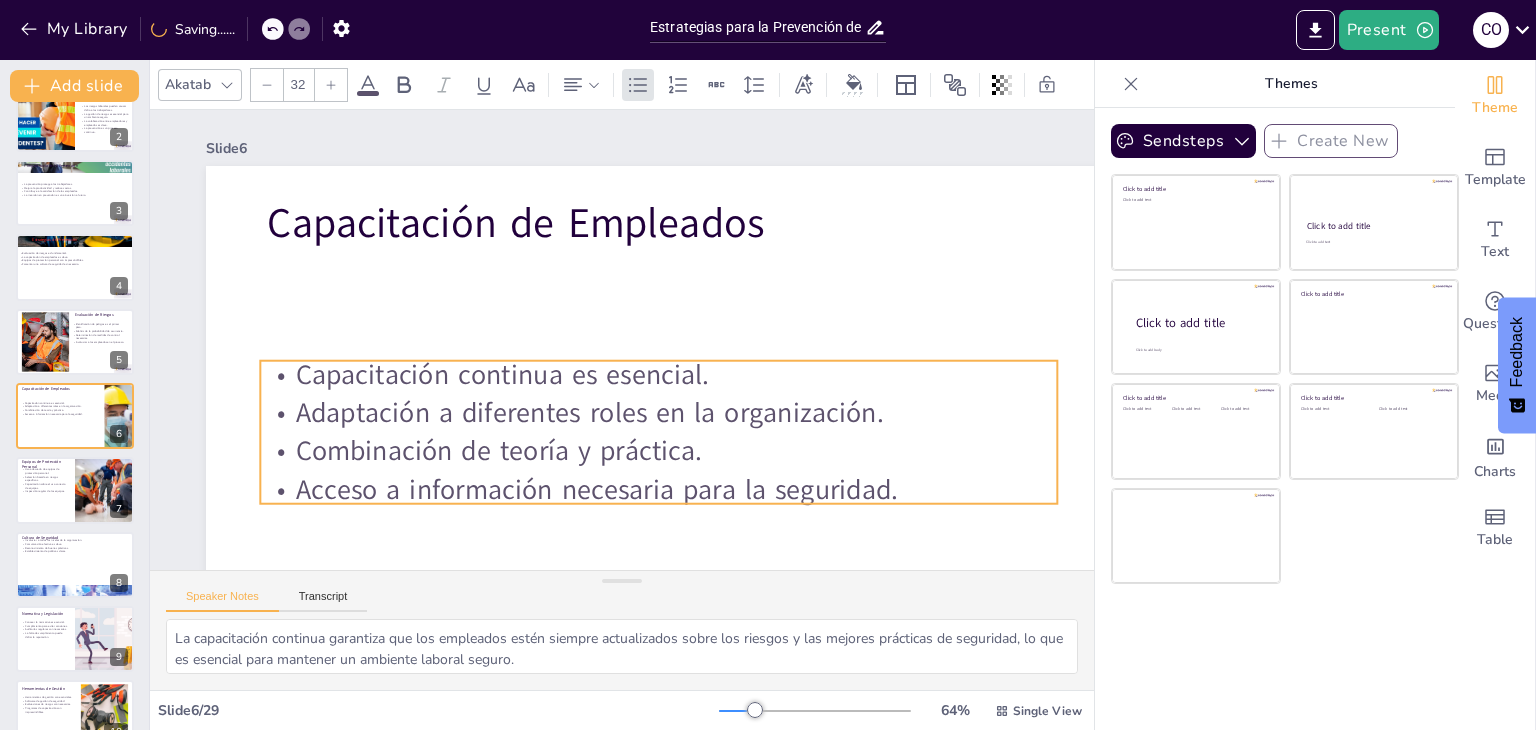 drag, startPoint x: 488, startPoint y: 283, endPoint x: 481, endPoint y: 385, distance: 102.239914 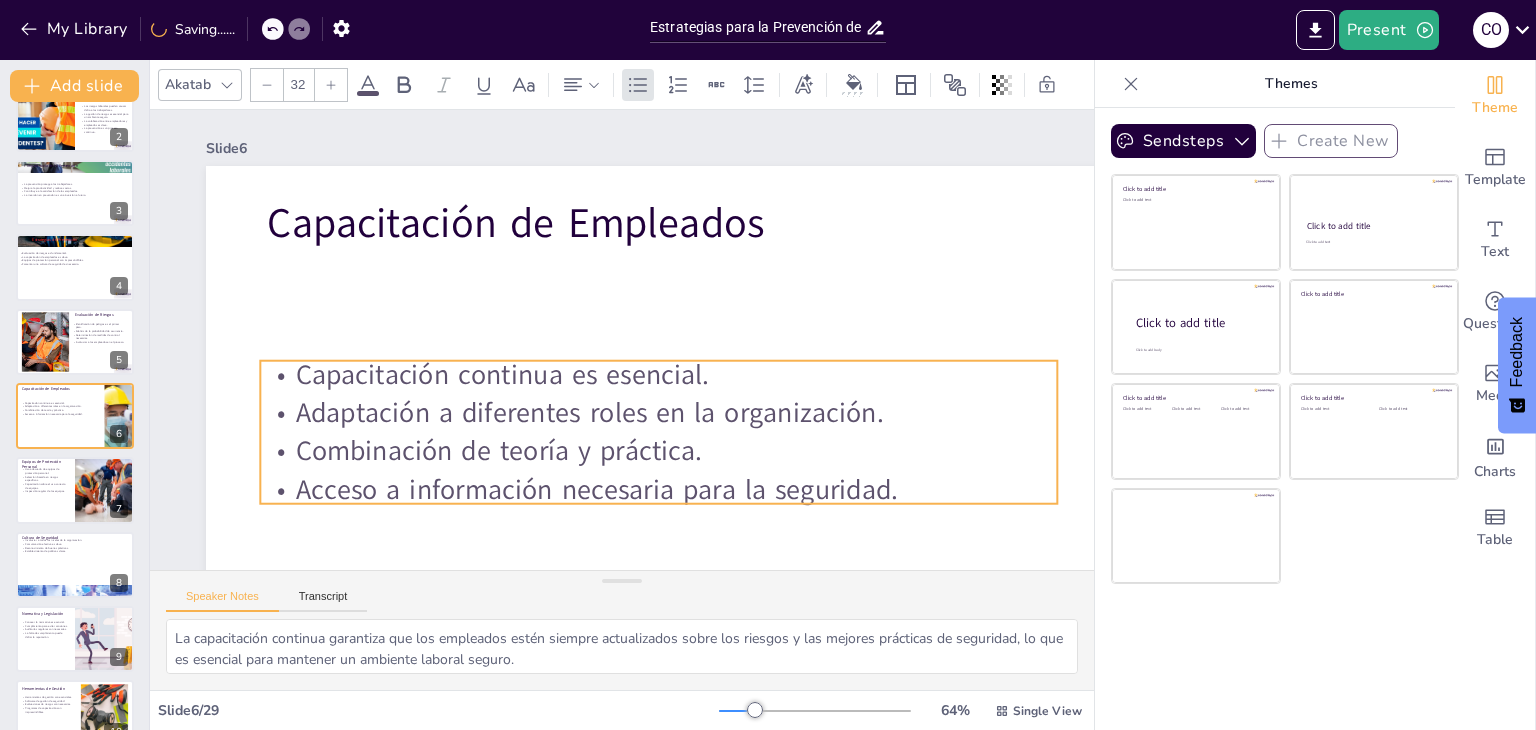 click on "Capacitación continua es esencial." at bounding box center [655, 378] 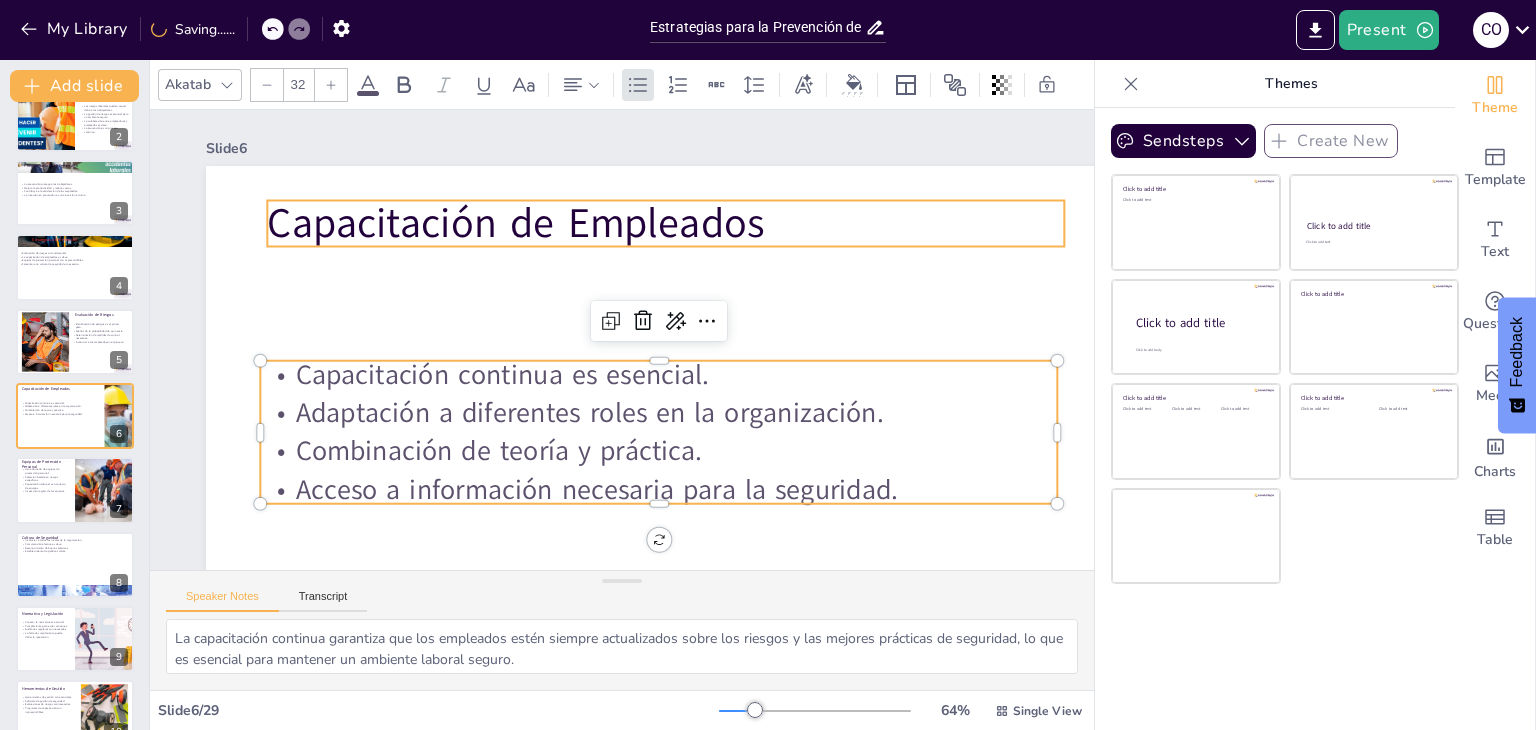 click on "Capacitación de Empleados" at bounding box center (678, 228) 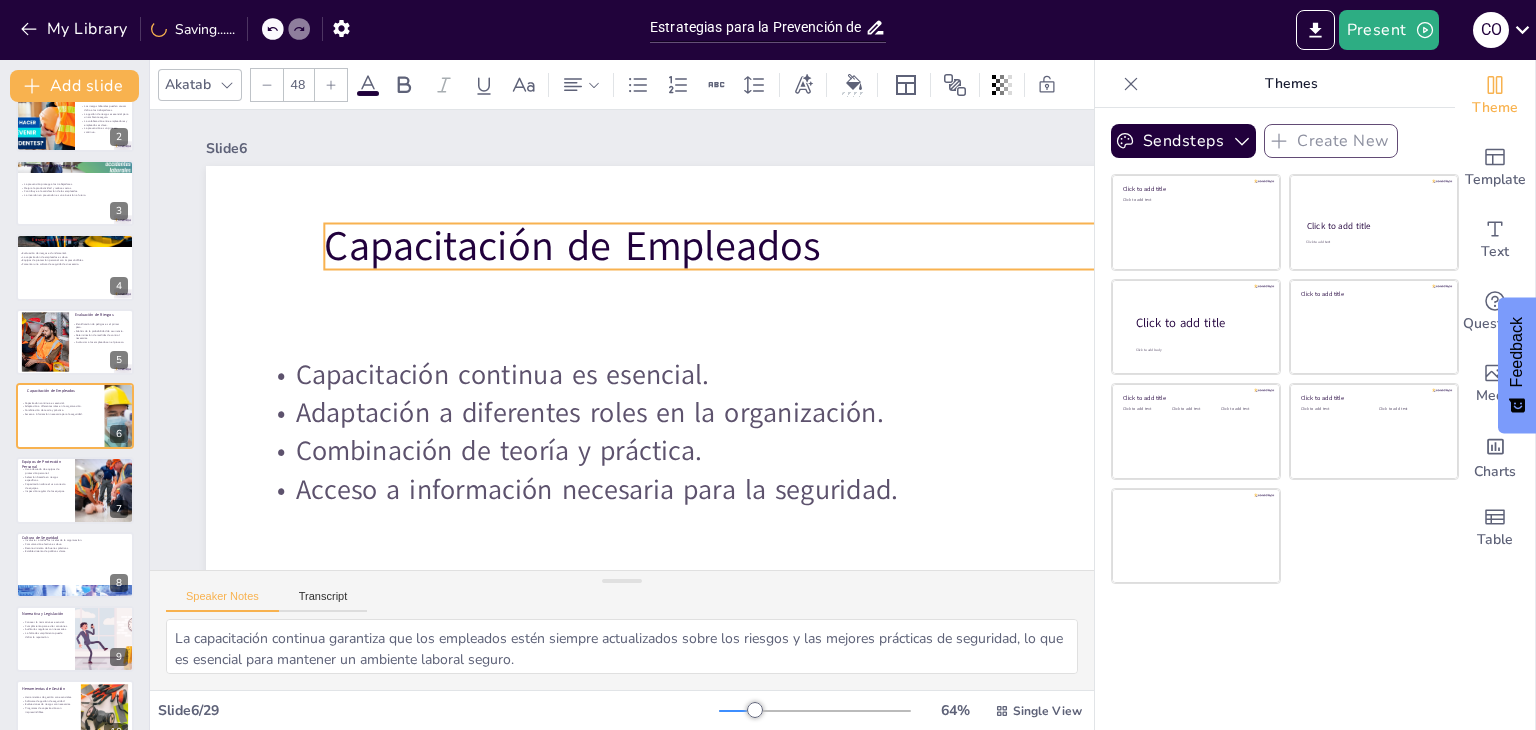 drag, startPoint x: 573, startPoint y: 217, endPoint x: 630, endPoint y: 238, distance: 60.74537 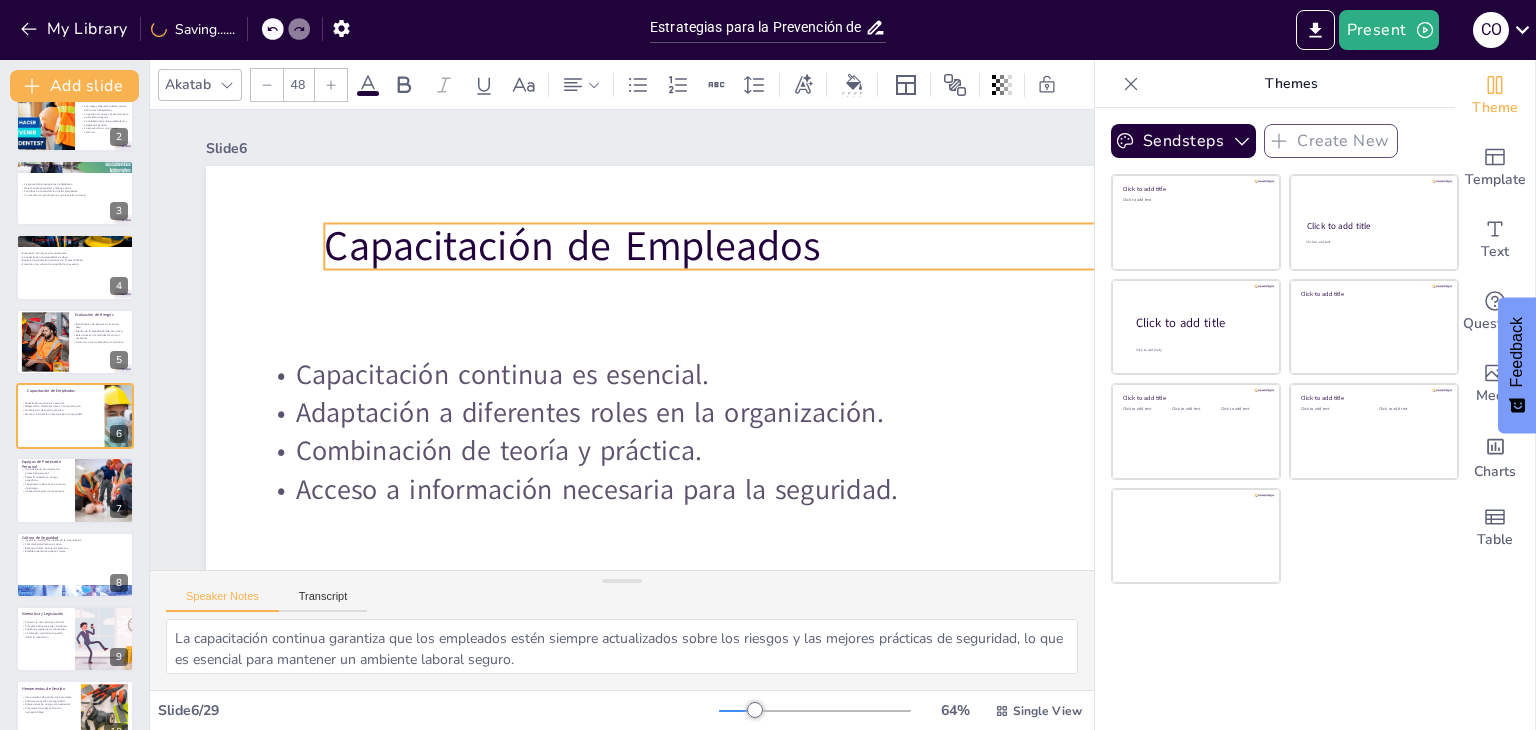 click on "Capacitación de Empleados" at bounding box center (722, 246) 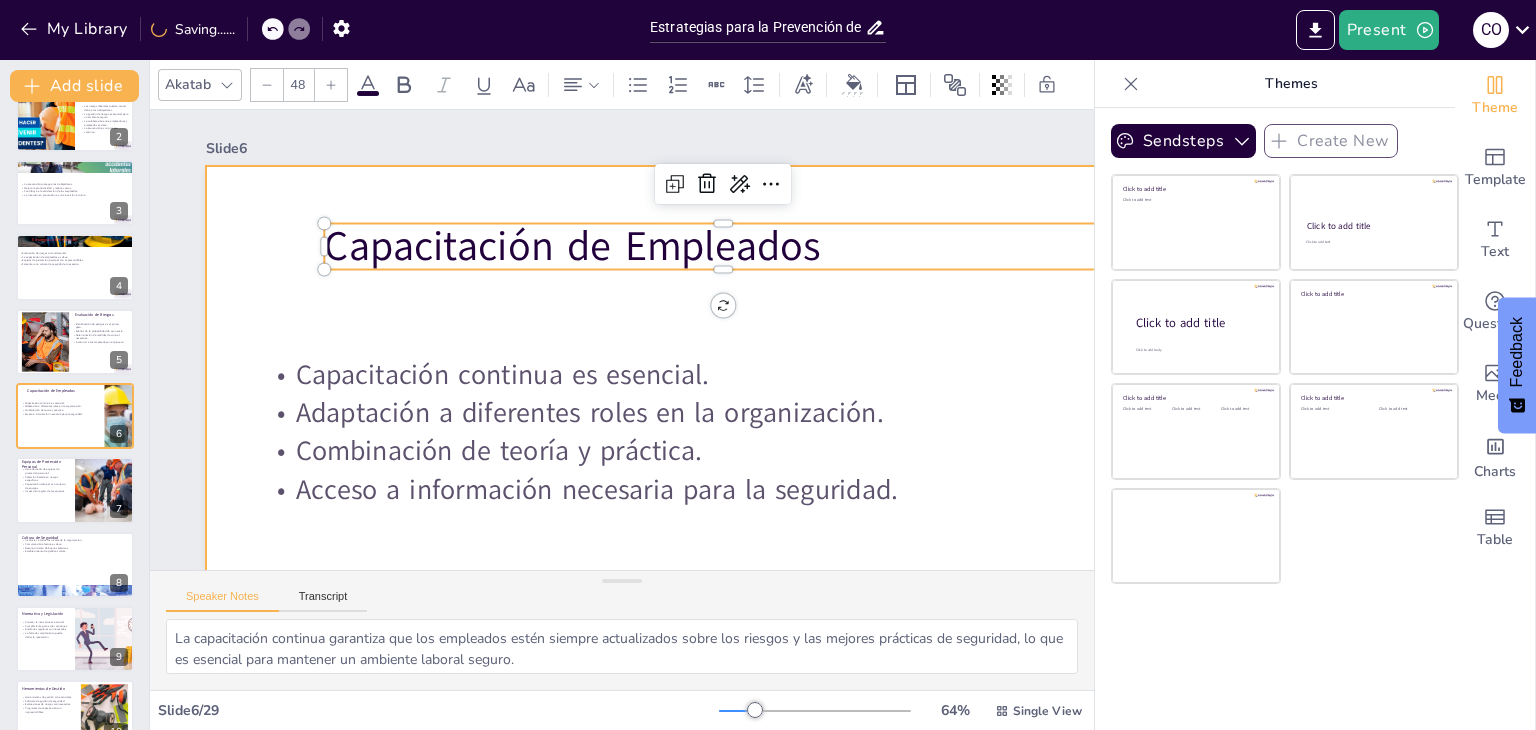 click at bounding box center (800, 530) 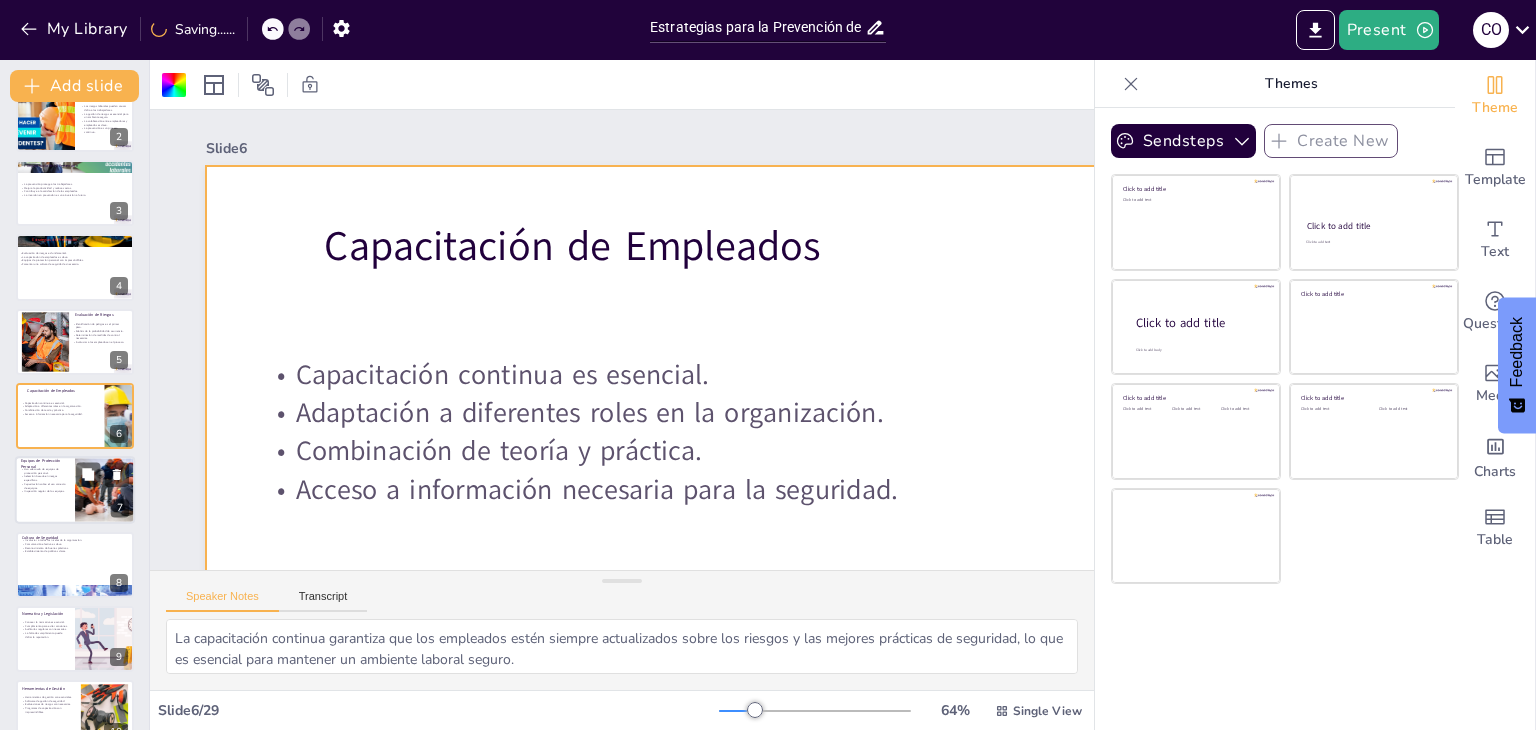 click at bounding box center [75, 491] 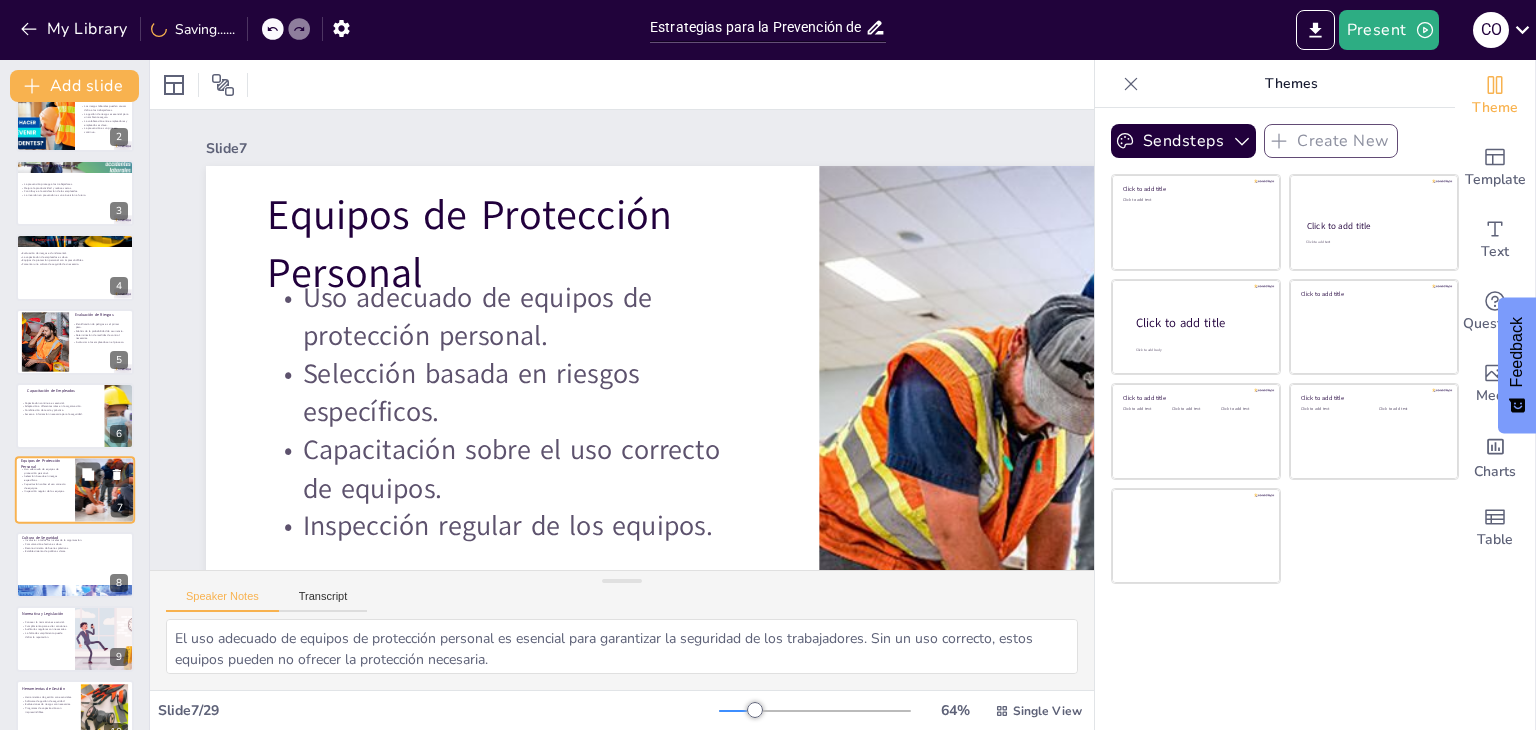 scroll, scrollTop: 181, scrollLeft: 0, axis: vertical 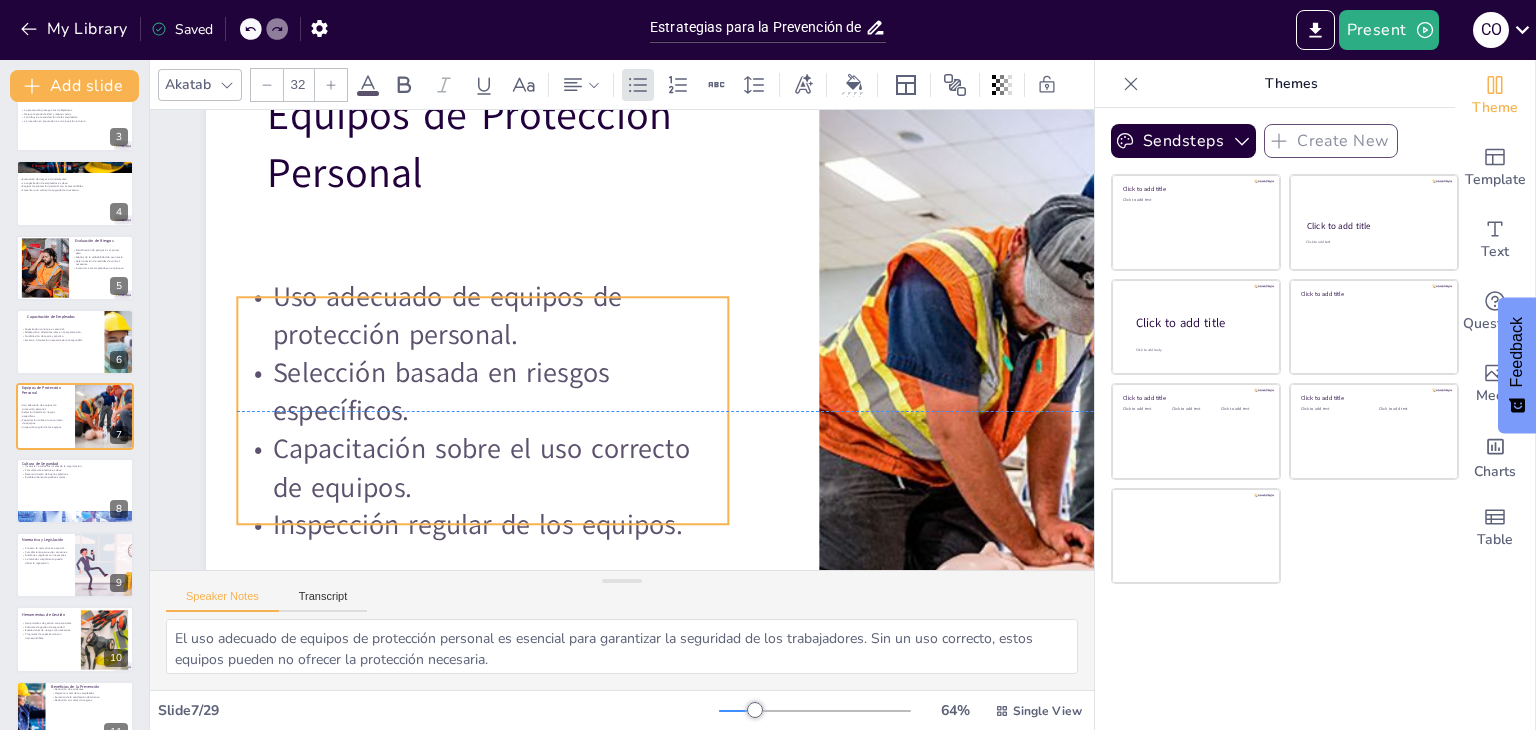 drag, startPoint x: 382, startPoint y: 223, endPoint x: 352, endPoint y: 320, distance: 101.53325 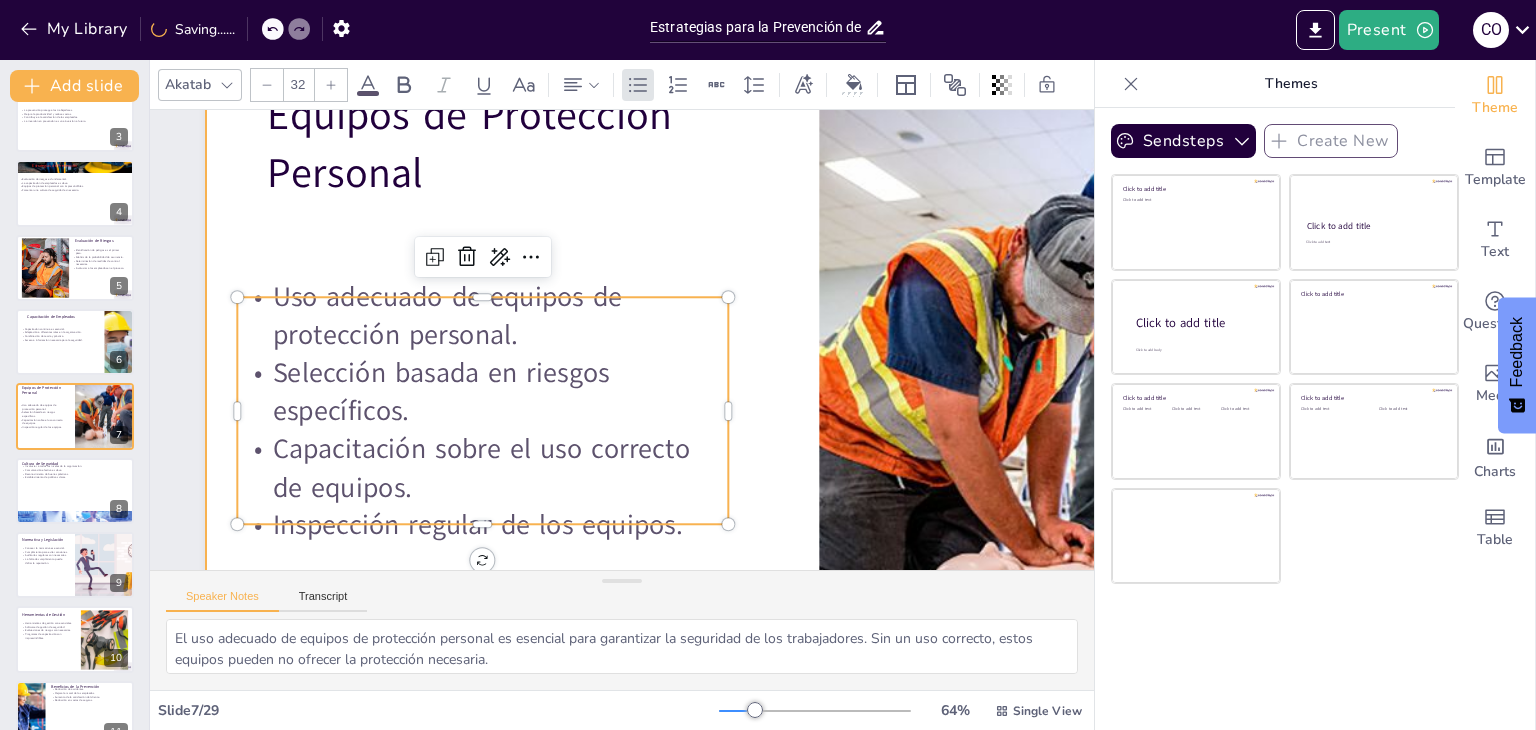 click at bounding box center (811, 431) 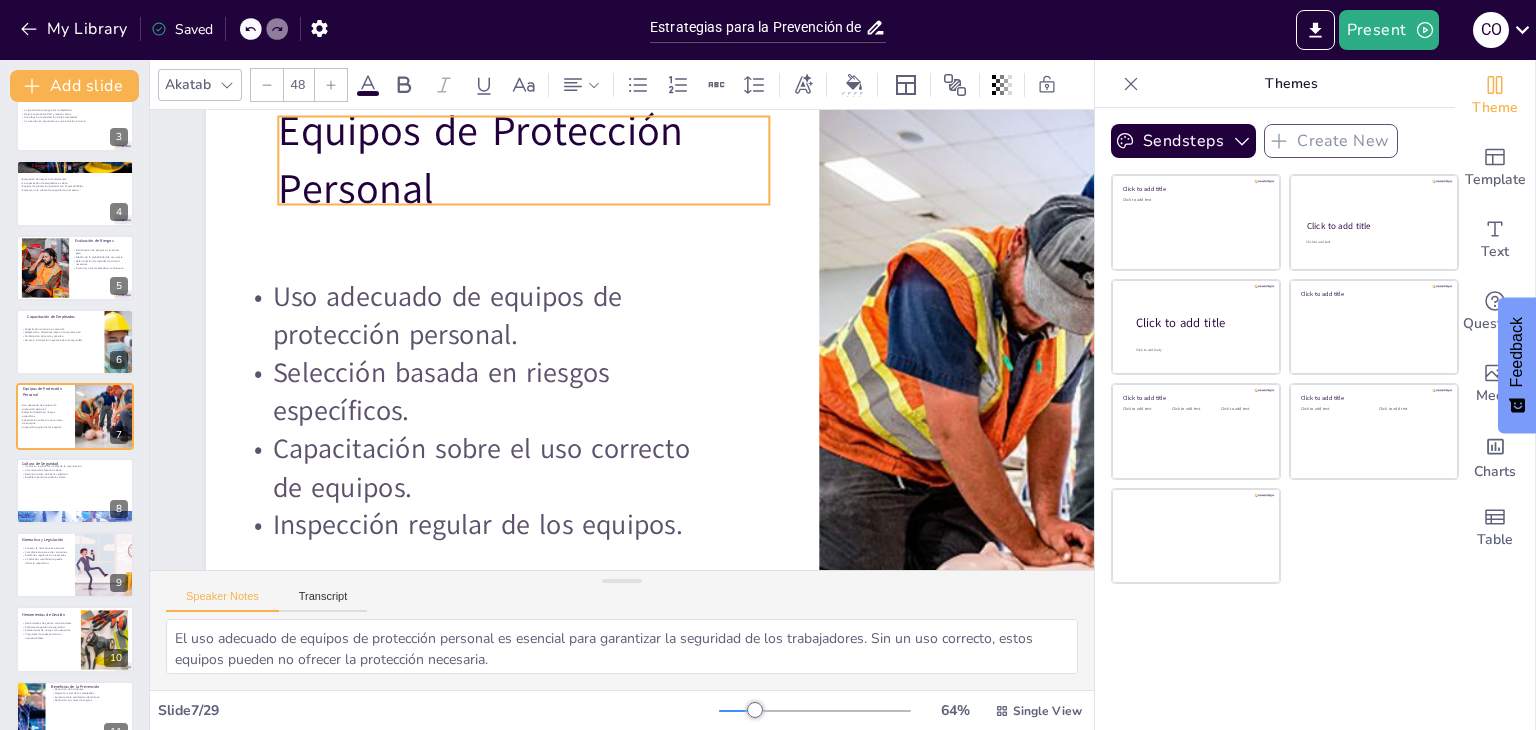 drag, startPoint x: 431, startPoint y: 169, endPoint x: 442, endPoint y: 185, distance: 19.416489 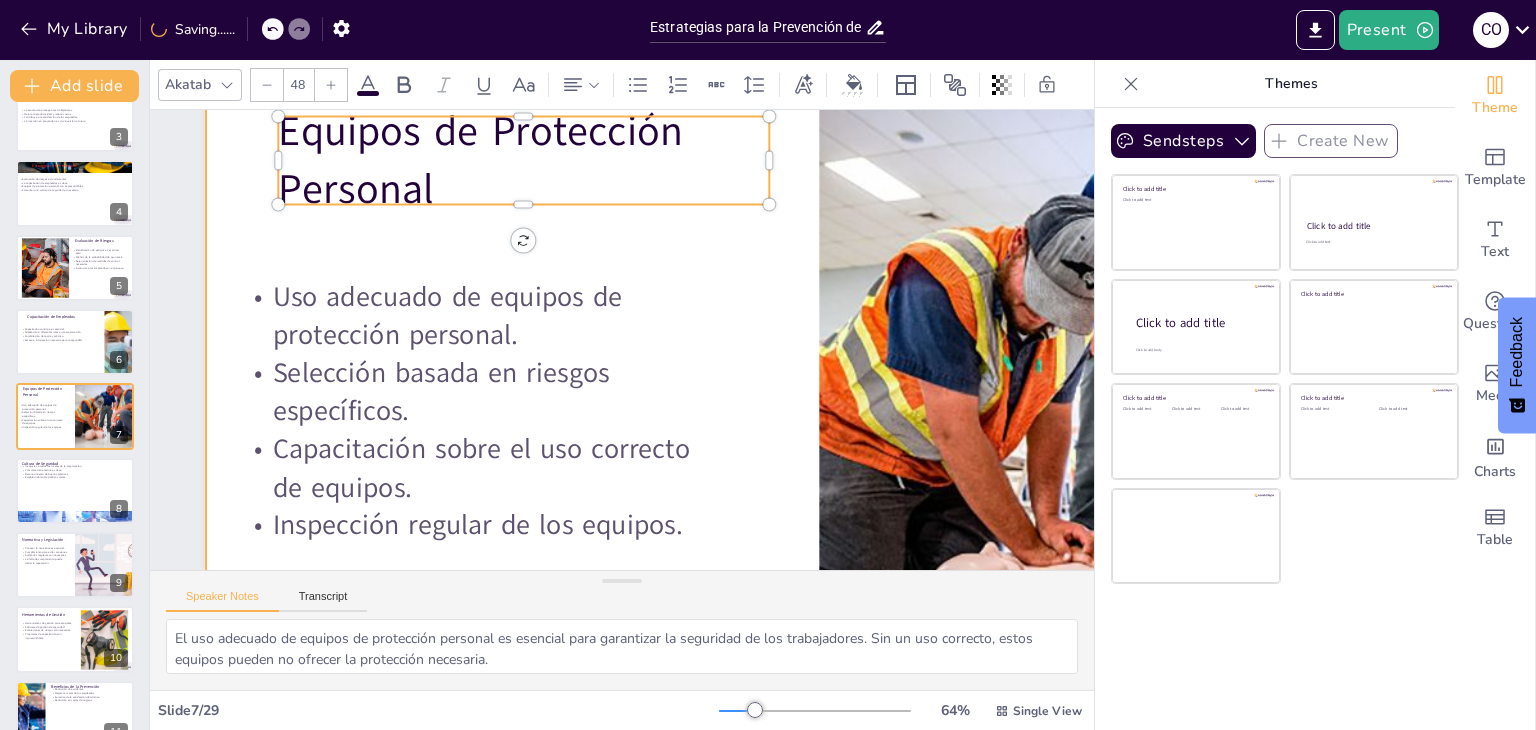 click at bounding box center (819, 411) 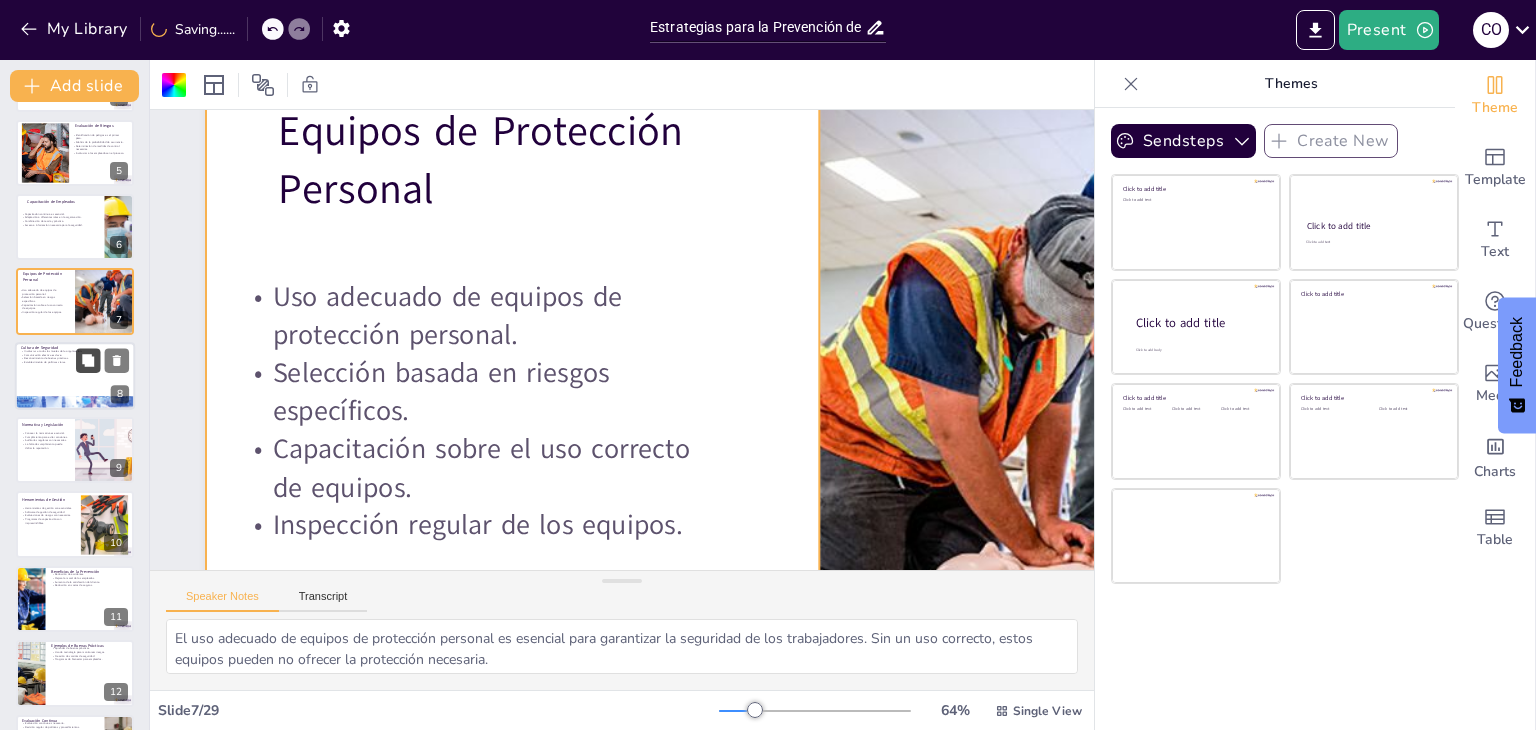 scroll, scrollTop: 381, scrollLeft: 0, axis: vertical 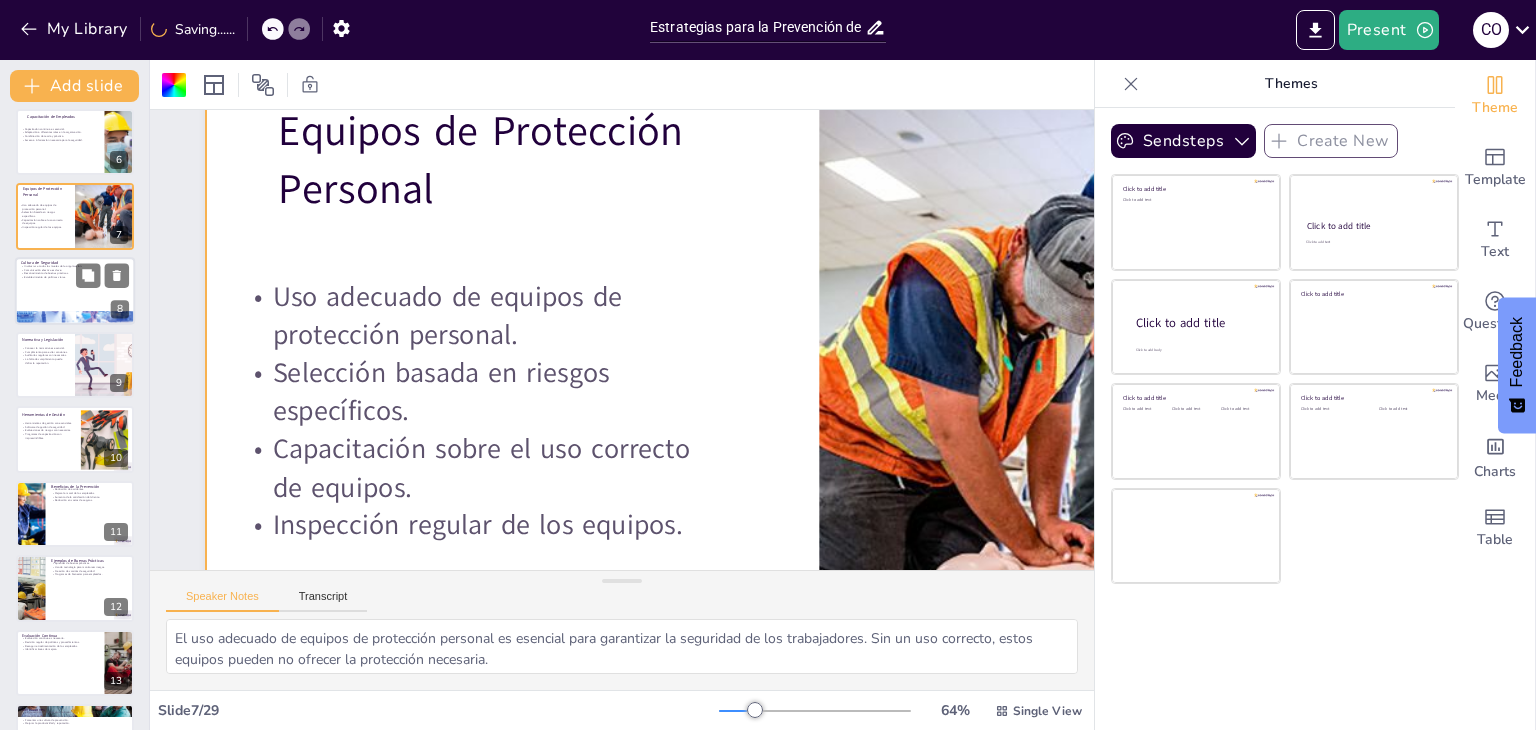 click at bounding box center (75, 291) 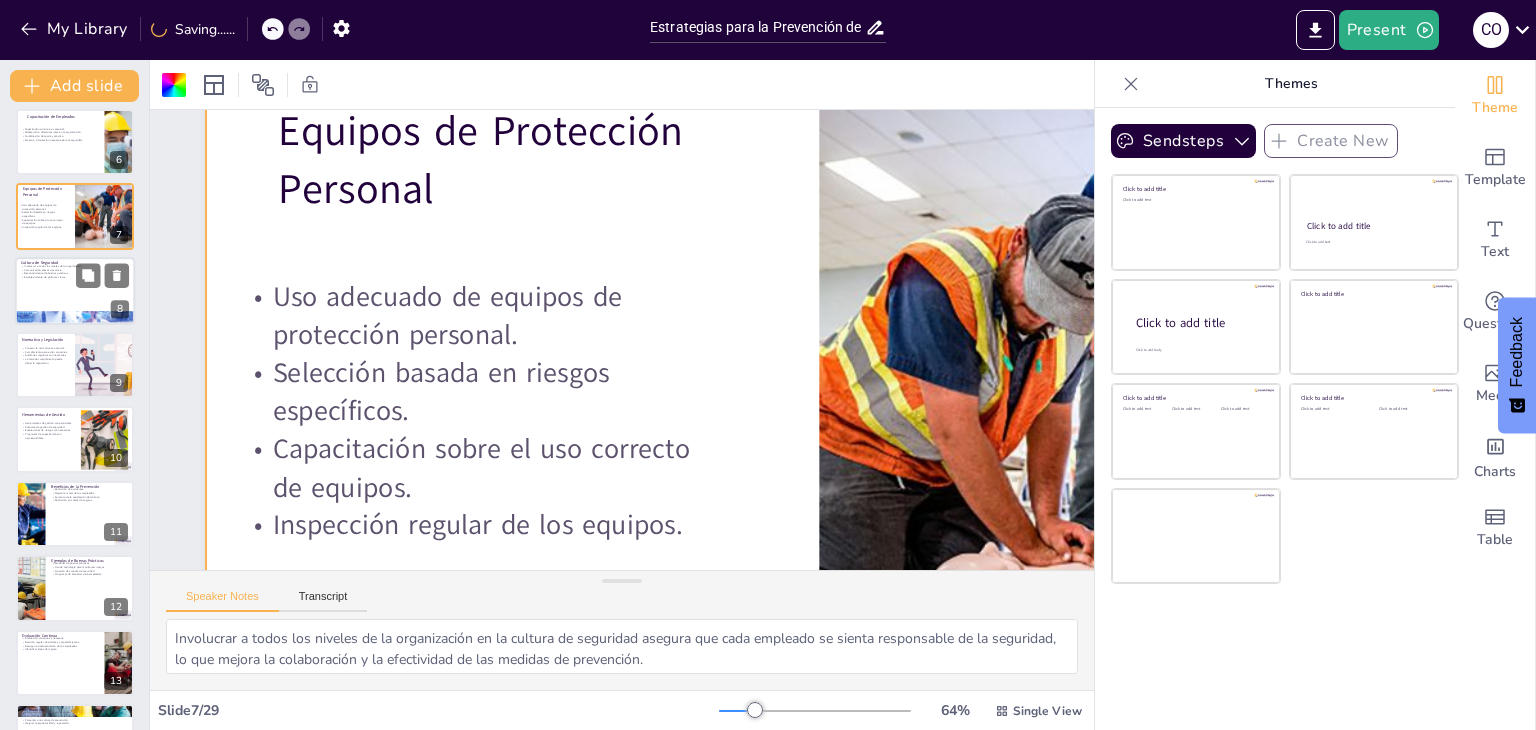 scroll, scrollTop: 256, scrollLeft: 0, axis: vertical 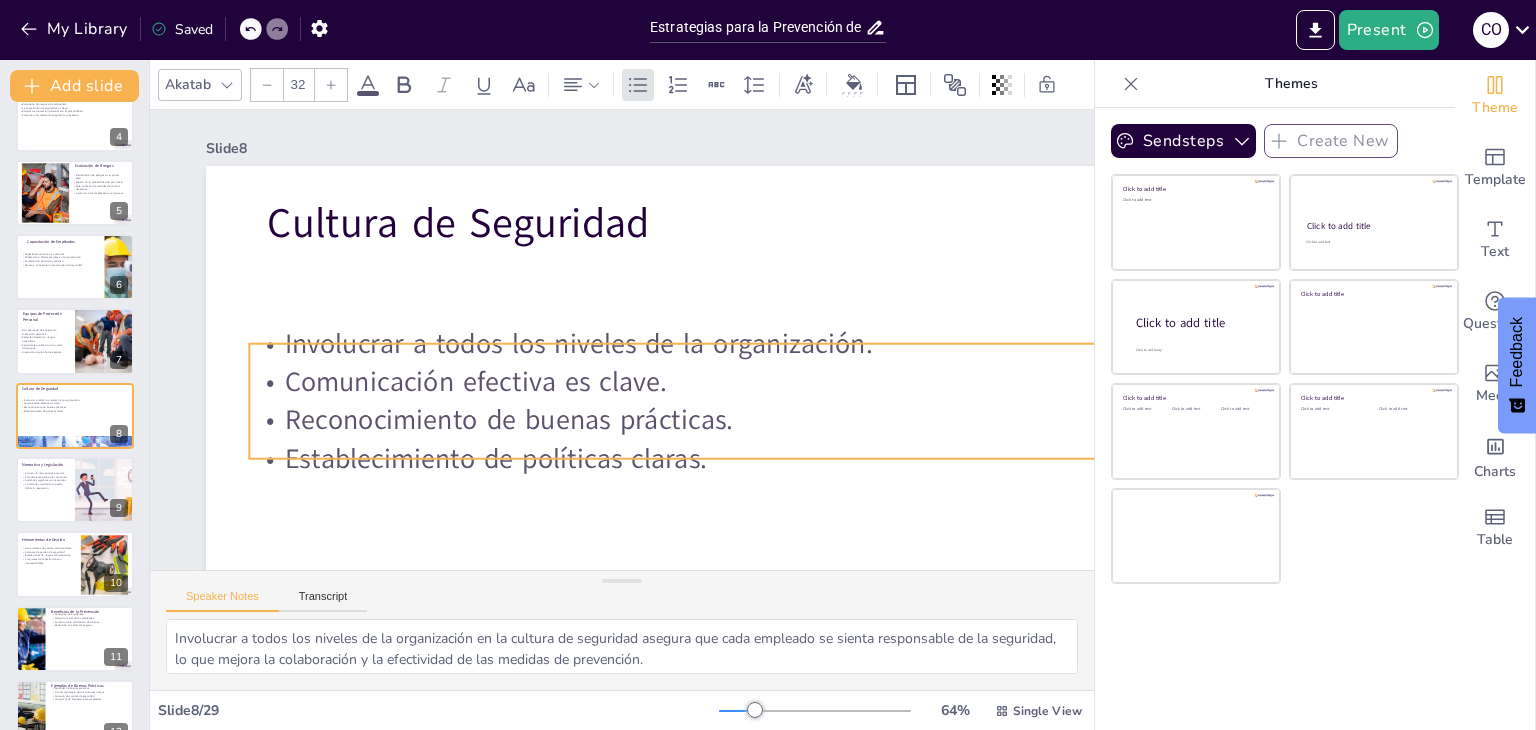 drag, startPoint x: 460, startPoint y: 270, endPoint x: 442, endPoint y: 357, distance: 88.84256 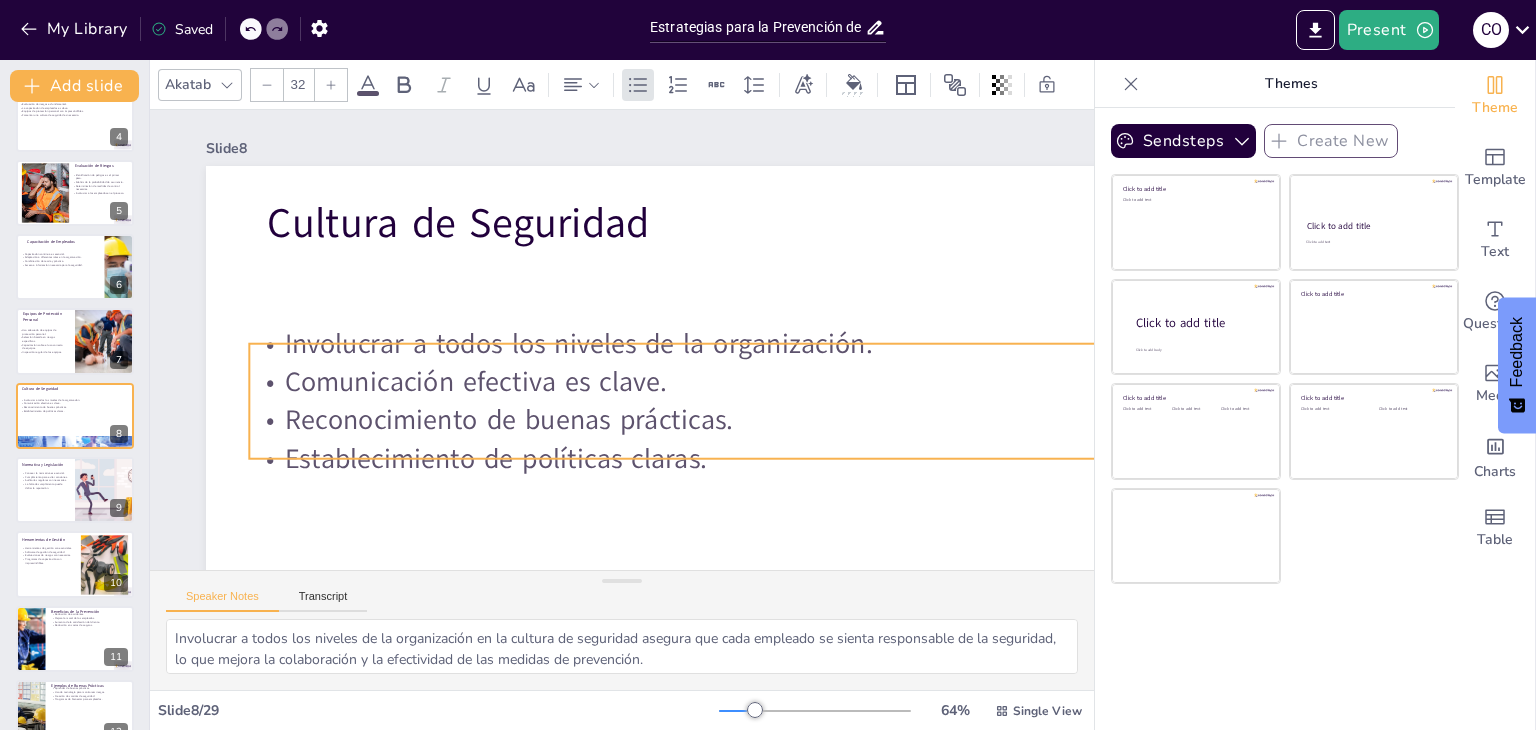 click on "Involucrar a todos los niveles de la organización." at bounding box center [800, 362] 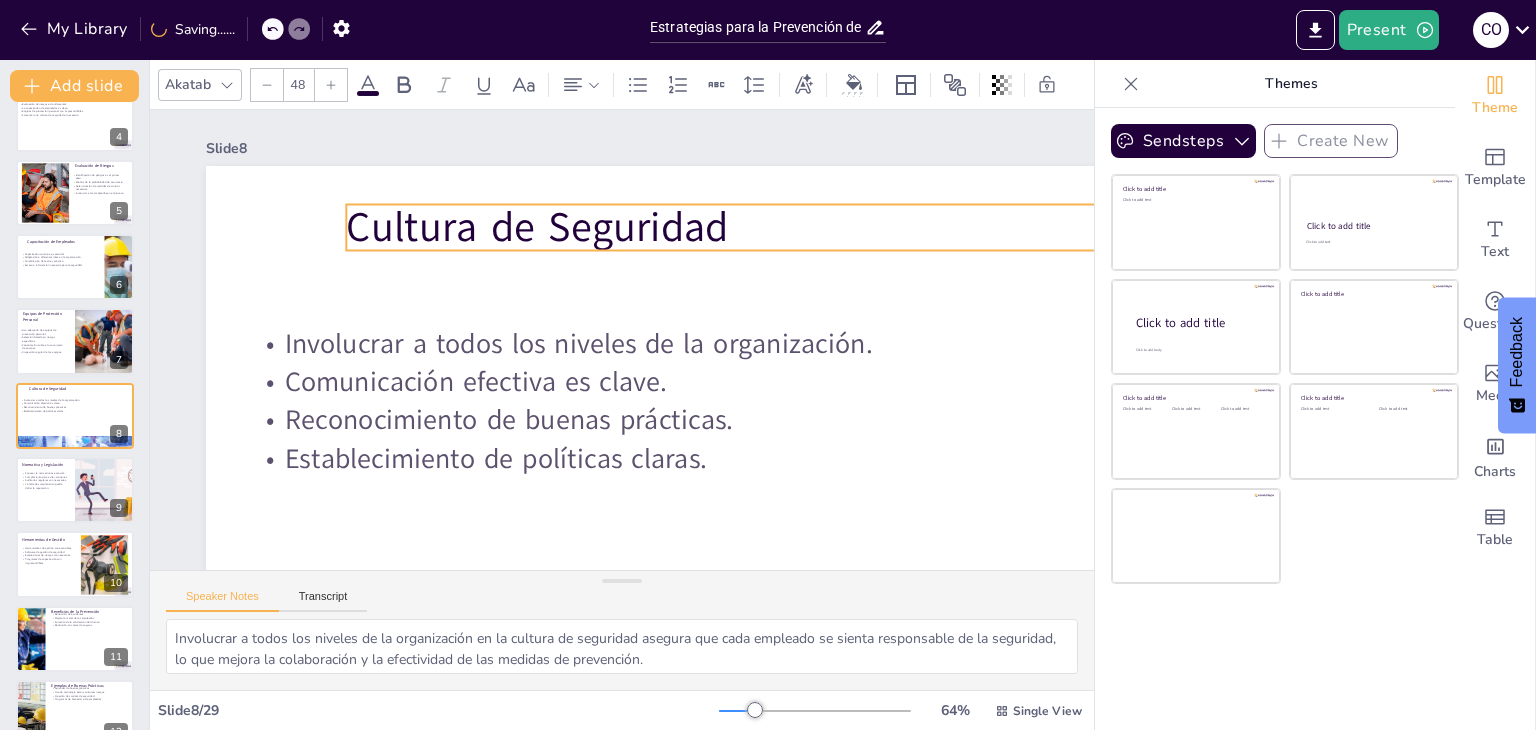 click on "Cultura de Seguridad" at bounding box center [909, 257] 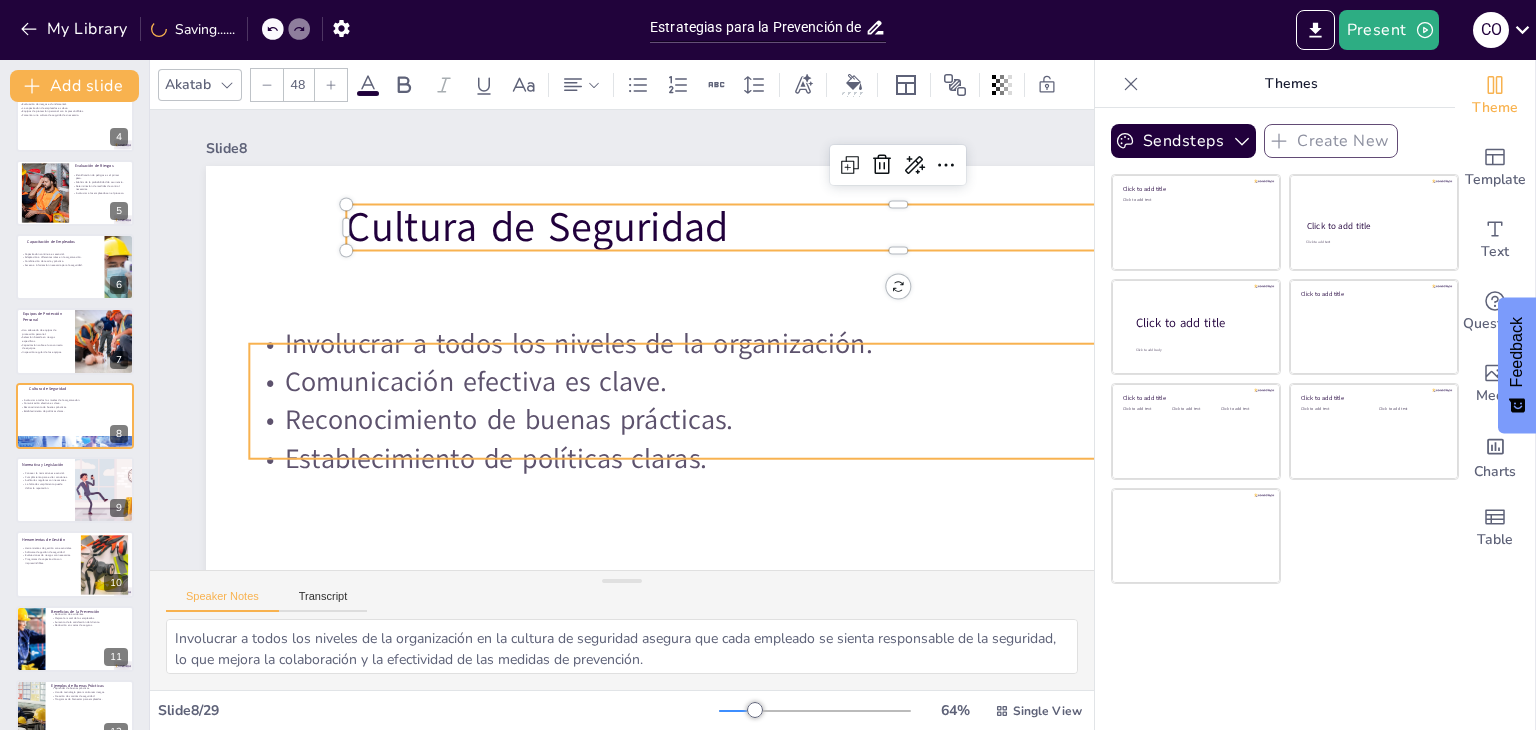 click on "Reconocimiento de buenas prácticas." at bounding box center [801, 420] 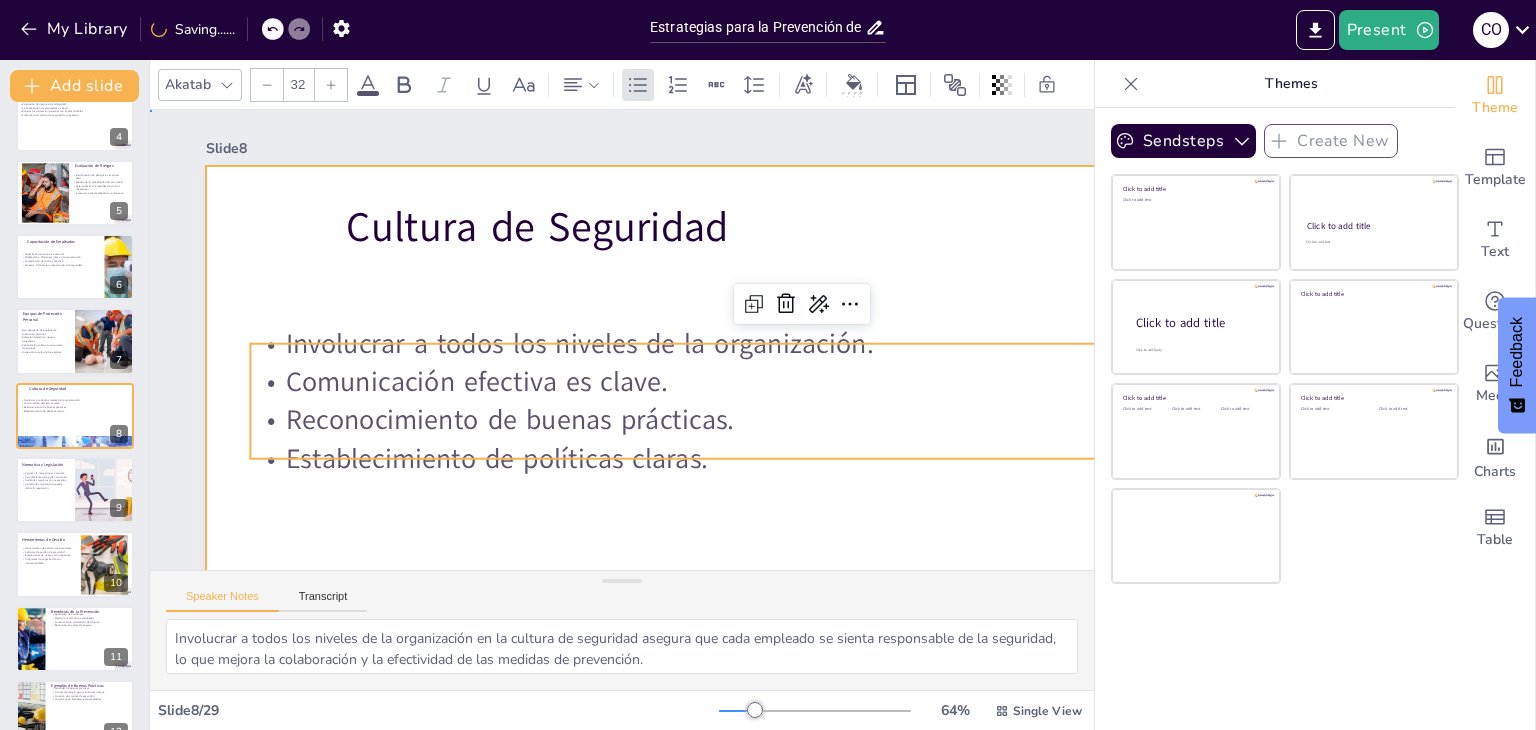 click at bounding box center (819, 511) 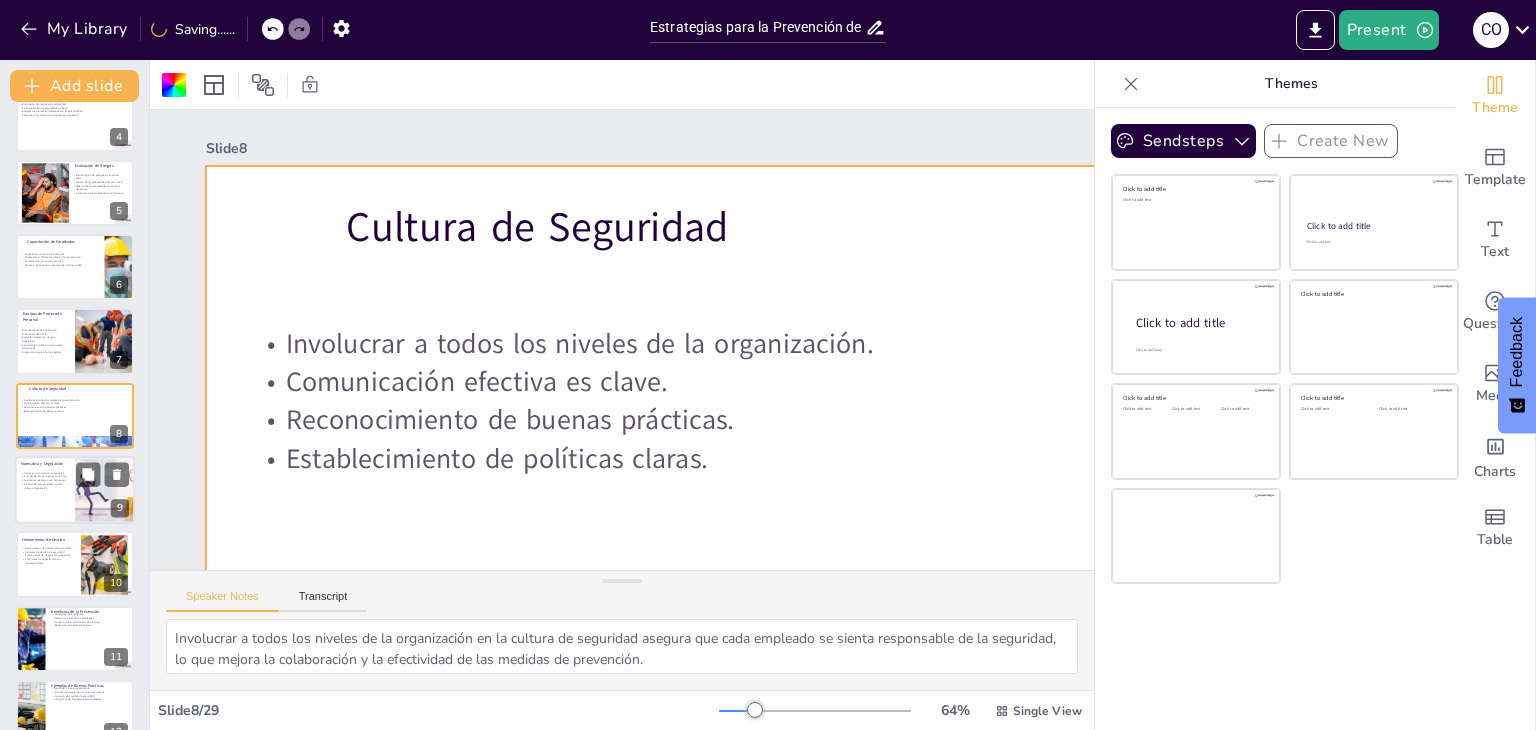 click on "La falta de cumplimiento puede dañar la reputación." at bounding box center [45, 485] 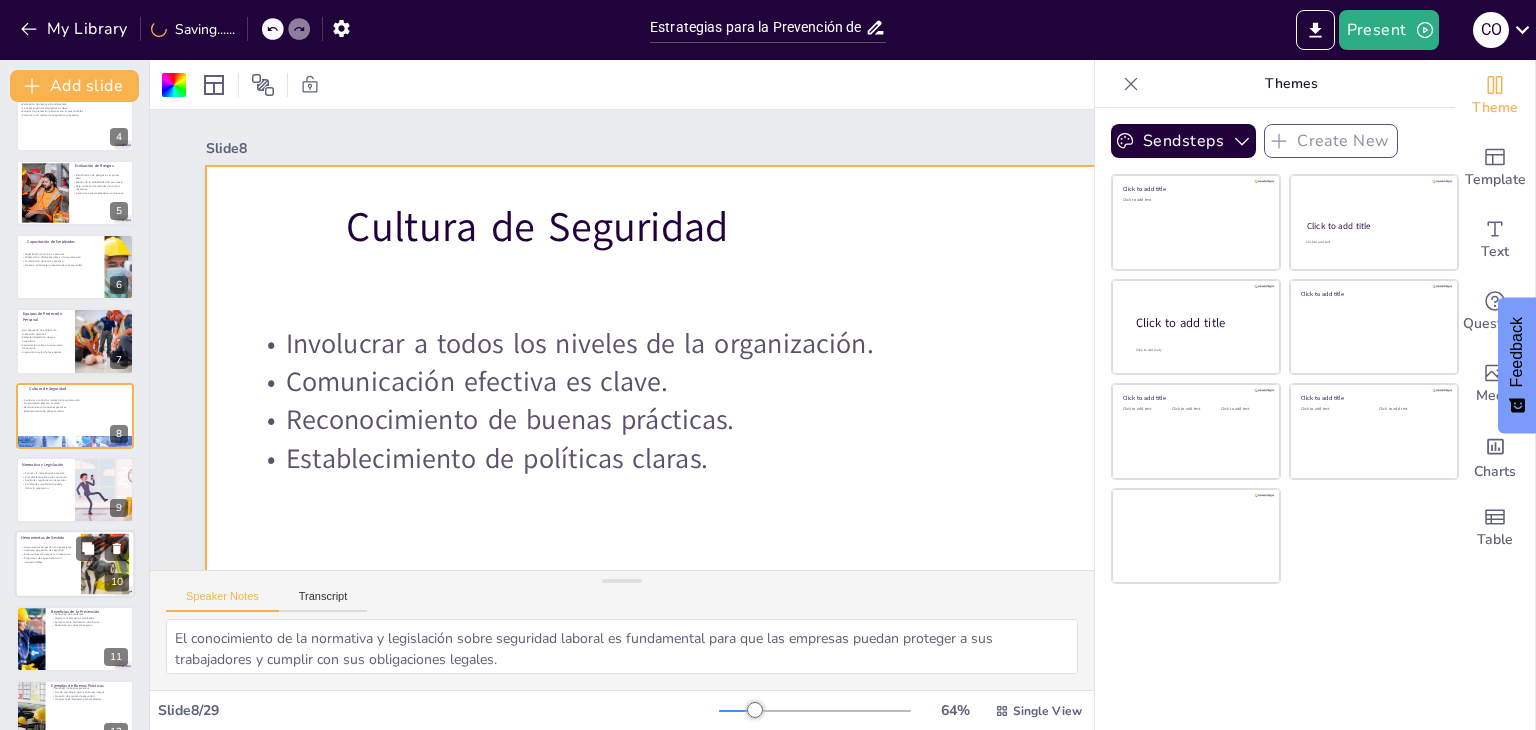 scroll, scrollTop: 330, scrollLeft: 0, axis: vertical 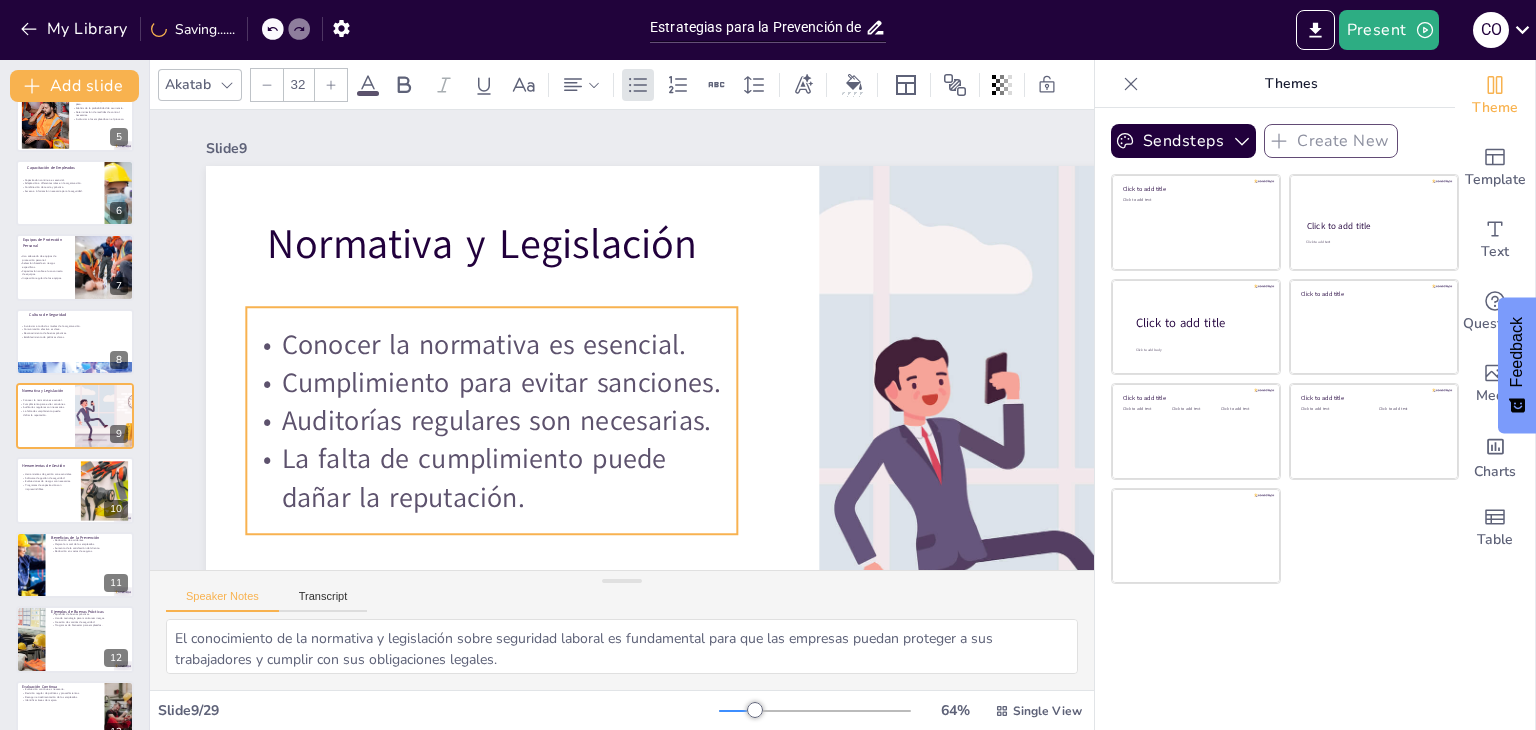 drag, startPoint x: 422, startPoint y: 452, endPoint x: 402, endPoint y: 460, distance: 21.540659 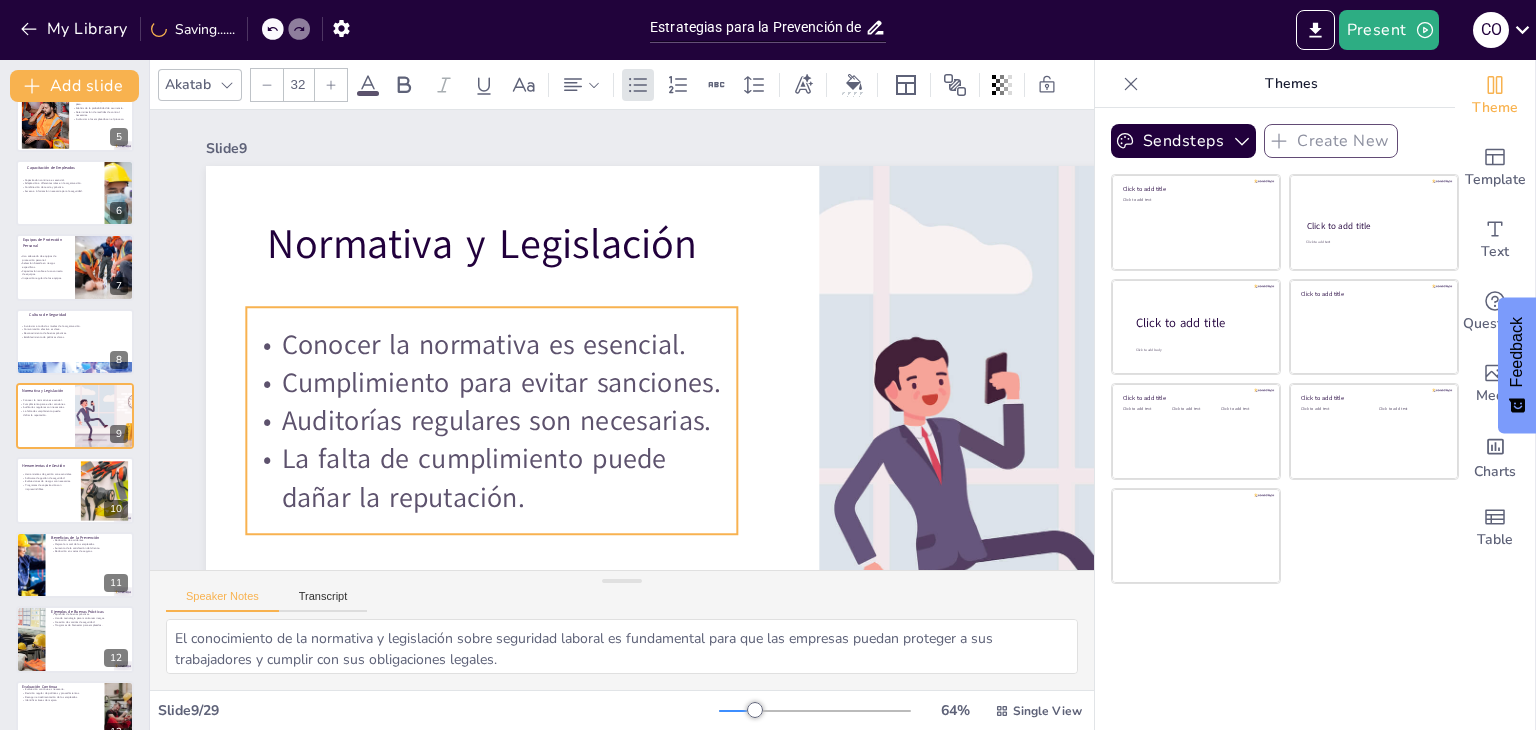 click on "La falta de cumplimiento puede dañar la reputación." at bounding box center [478, 463] 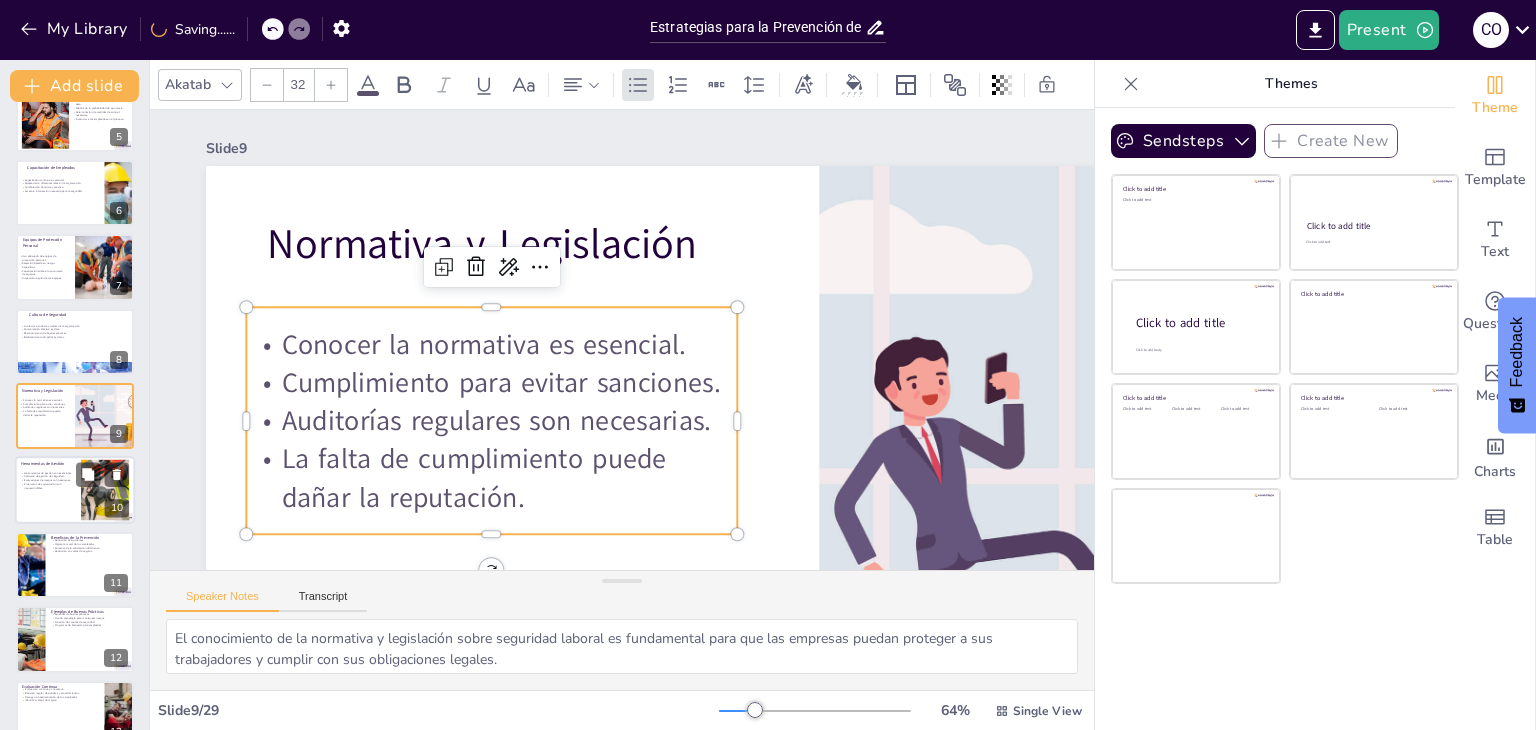 click on "Programas de capacitación son imprescindibles." at bounding box center (48, 486) 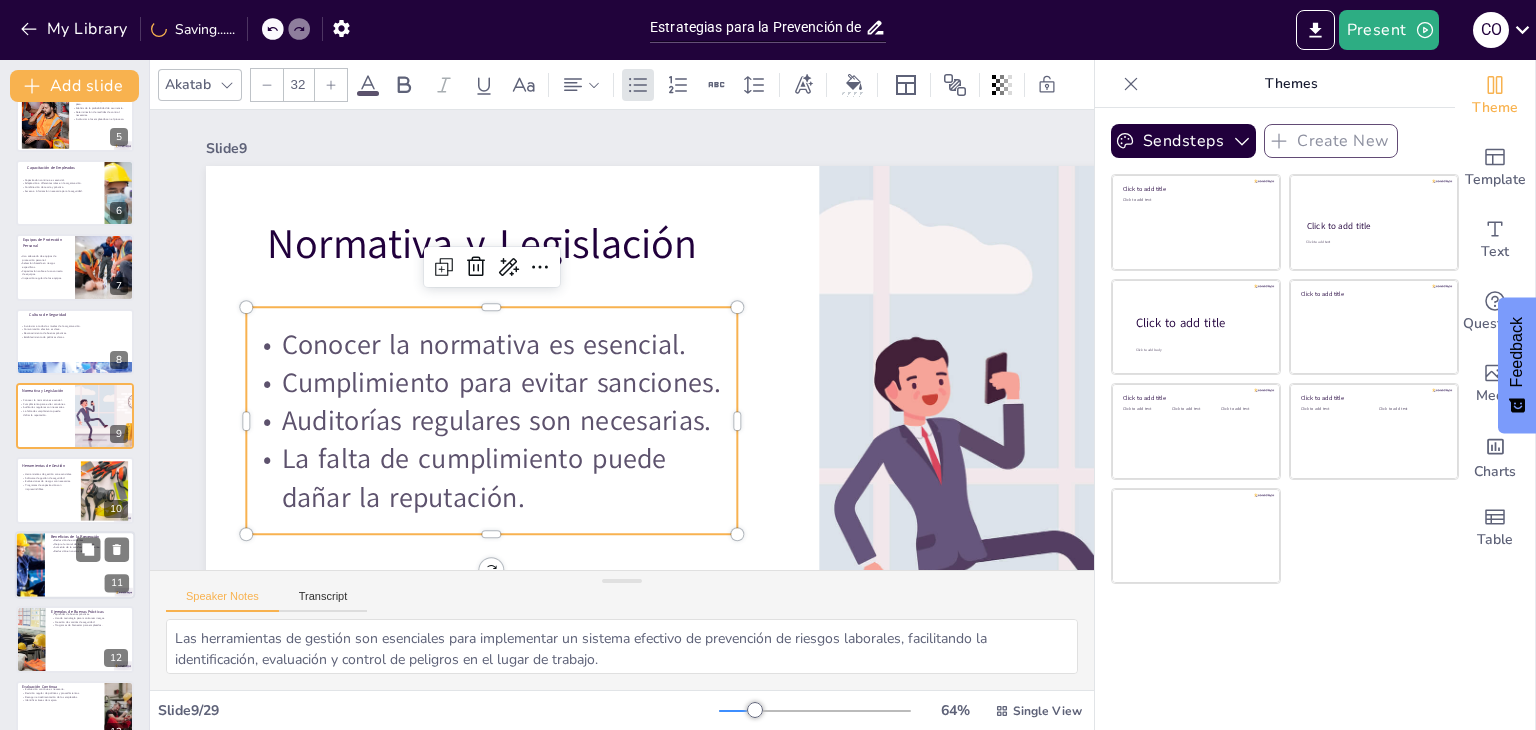 scroll, scrollTop: 404, scrollLeft: 0, axis: vertical 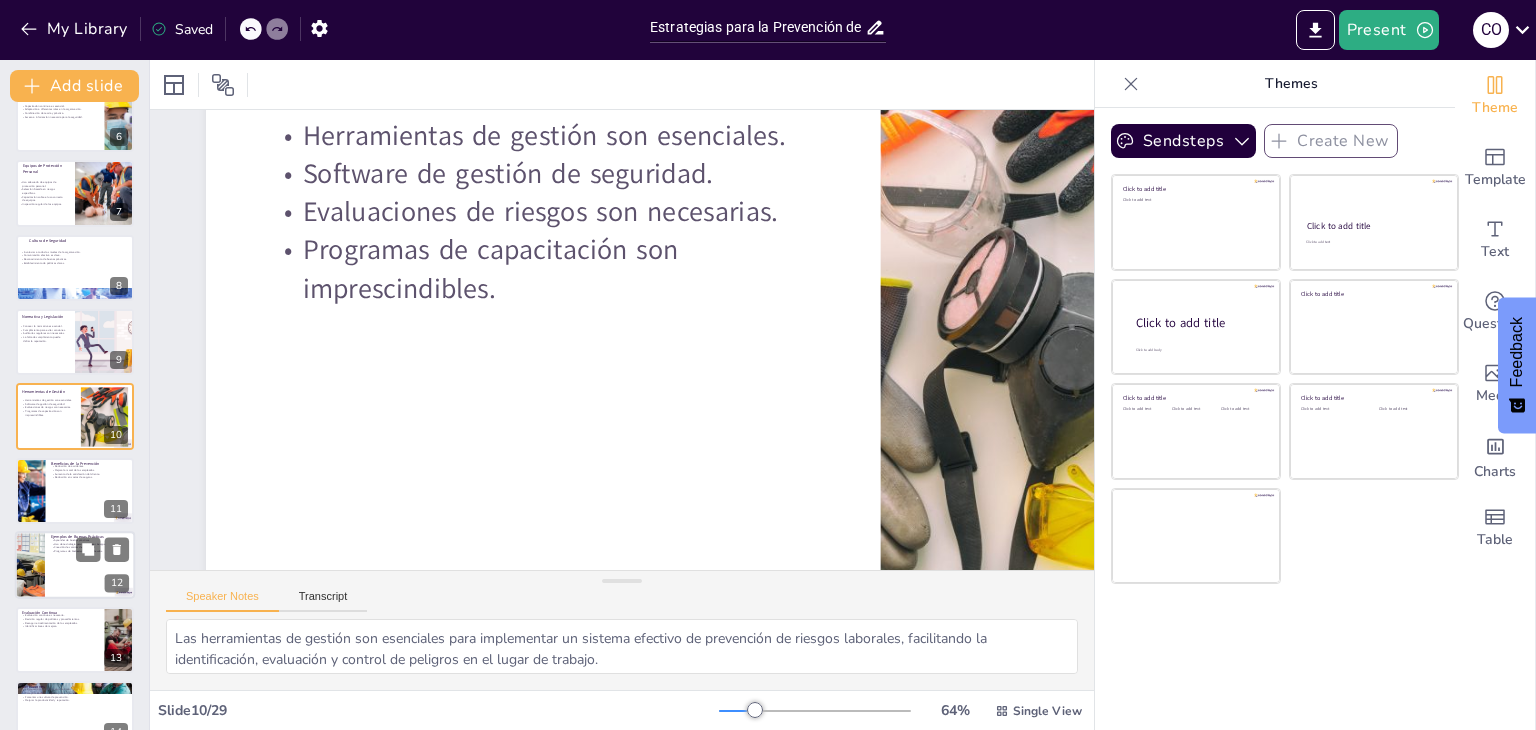 click on "Creación de comités de seguridad." at bounding box center (90, 548) 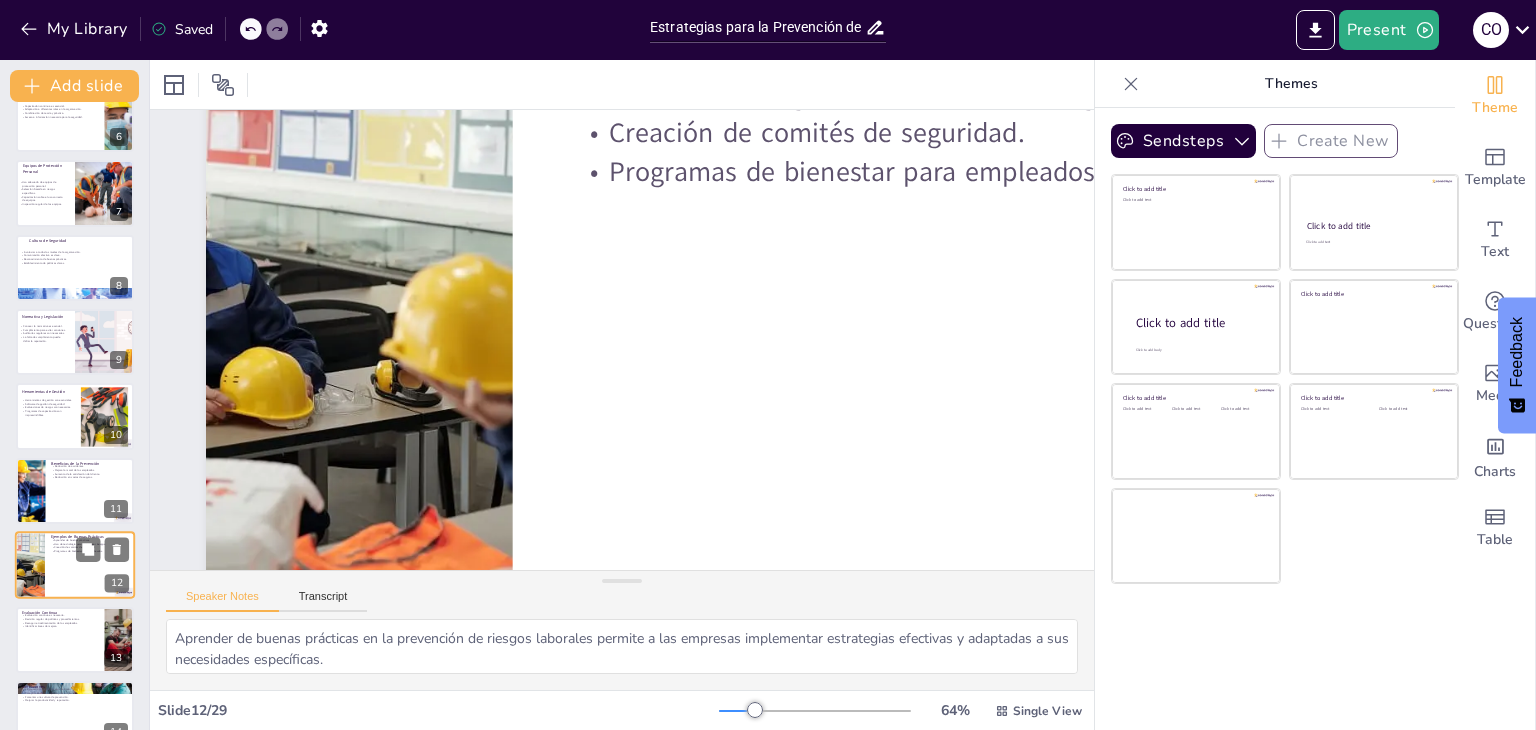 scroll, scrollTop: 553, scrollLeft: 0, axis: vertical 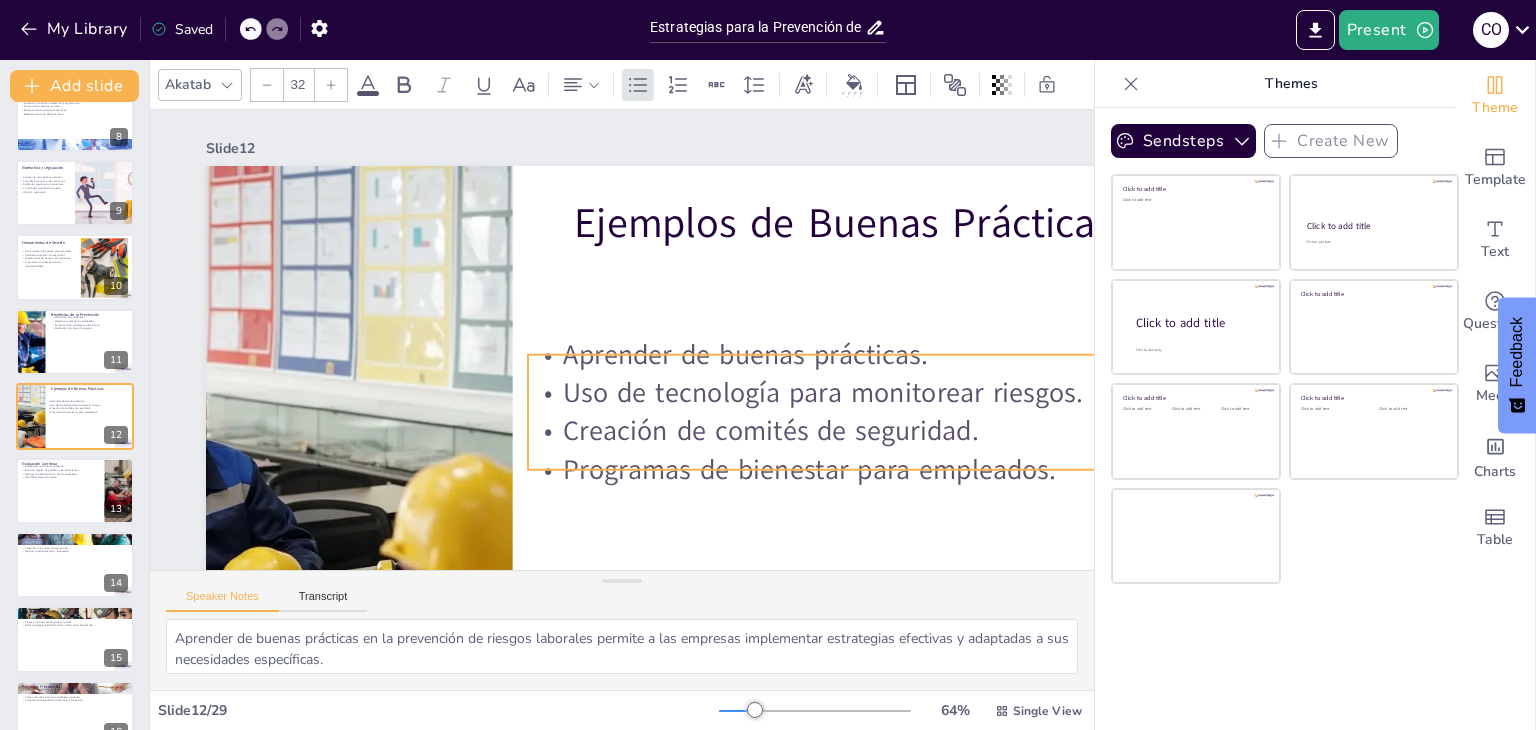 drag, startPoint x: 740, startPoint y: 331, endPoint x: 694, endPoint y: 429, distance: 108.25895 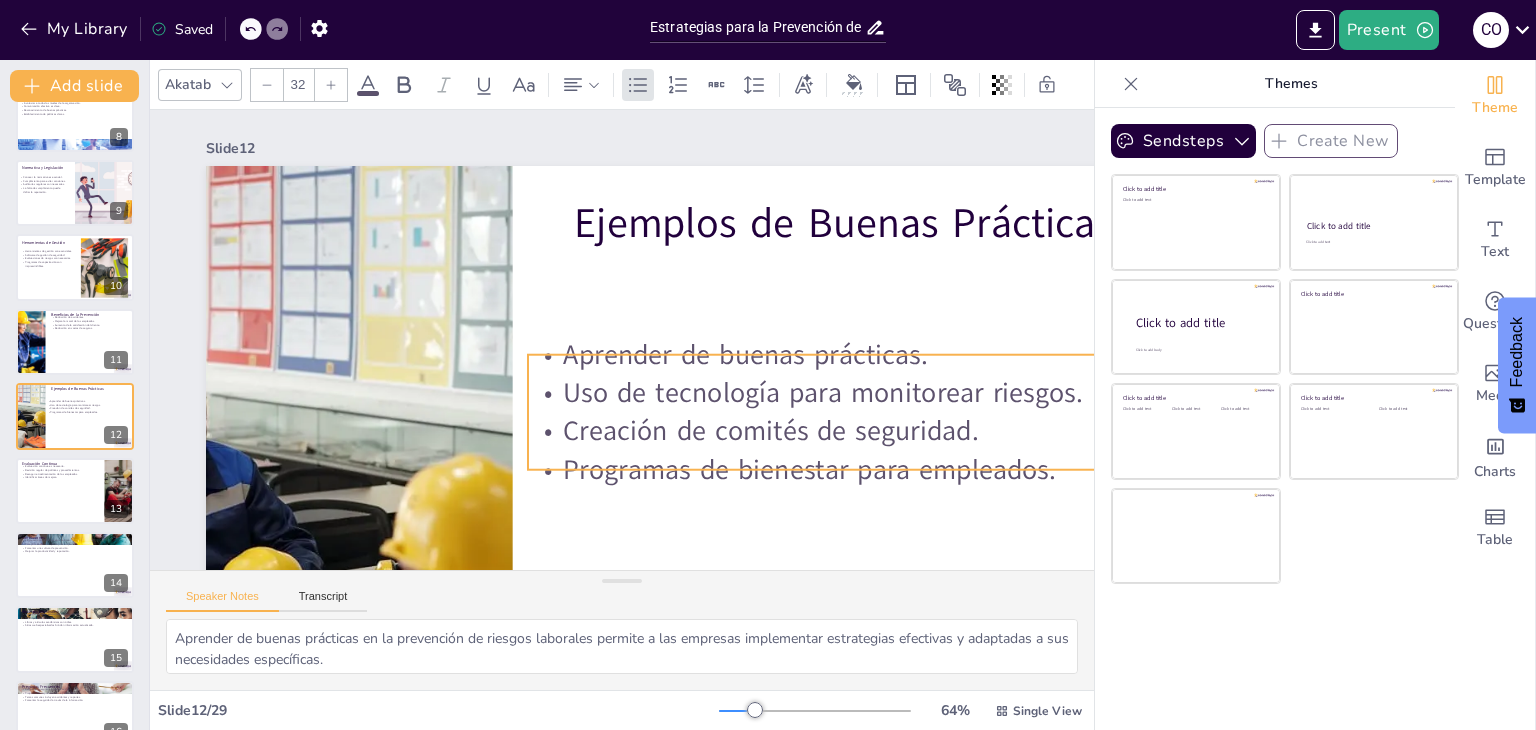click on "Creación de comités de seguridad." at bounding box center (915, 462) 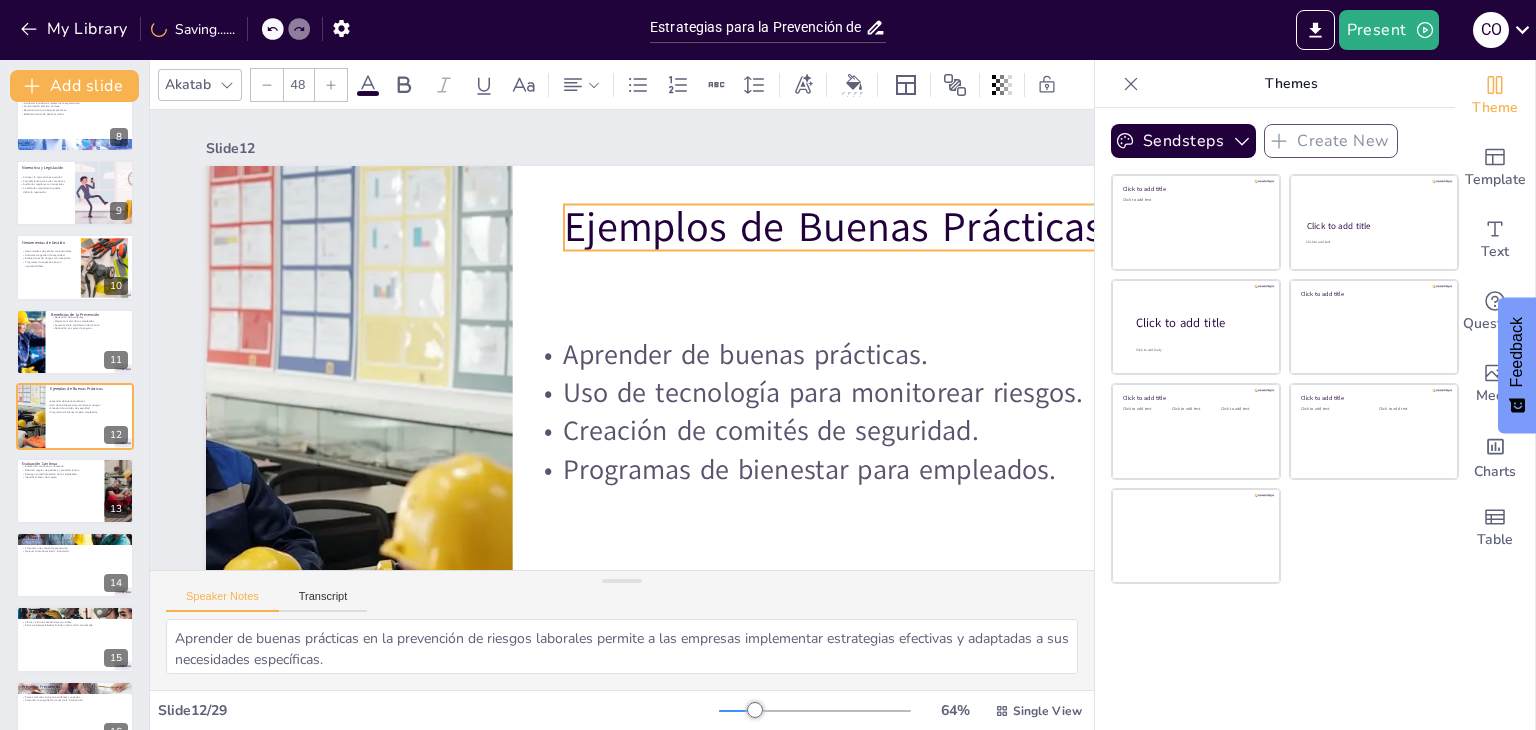drag, startPoint x: 813, startPoint y: 219, endPoint x: 803, endPoint y: 223, distance: 10.770329 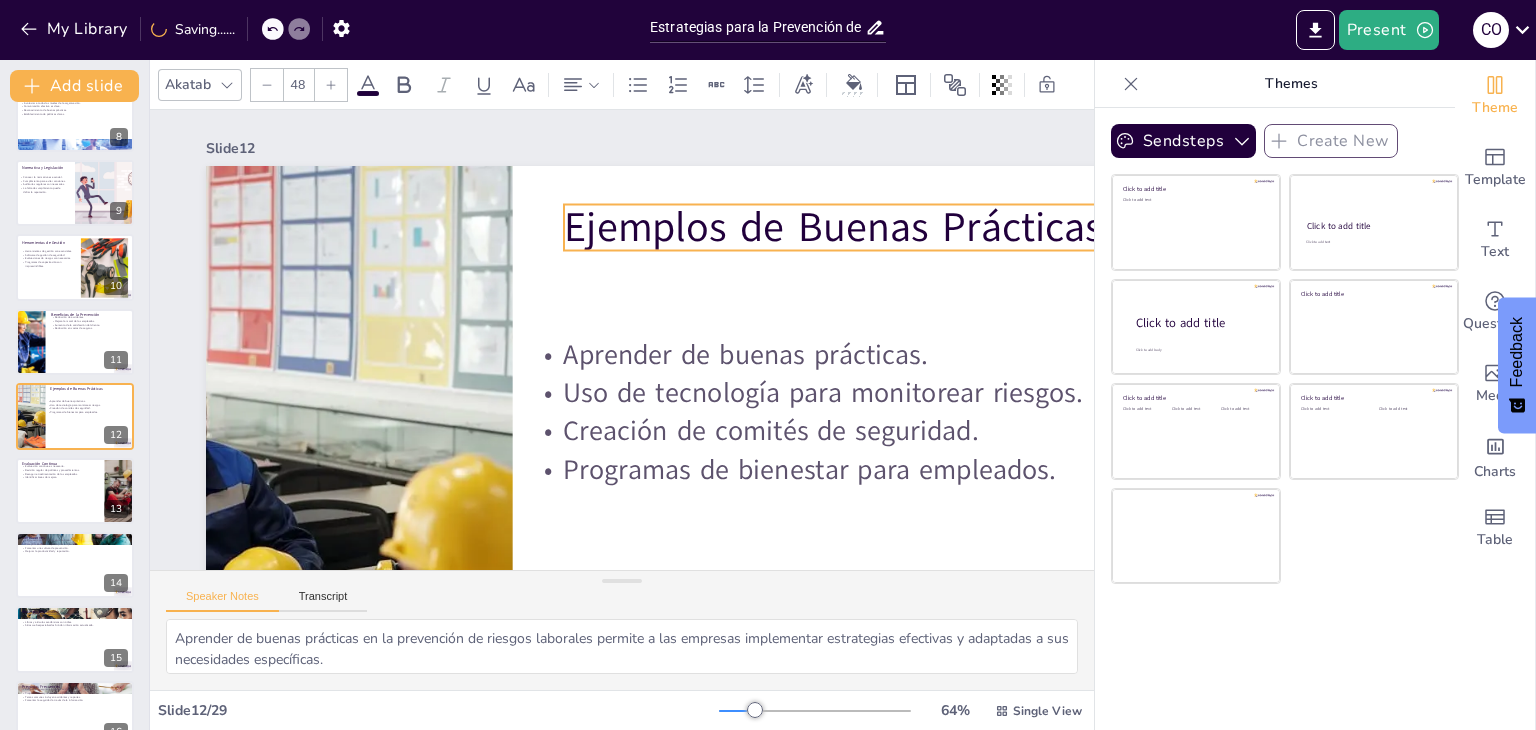 click on "Ejemplos de Buenas Prácticas" at bounding box center (962, 227) 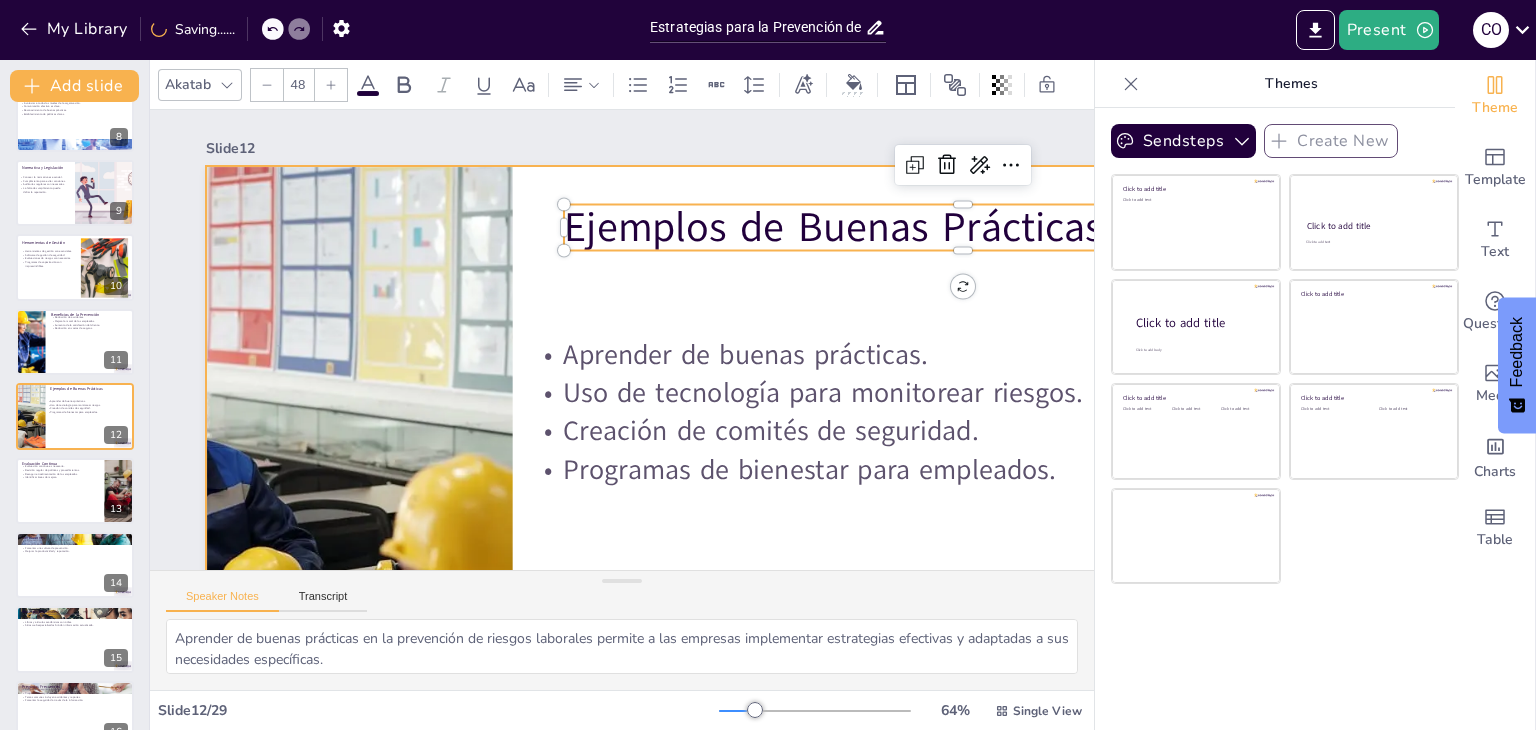 click at bounding box center [800, 530] 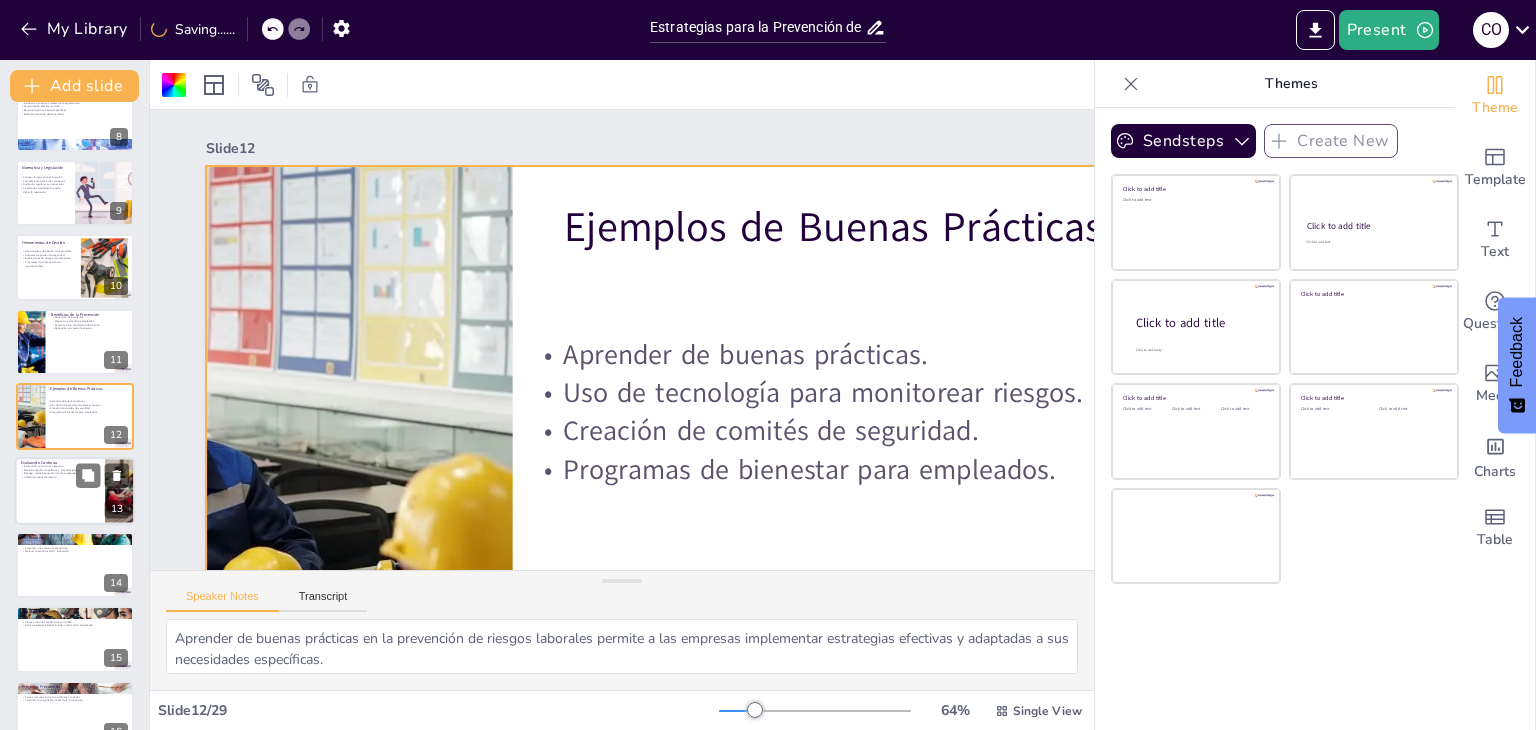 click at bounding box center (75, 491) 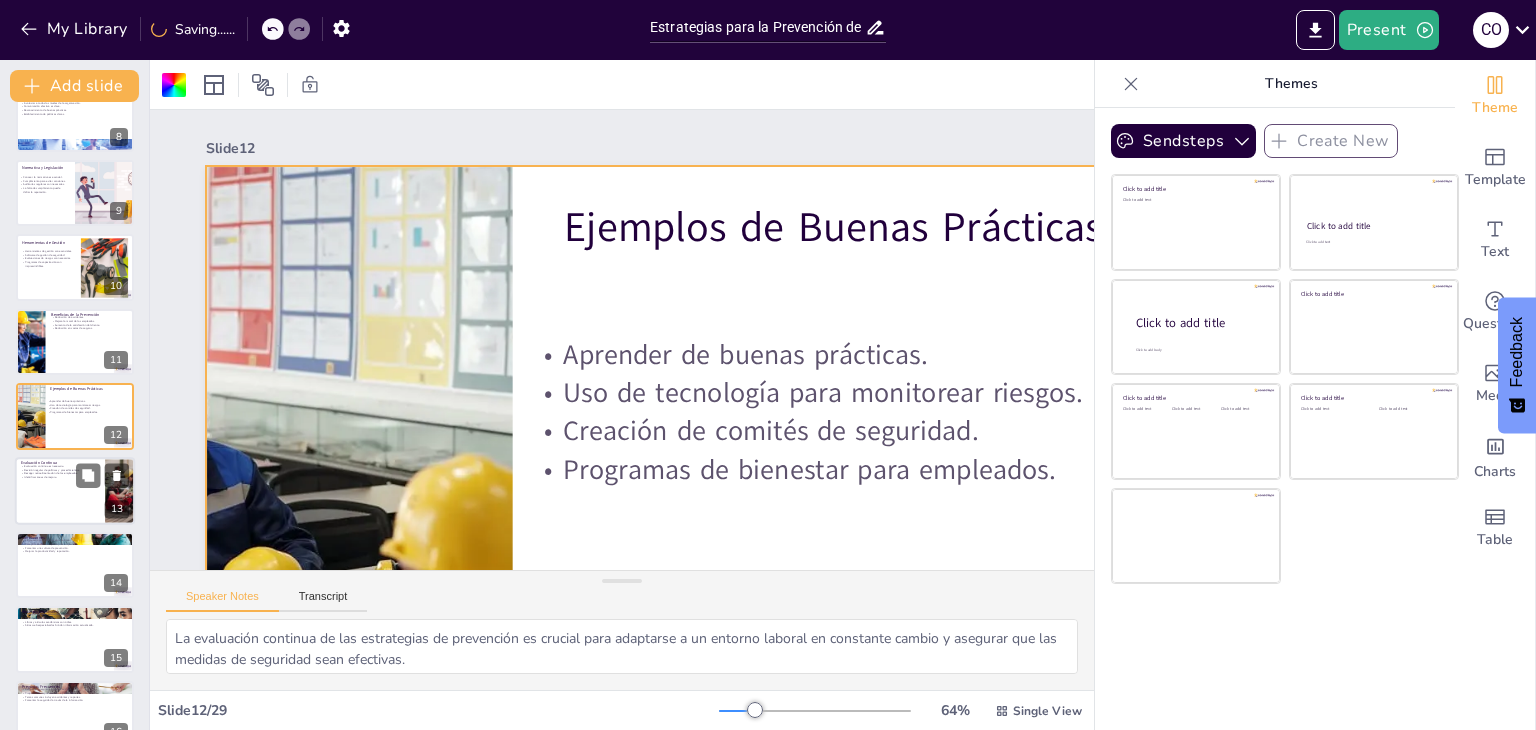 scroll, scrollTop: 628, scrollLeft: 0, axis: vertical 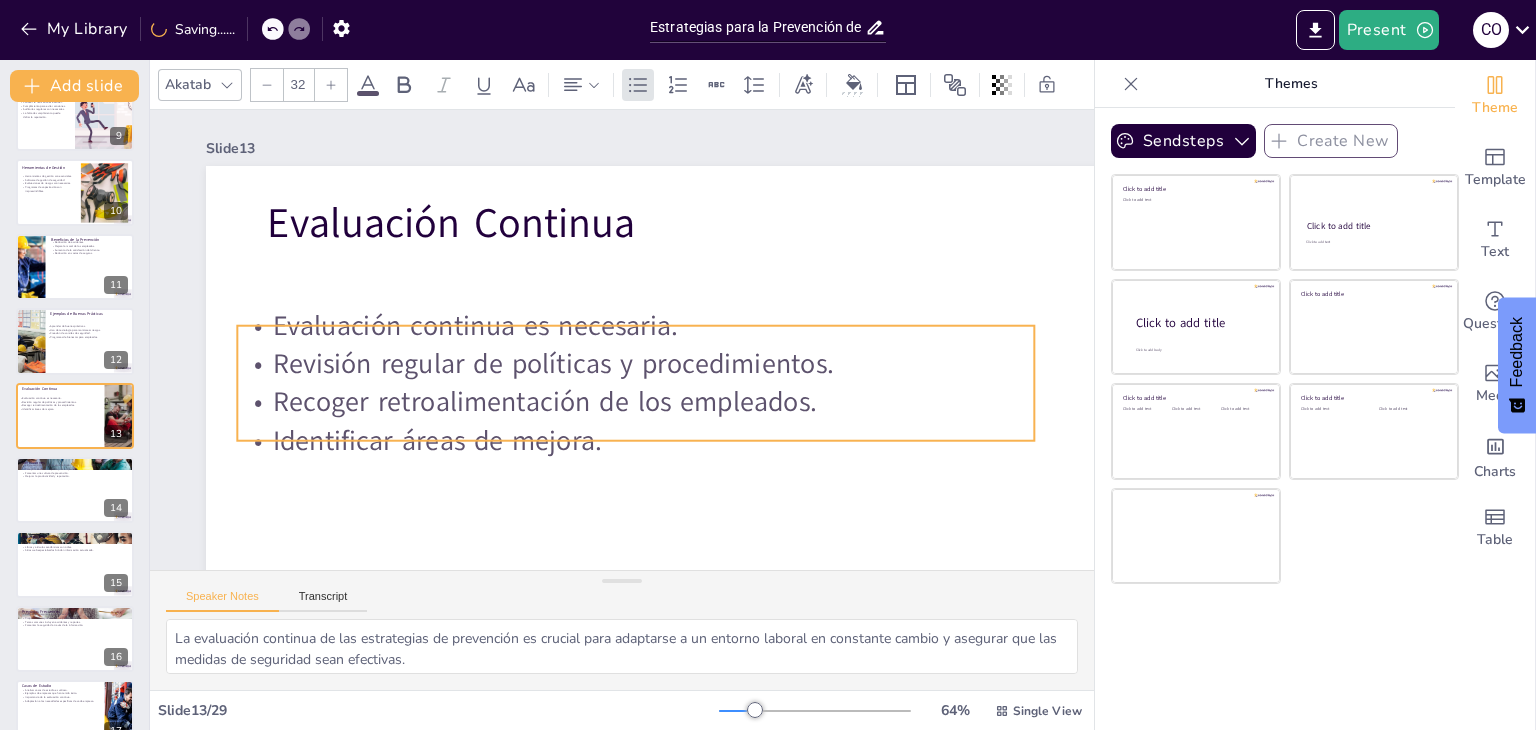 drag, startPoint x: 482, startPoint y: 277, endPoint x: 452, endPoint y: 346, distance: 75.23962 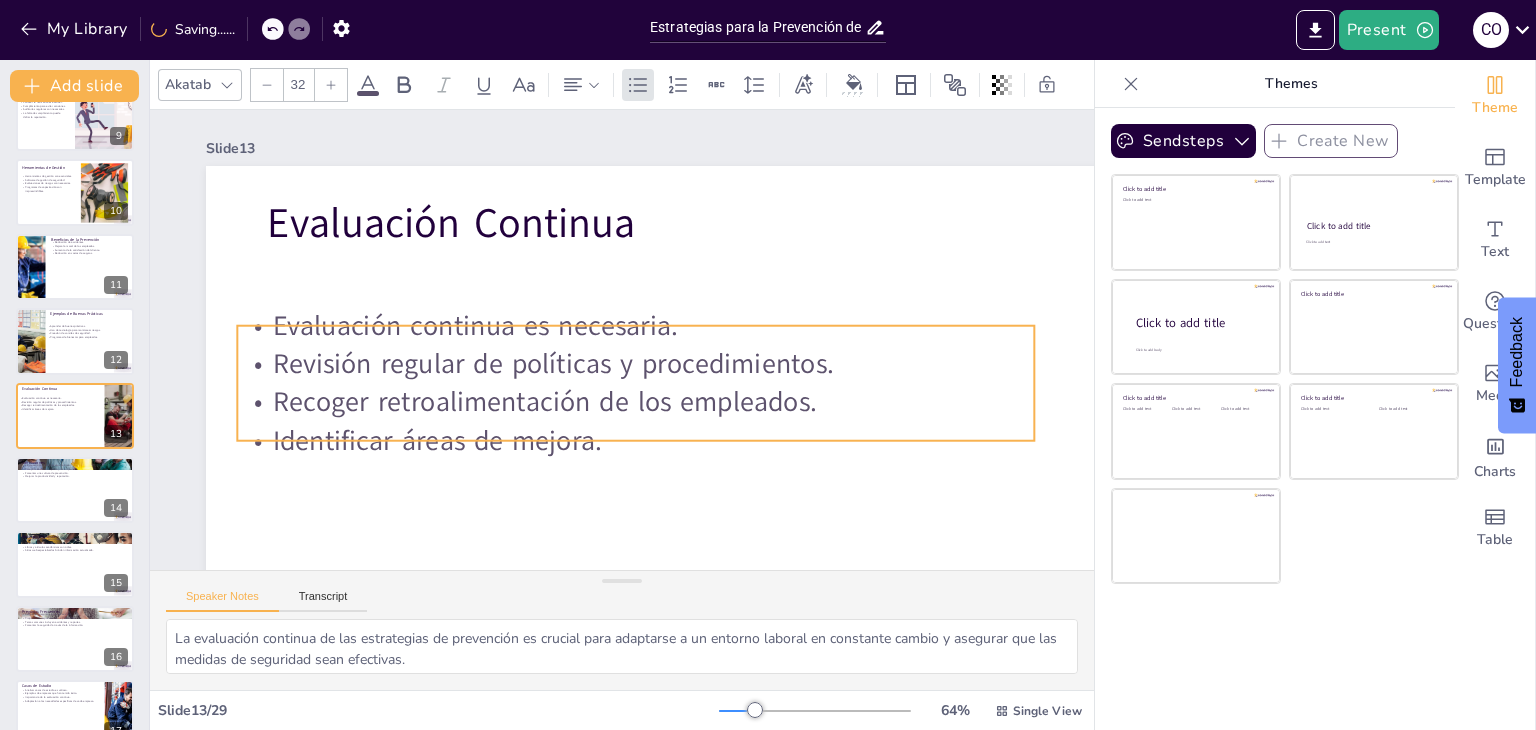 click on "Revisión regular de políticas y procedimientos." at bounding box center (635, 364) 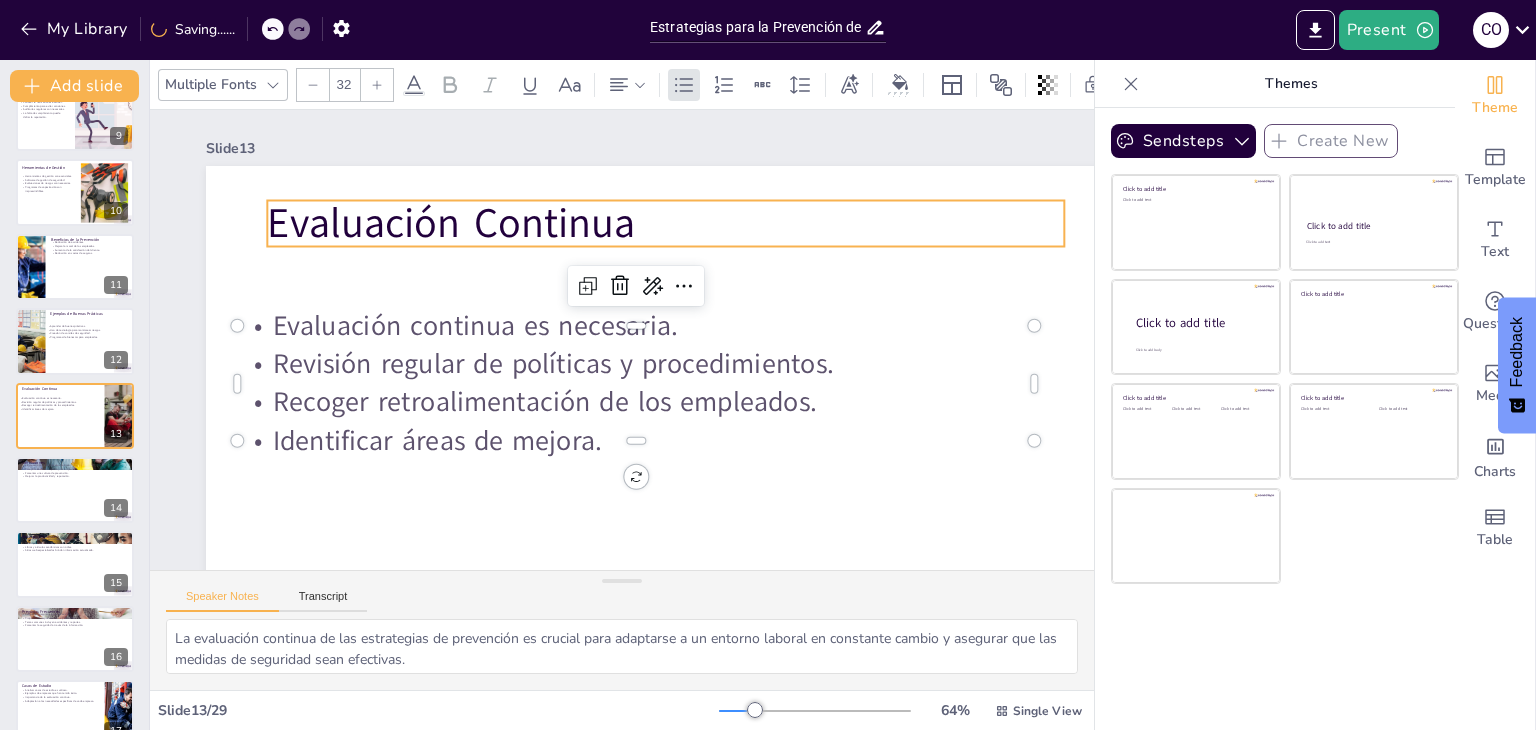 click on "Evaluación Continua" at bounding box center (665, 223) 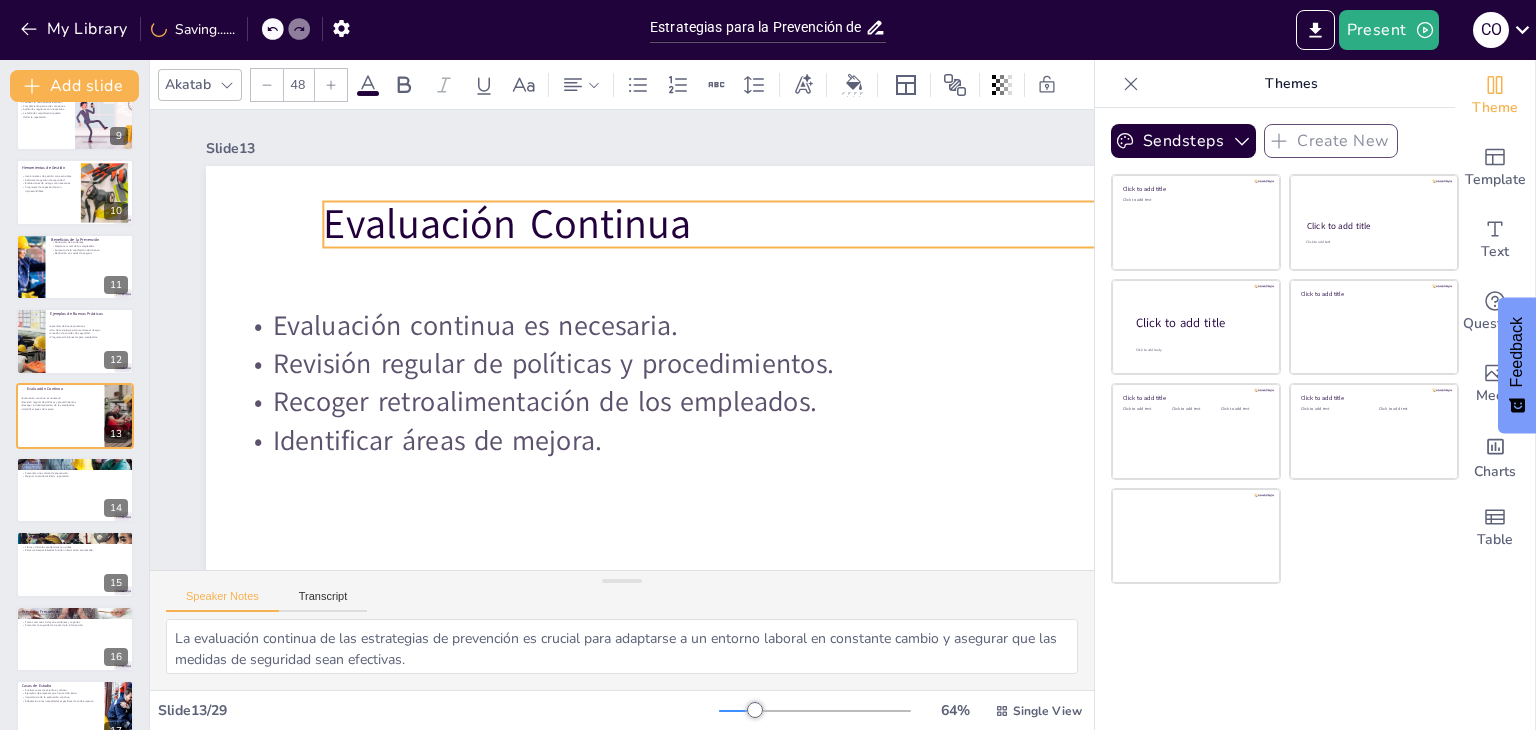 drag, startPoint x: 412, startPoint y: 228, endPoint x: 468, endPoint y: 229, distance: 56.008926 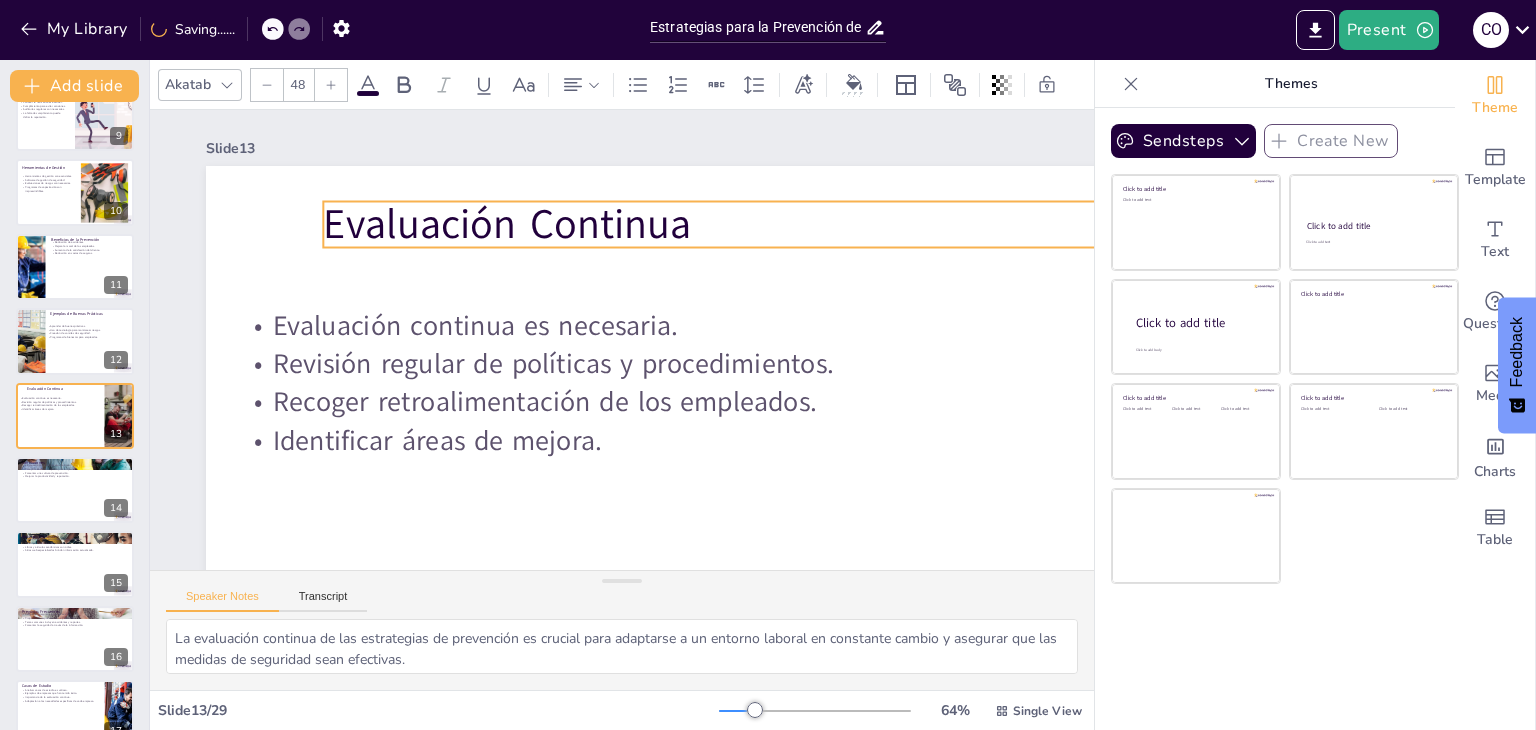 click on "Evaluación Continua" at bounding box center [721, 224] 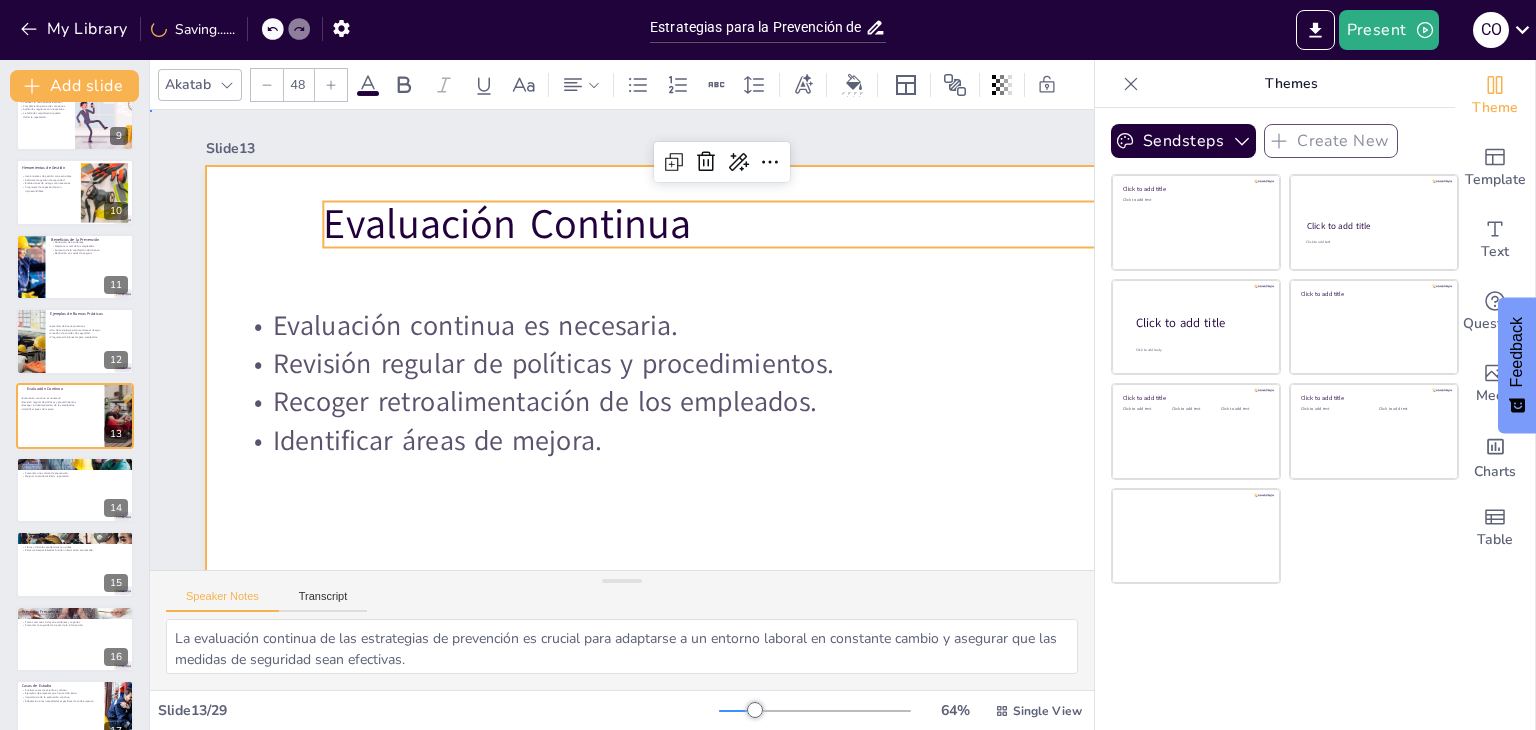 click at bounding box center [800, 530] 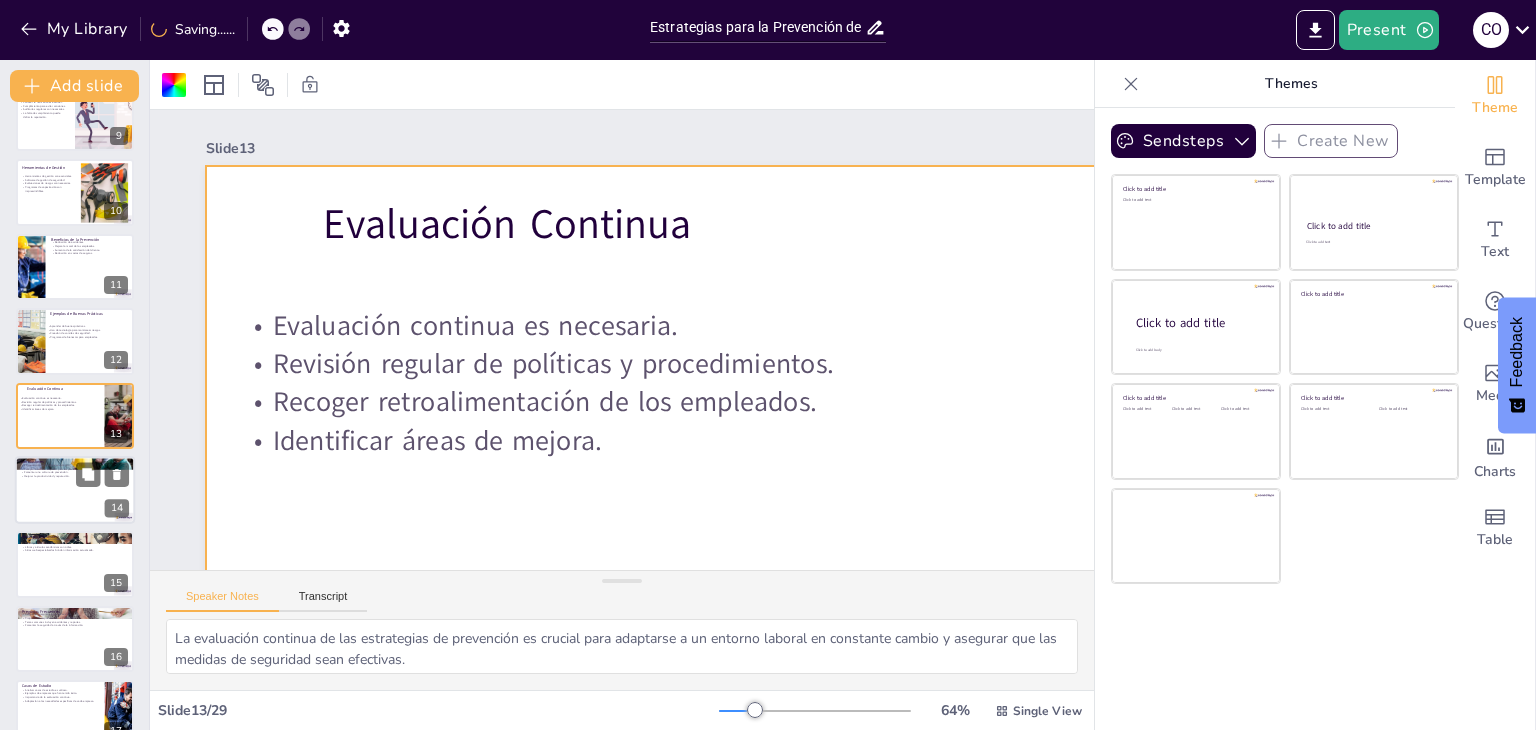 click at bounding box center [75, 490] 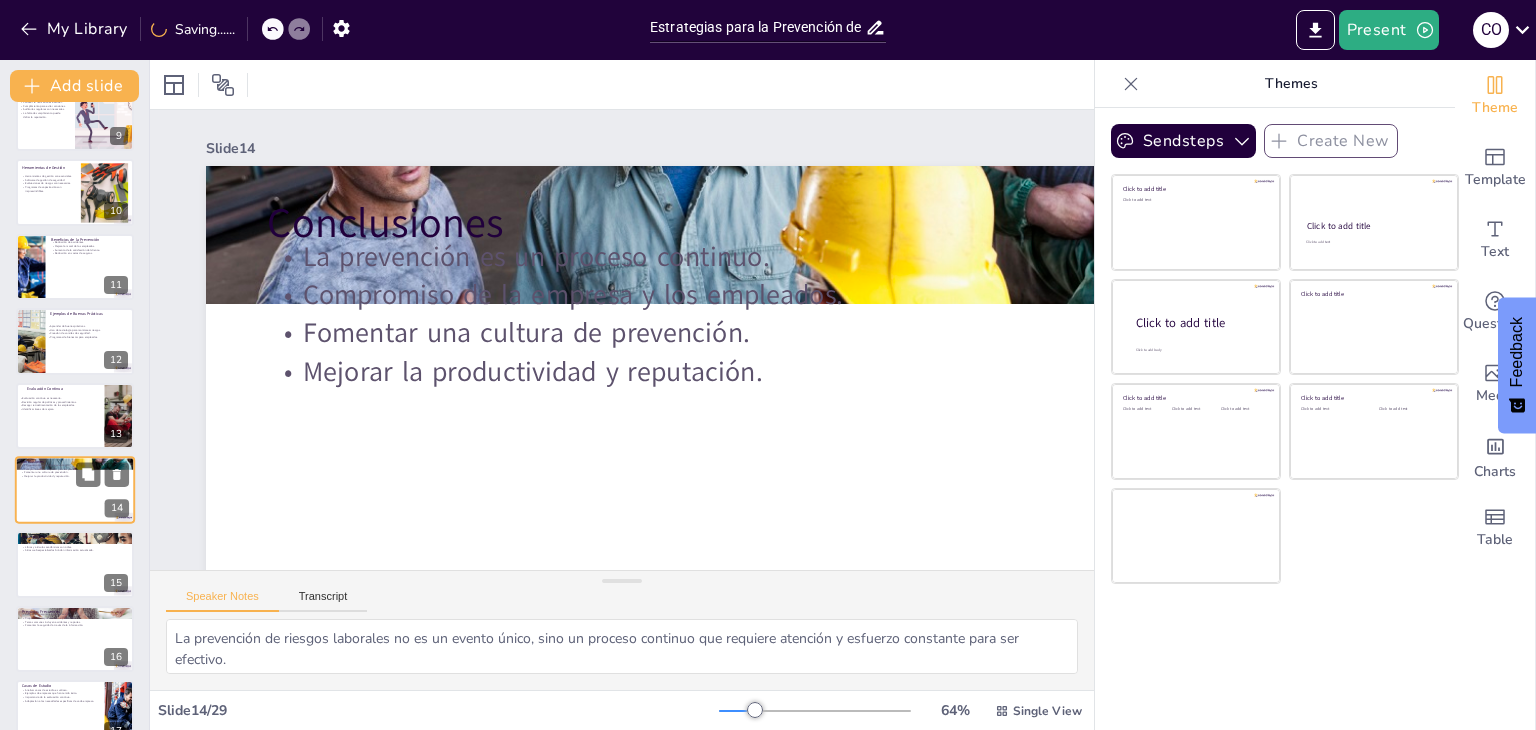 scroll, scrollTop: 702, scrollLeft: 0, axis: vertical 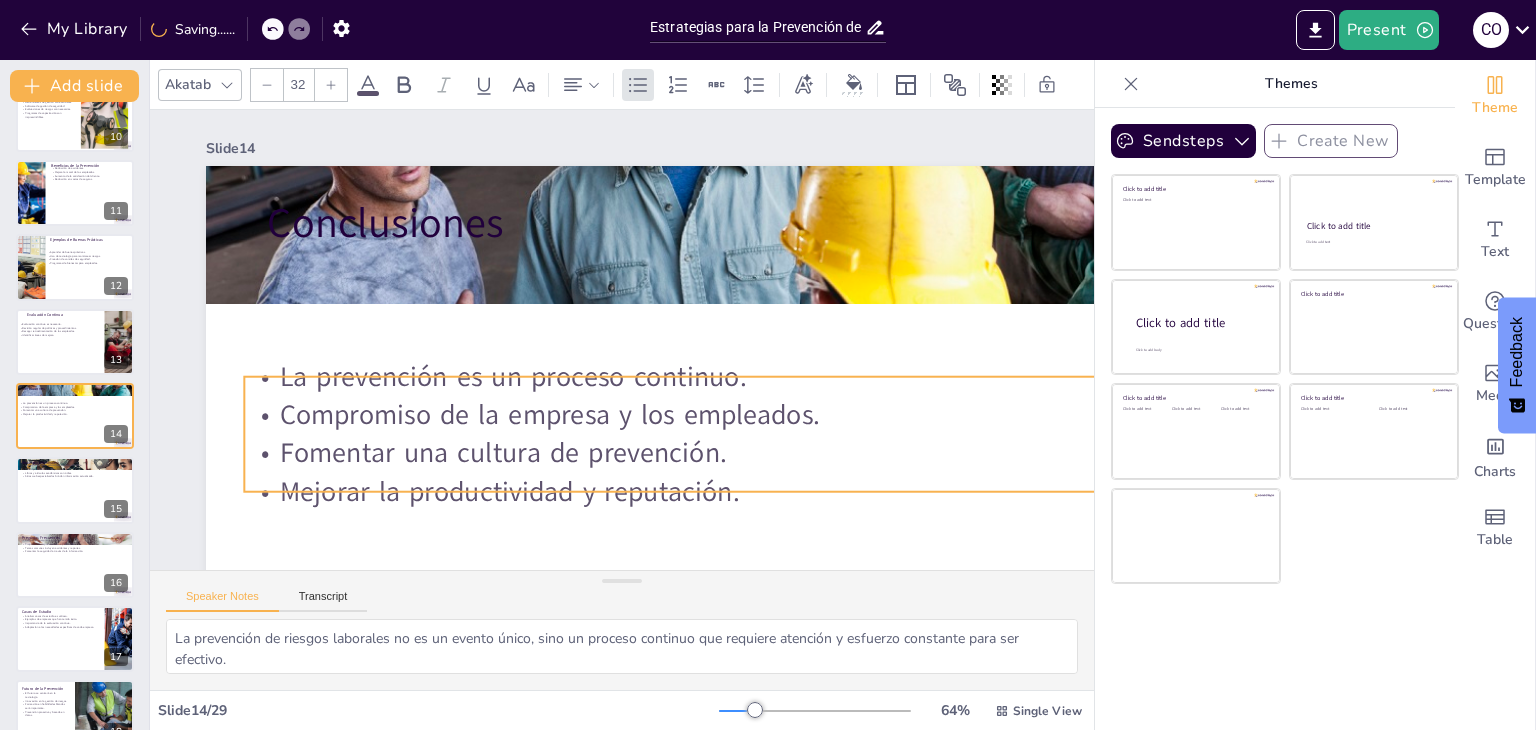 drag, startPoint x: 501, startPoint y: 272, endPoint x: 478, endPoint y: 392, distance: 122.18429 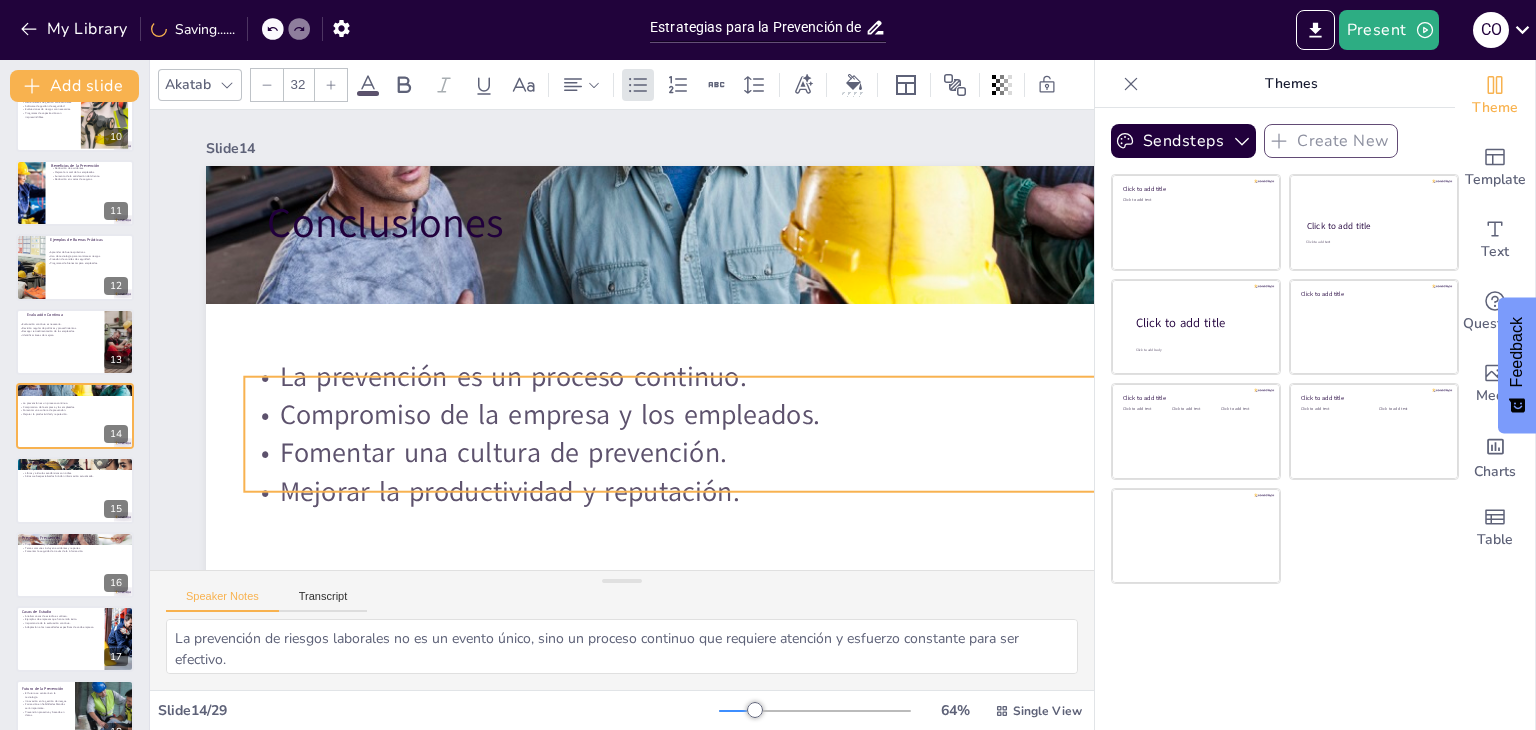 click on "La prevención es un proceso continuo." at bounding box center [792, 394] 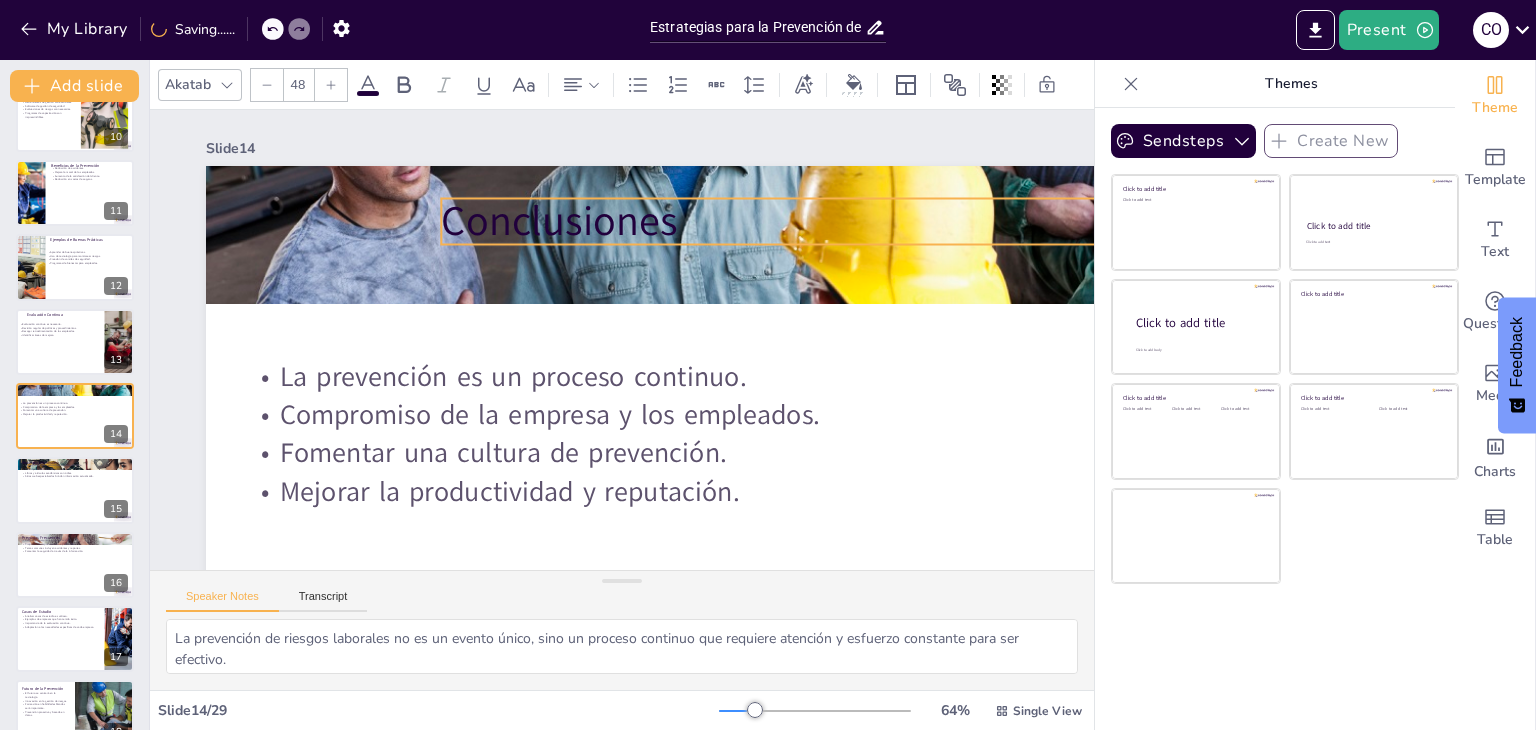 drag, startPoint x: 444, startPoint y: 225, endPoint x: 618, endPoint y: 223, distance: 174.01149 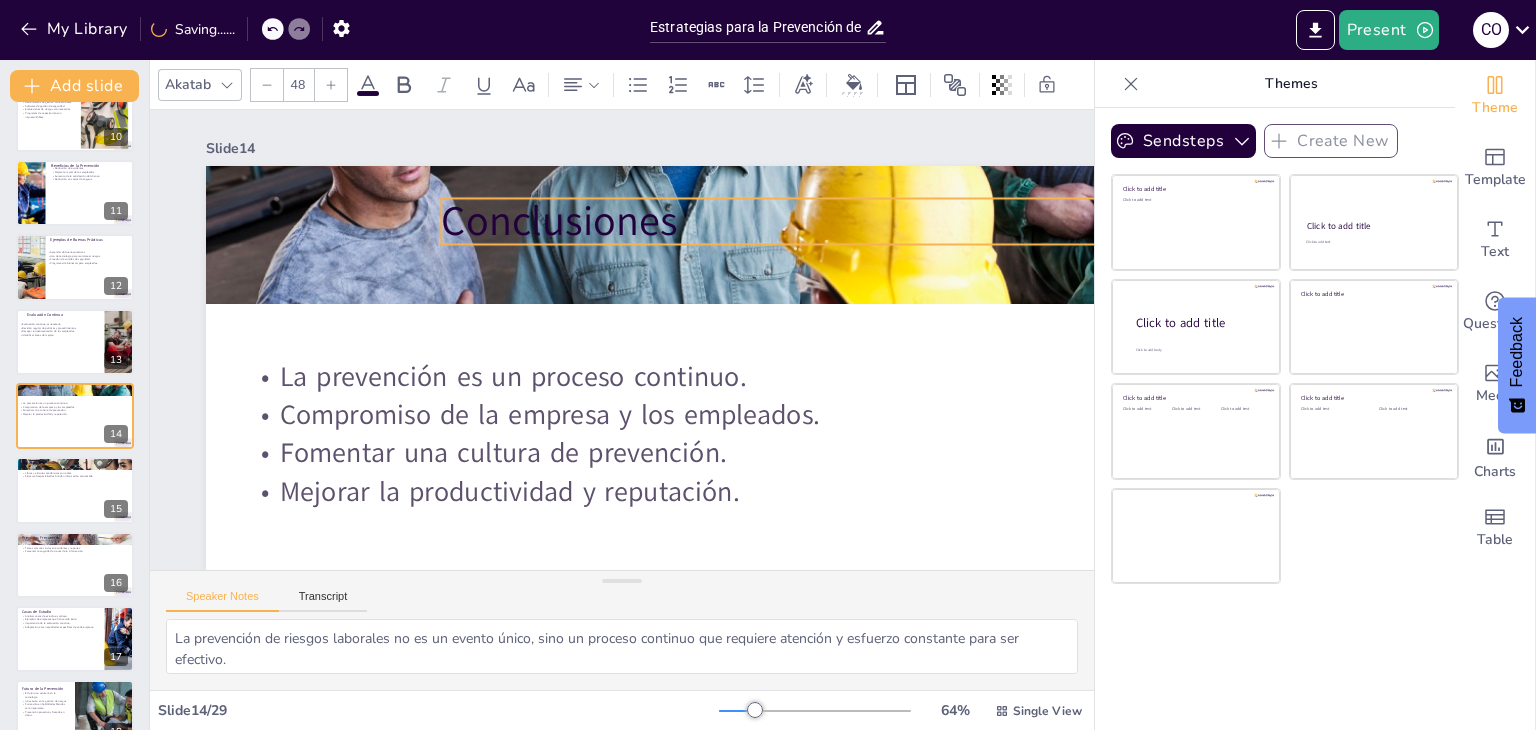 click on "Conclusiones" at bounding box center (993, 221) 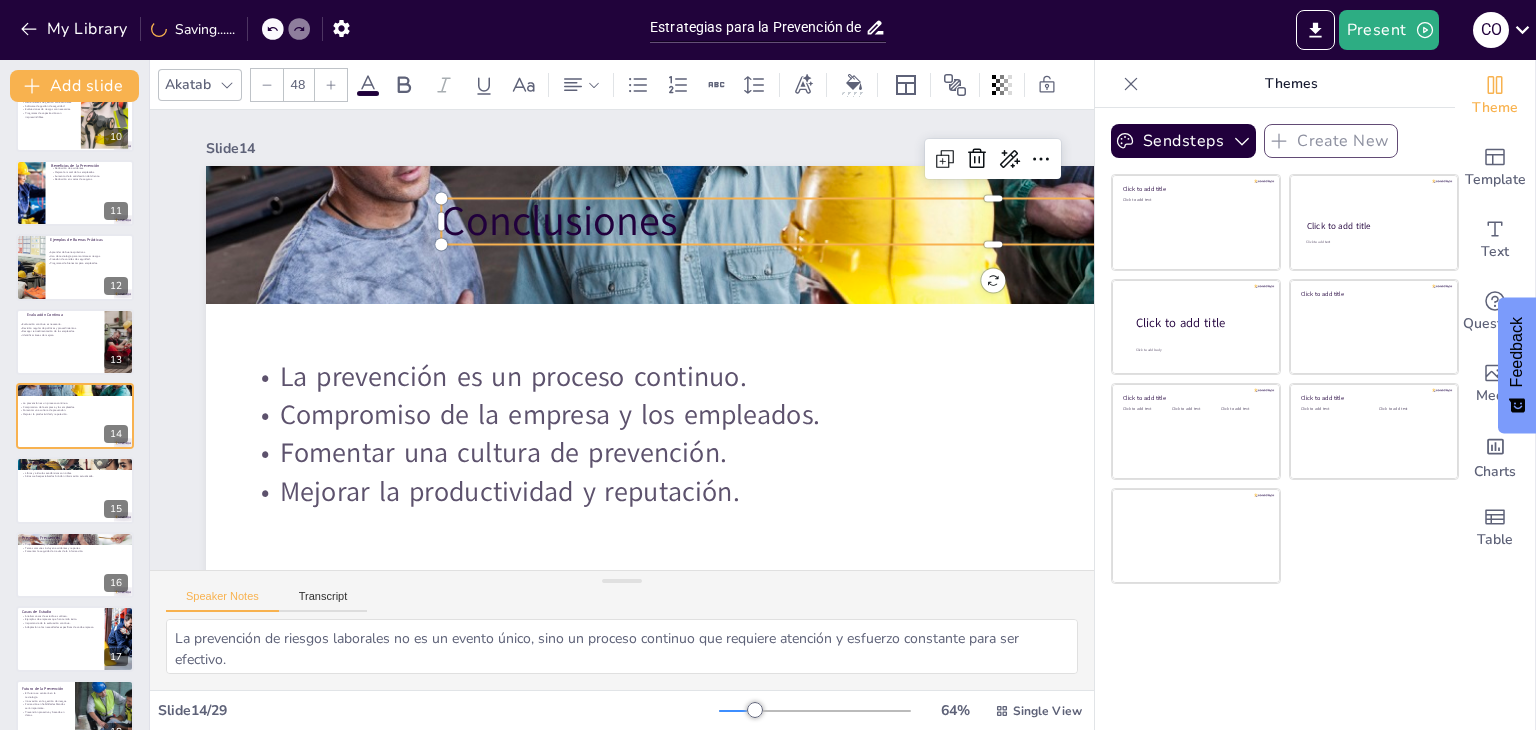 click 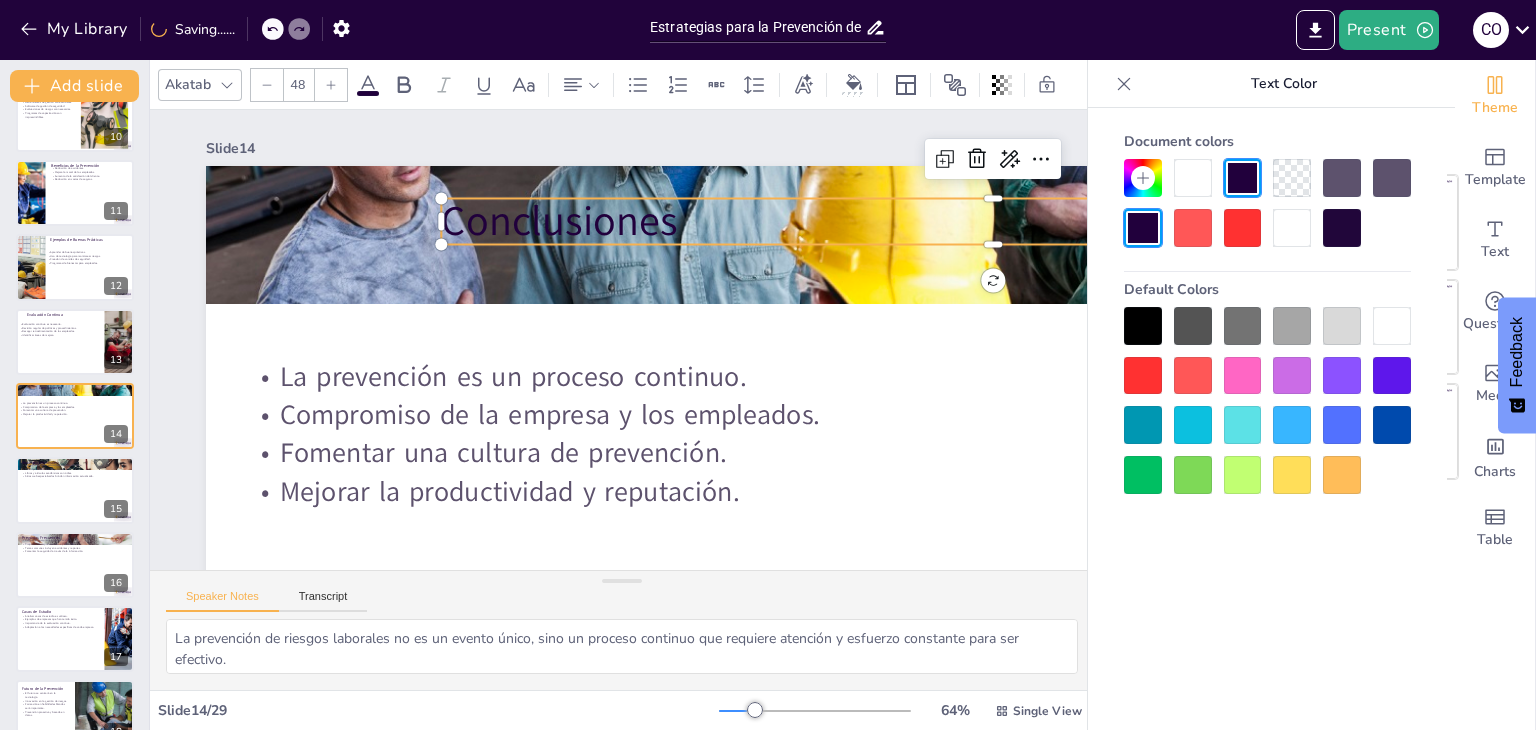 click at bounding box center [1243, 228] 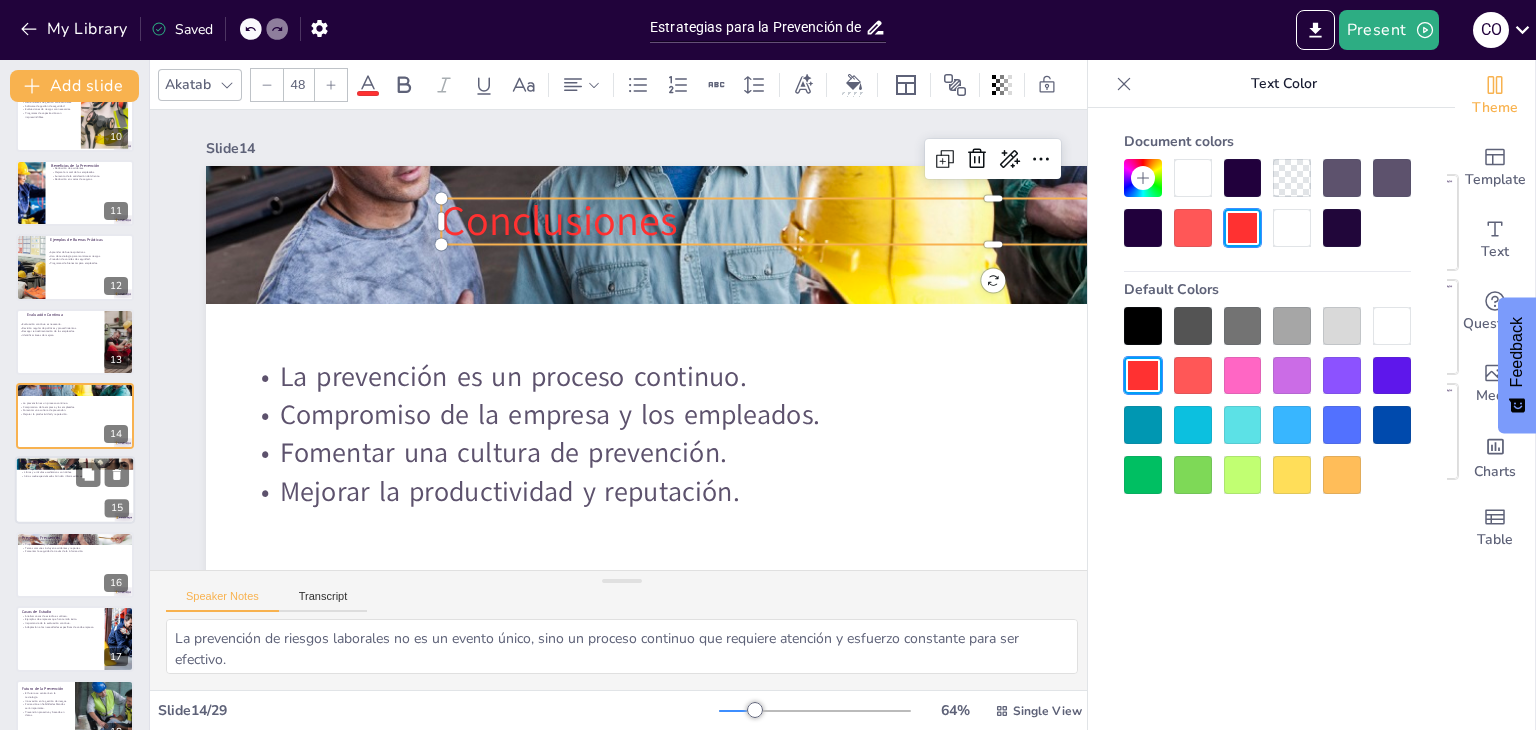 click on "Sitios web especializados brindan información actualizada." at bounding box center [75, 477] 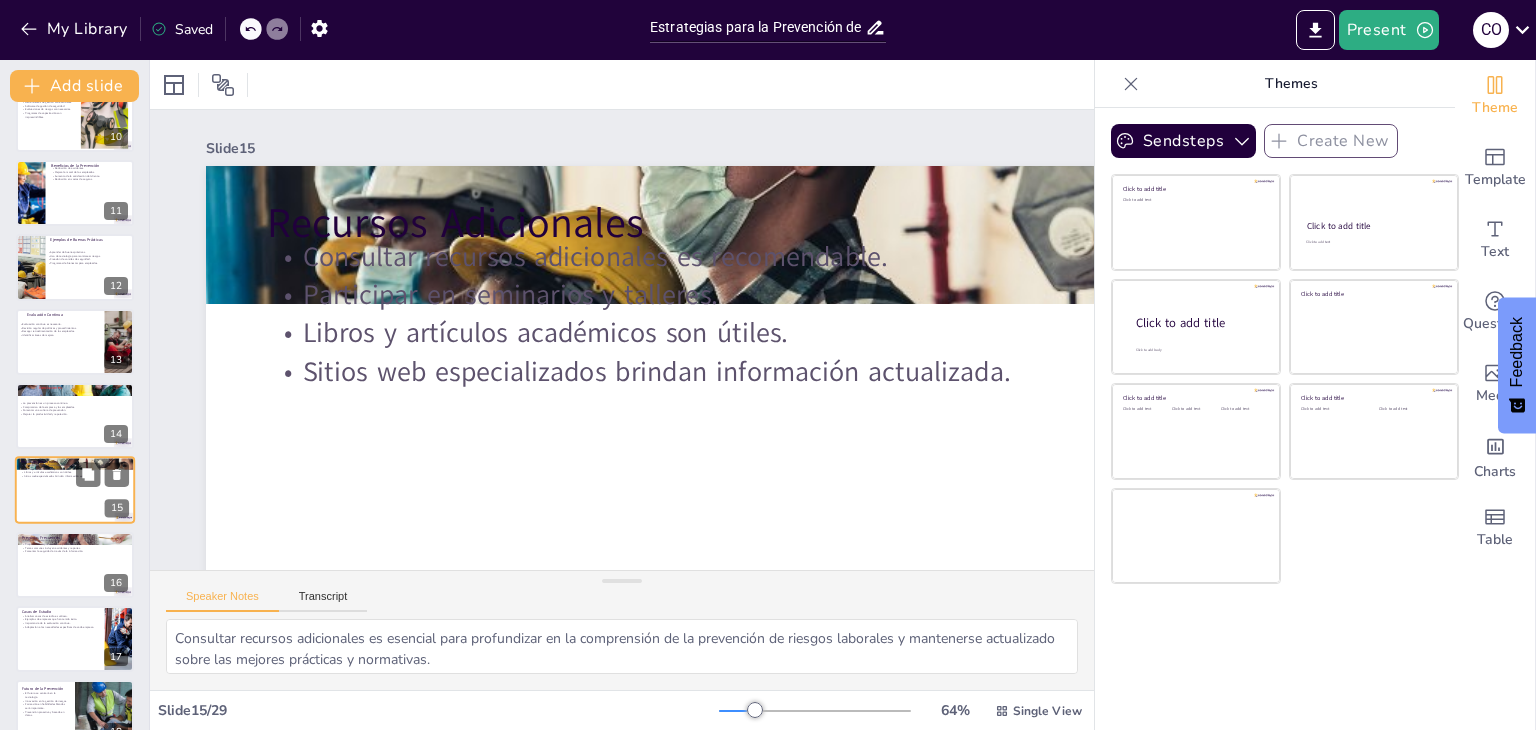 scroll, scrollTop: 776, scrollLeft: 0, axis: vertical 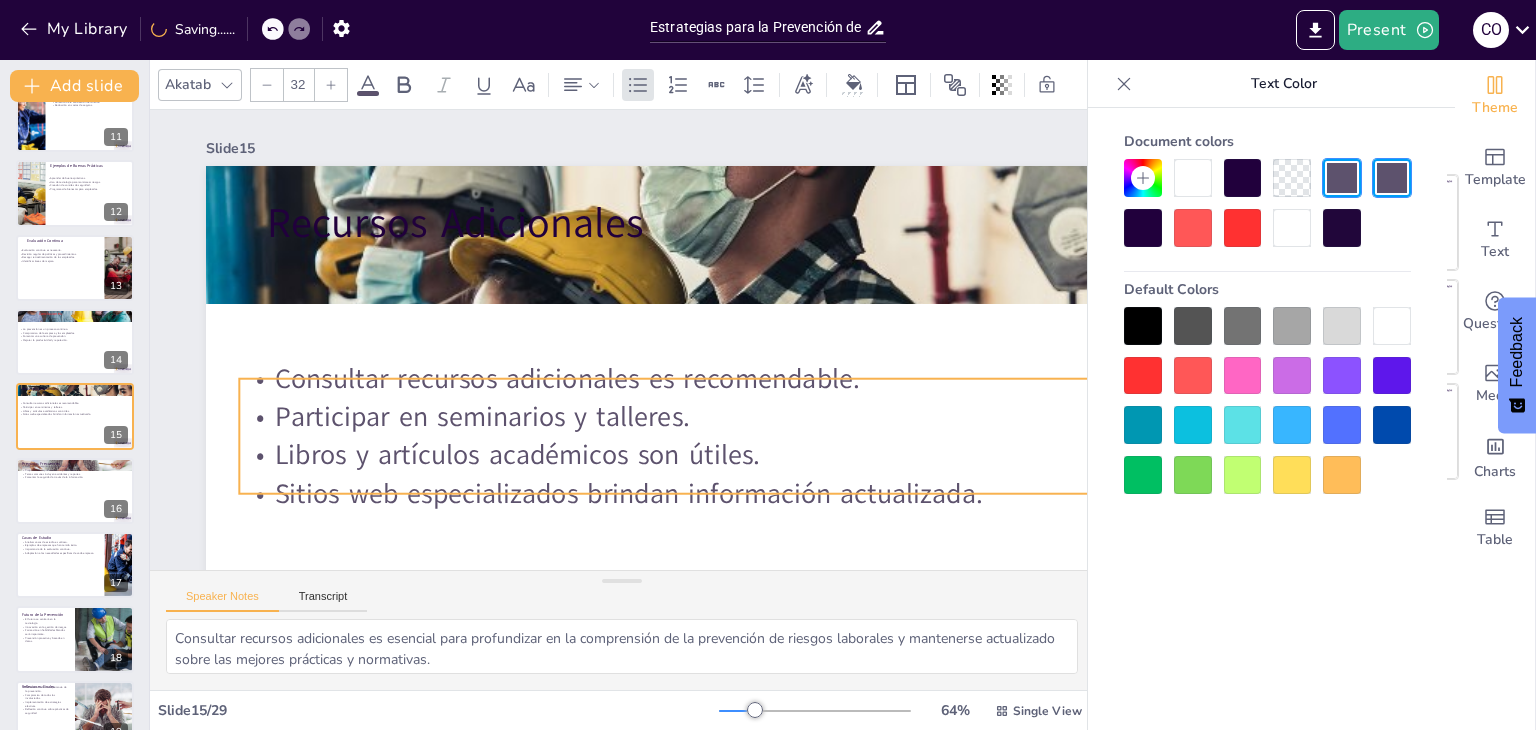 drag, startPoint x: 584, startPoint y: 285, endPoint x: 556, endPoint y: 407, distance: 125.17188 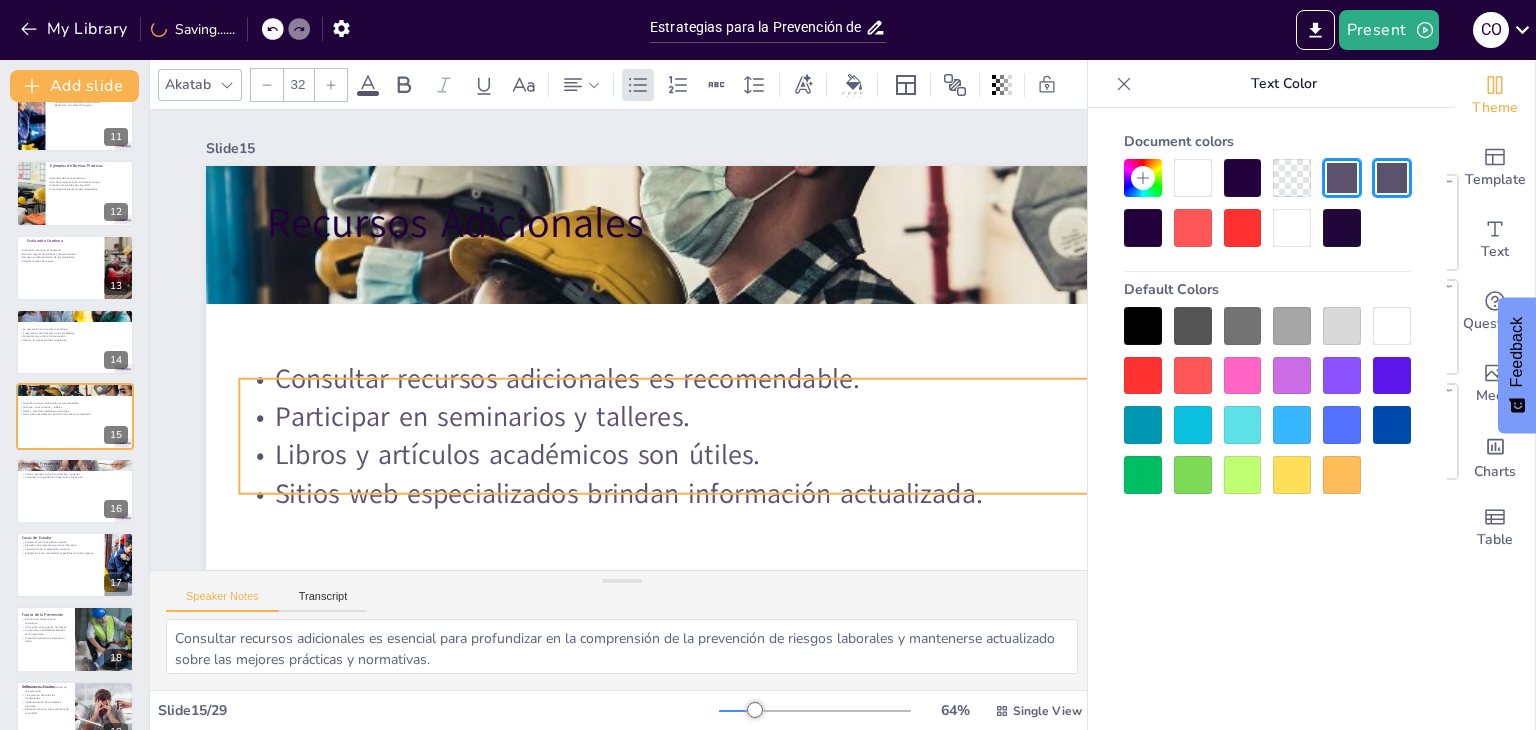 click on "Participar en seminarios y talleres." at bounding box center (782, 434) 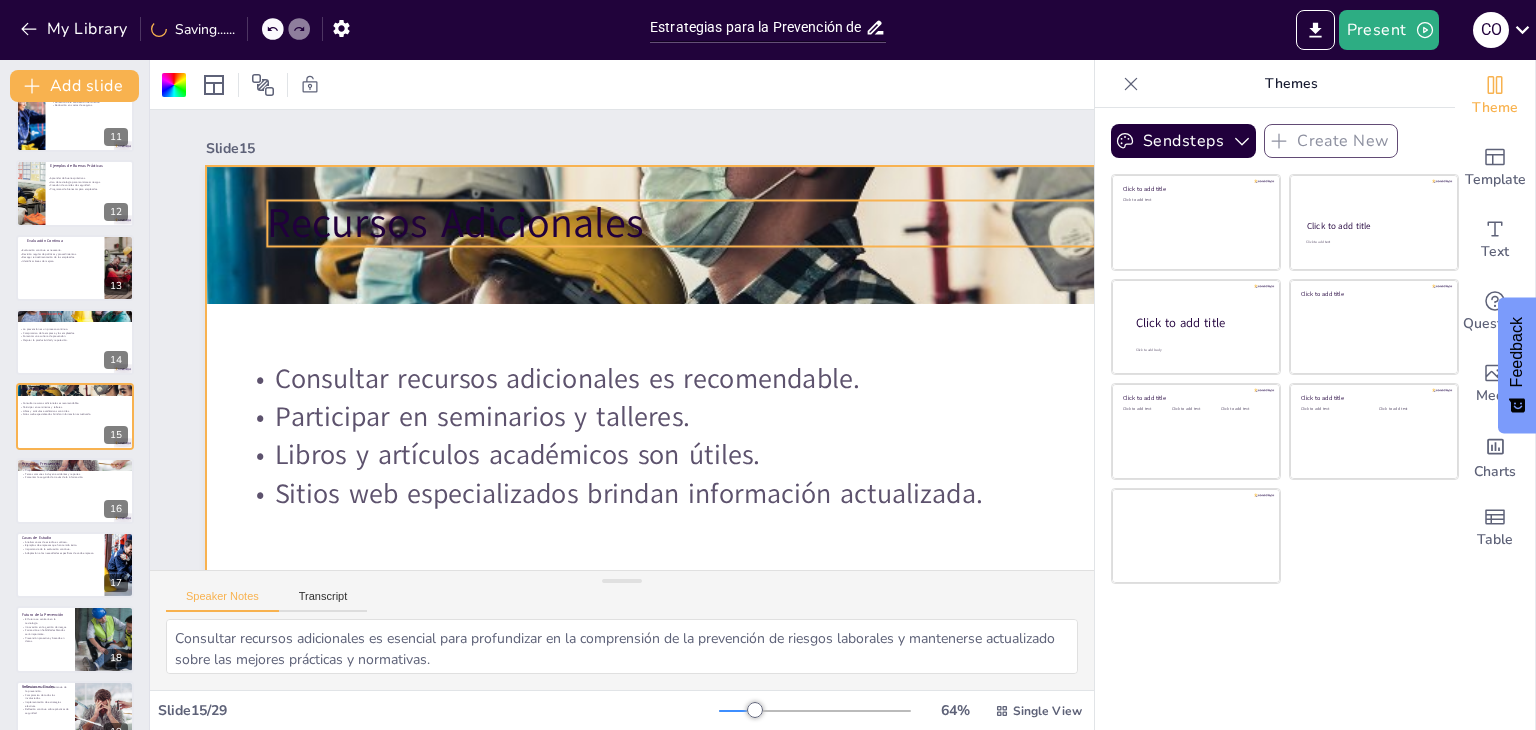 click on "Recursos Adicionales" at bounding box center [819, 223] 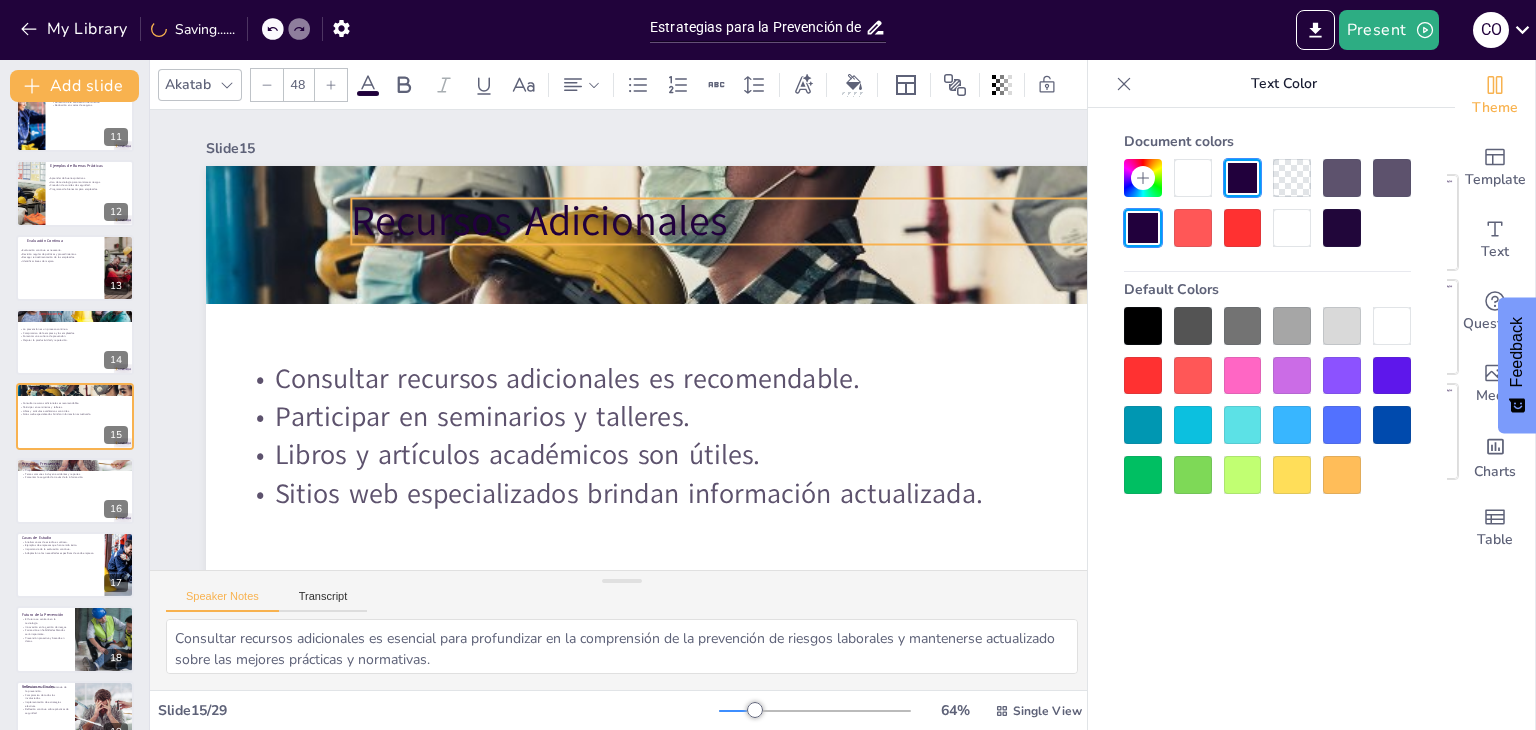drag, startPoint x: 513, startPoint y: 229, endPoint x: 597, endPoint y: 227, distance: 84.0238 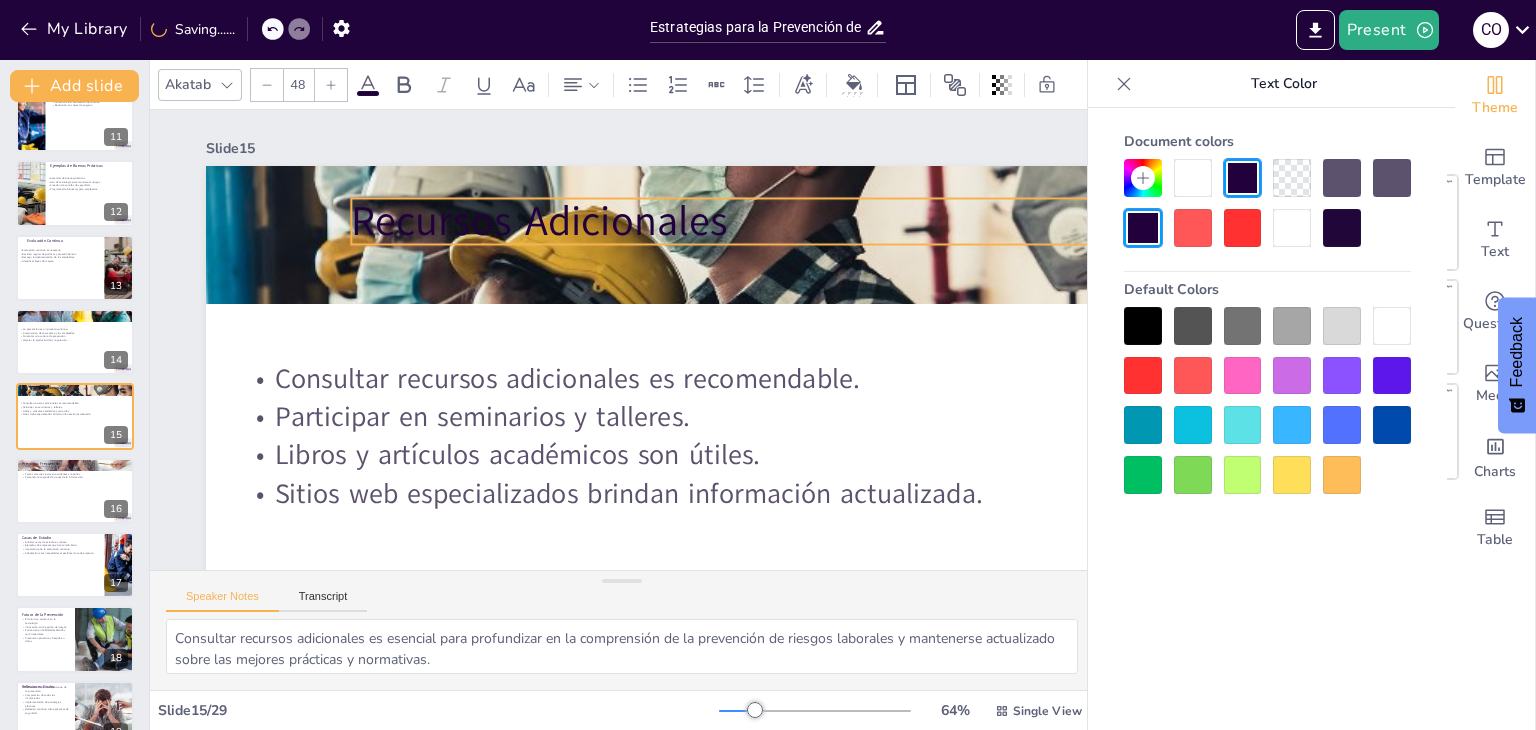 click on "Recursos Adicionales" at bounding box center [903, 221] 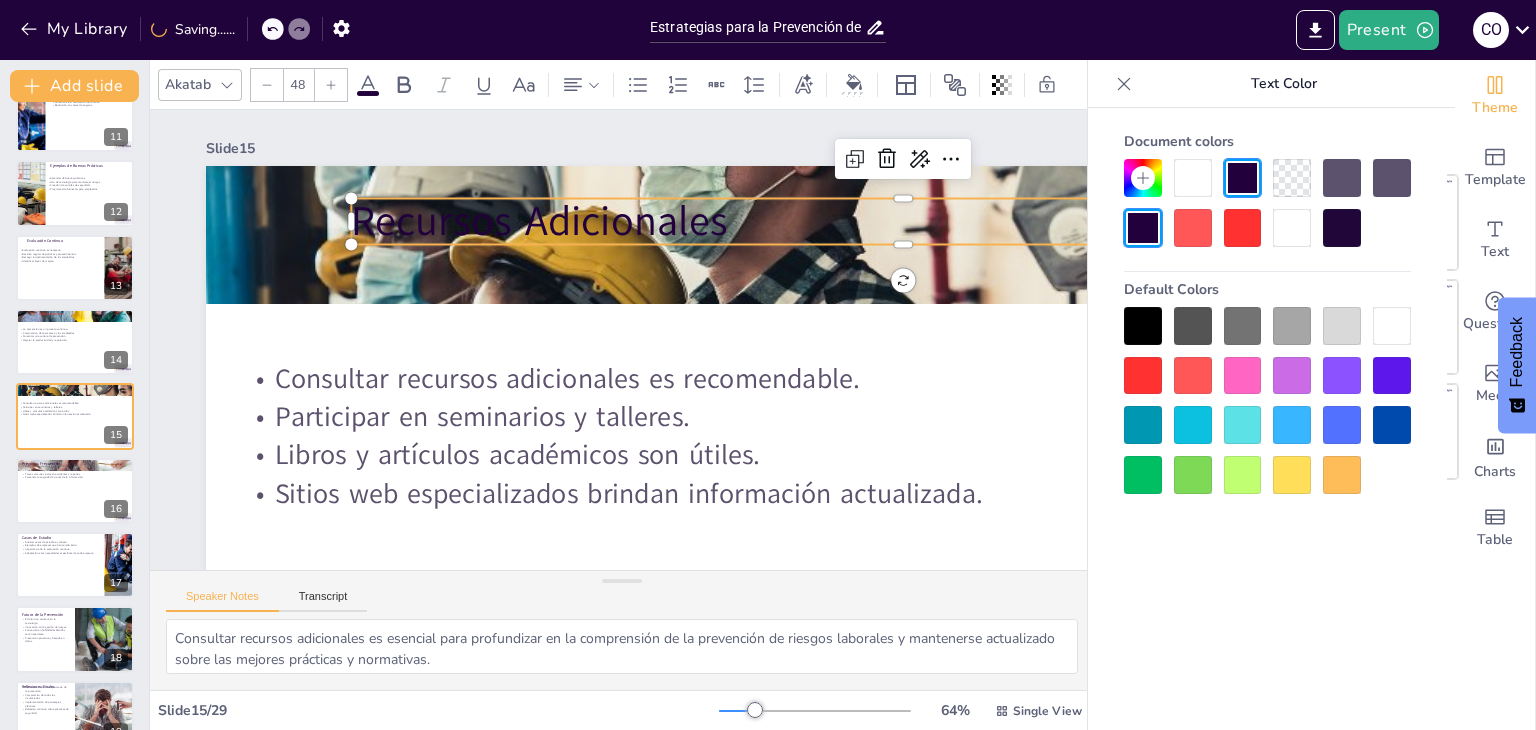 click at bounding box center [1243, 228] 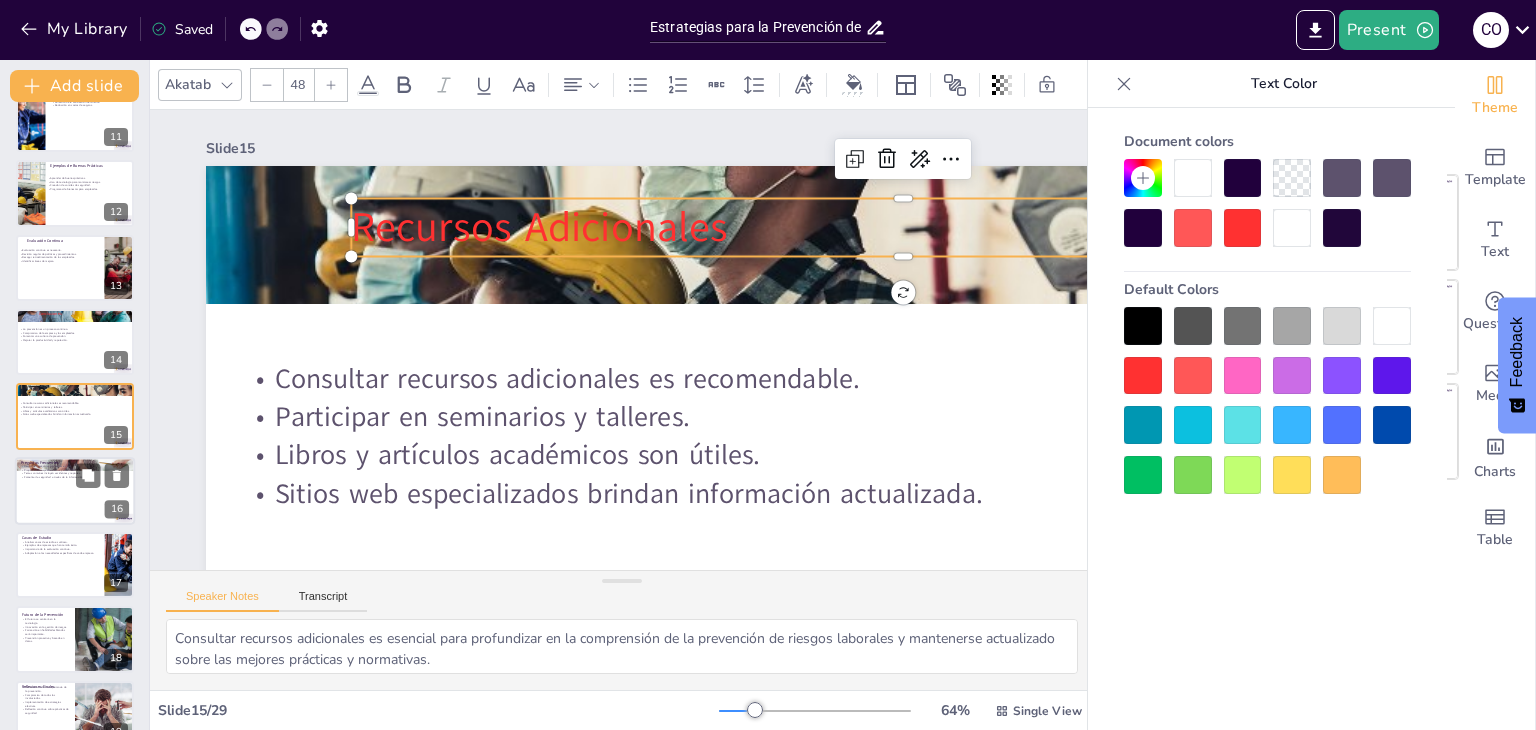 click at bounding box center [75, 491] 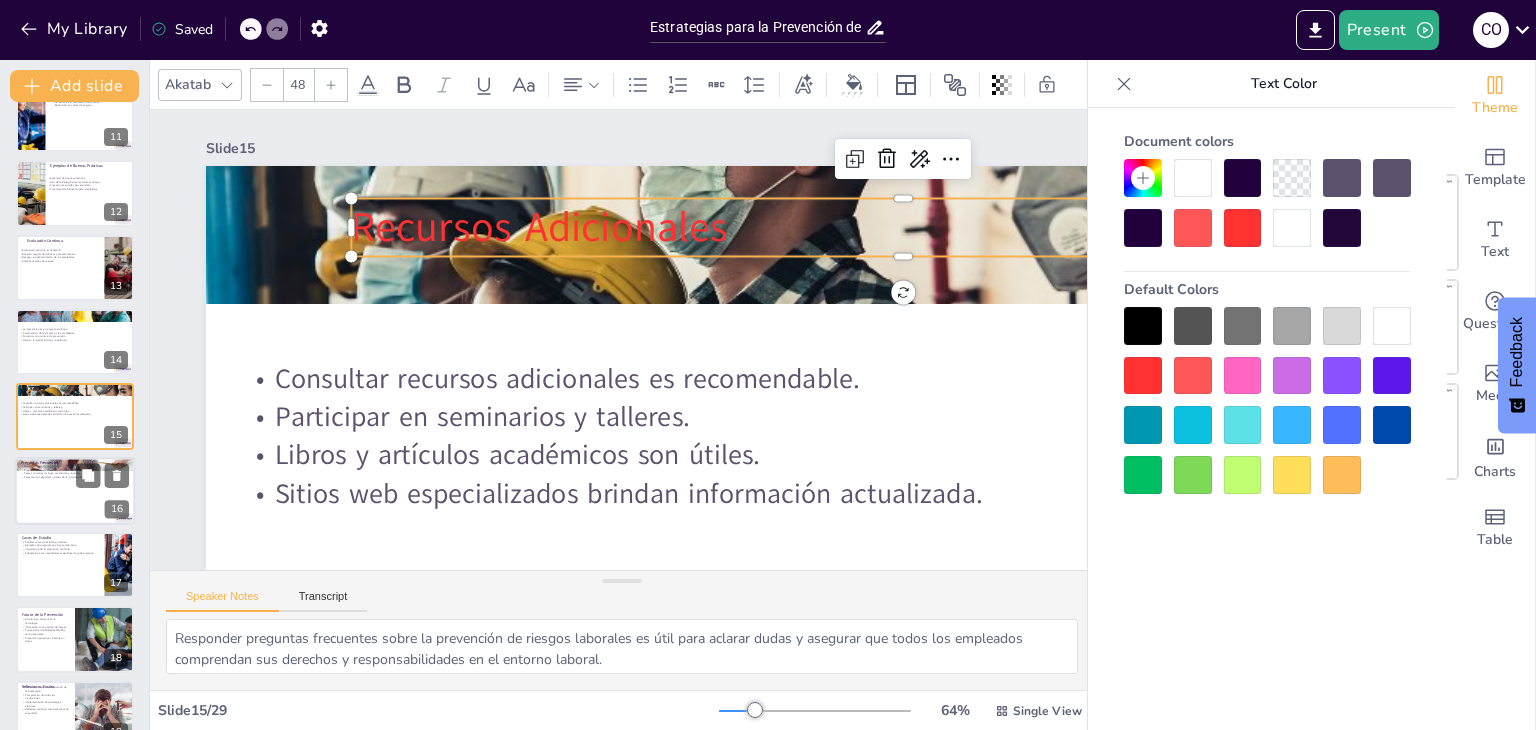 scroll, scrollTop: 851, scrollLeft: 0, axis: vertical 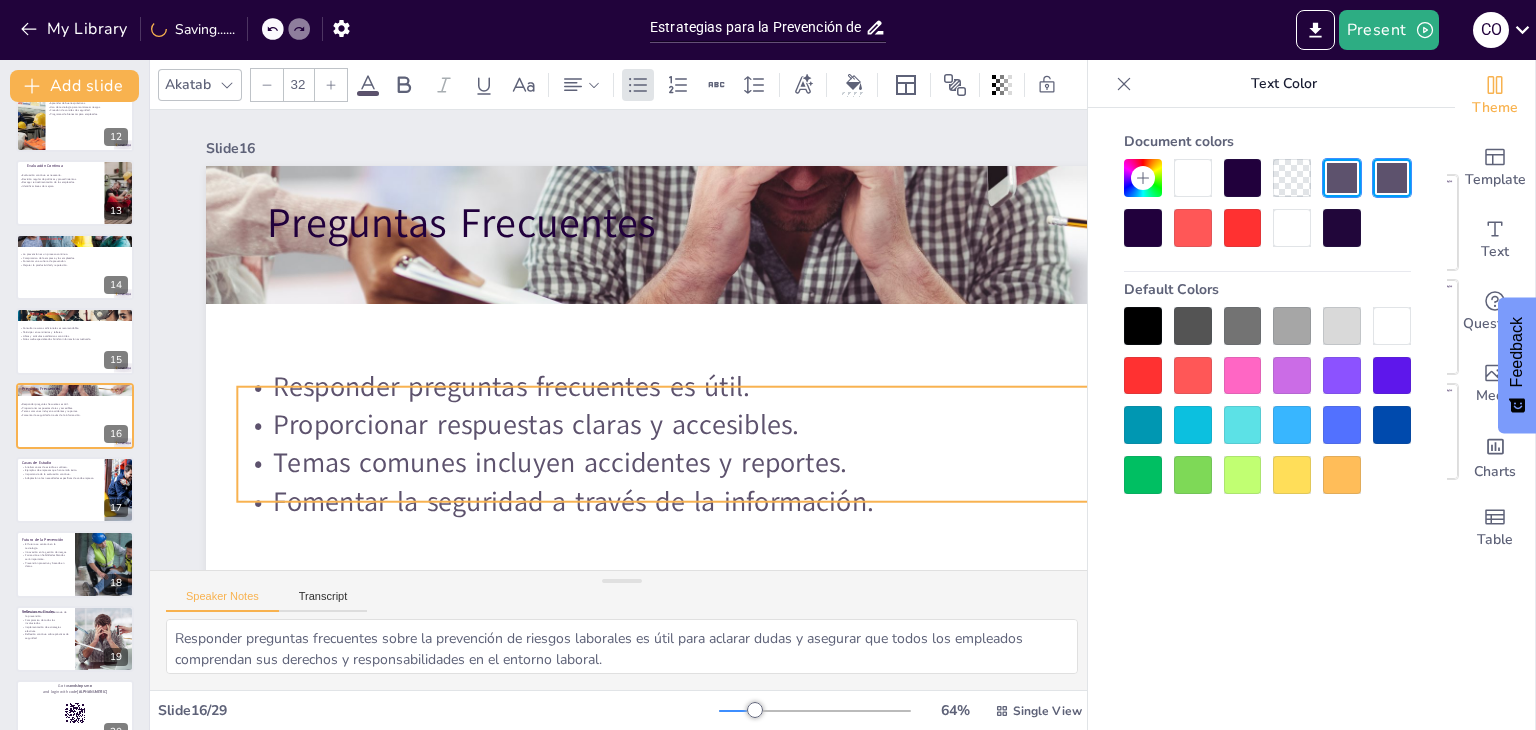 drag, startPoint x: 352, startPoint y: 325, endPoint x: 322, endPoint y: 455, distance: 133.41664 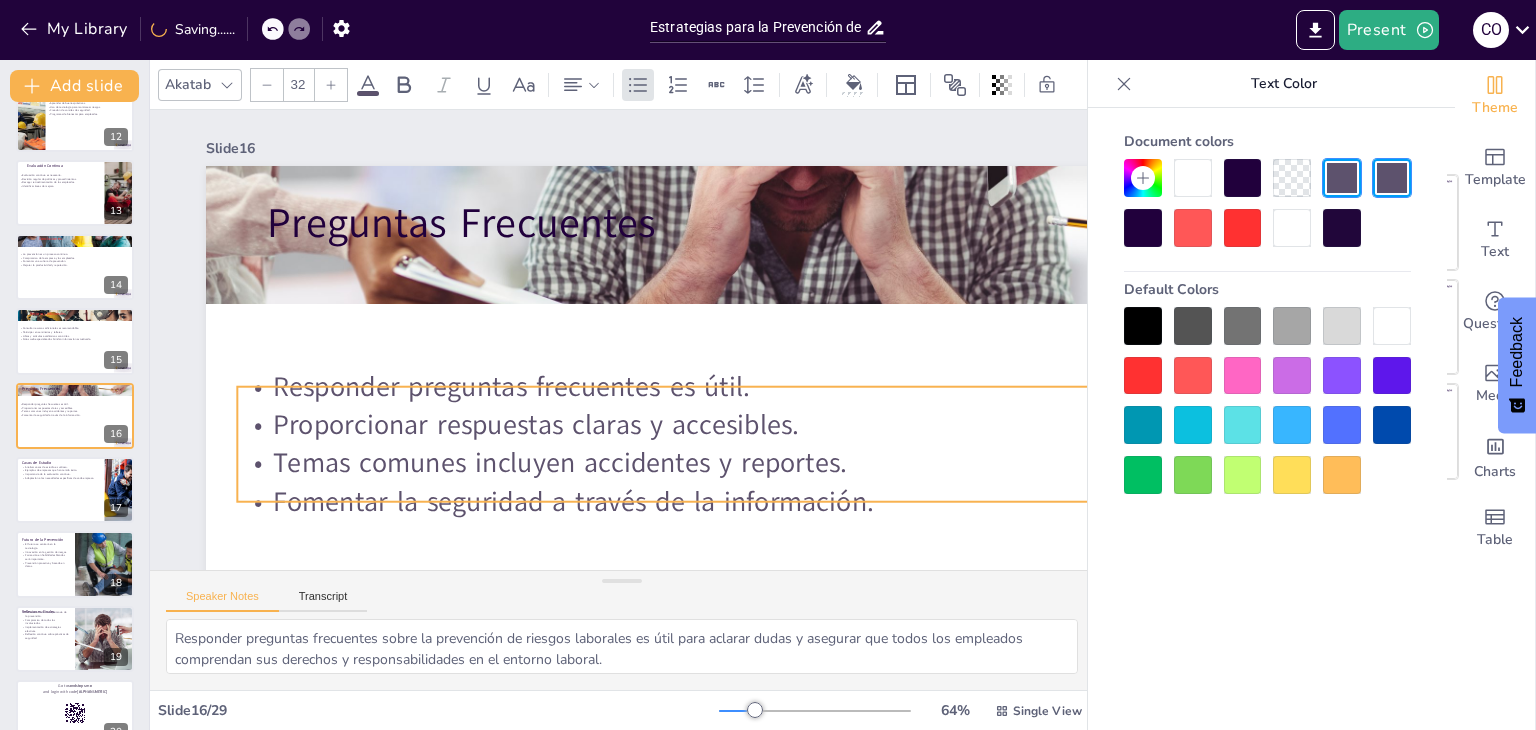 click on "Temas comunes incluyen accidentes y reportes." at bounding box center [776, 479] 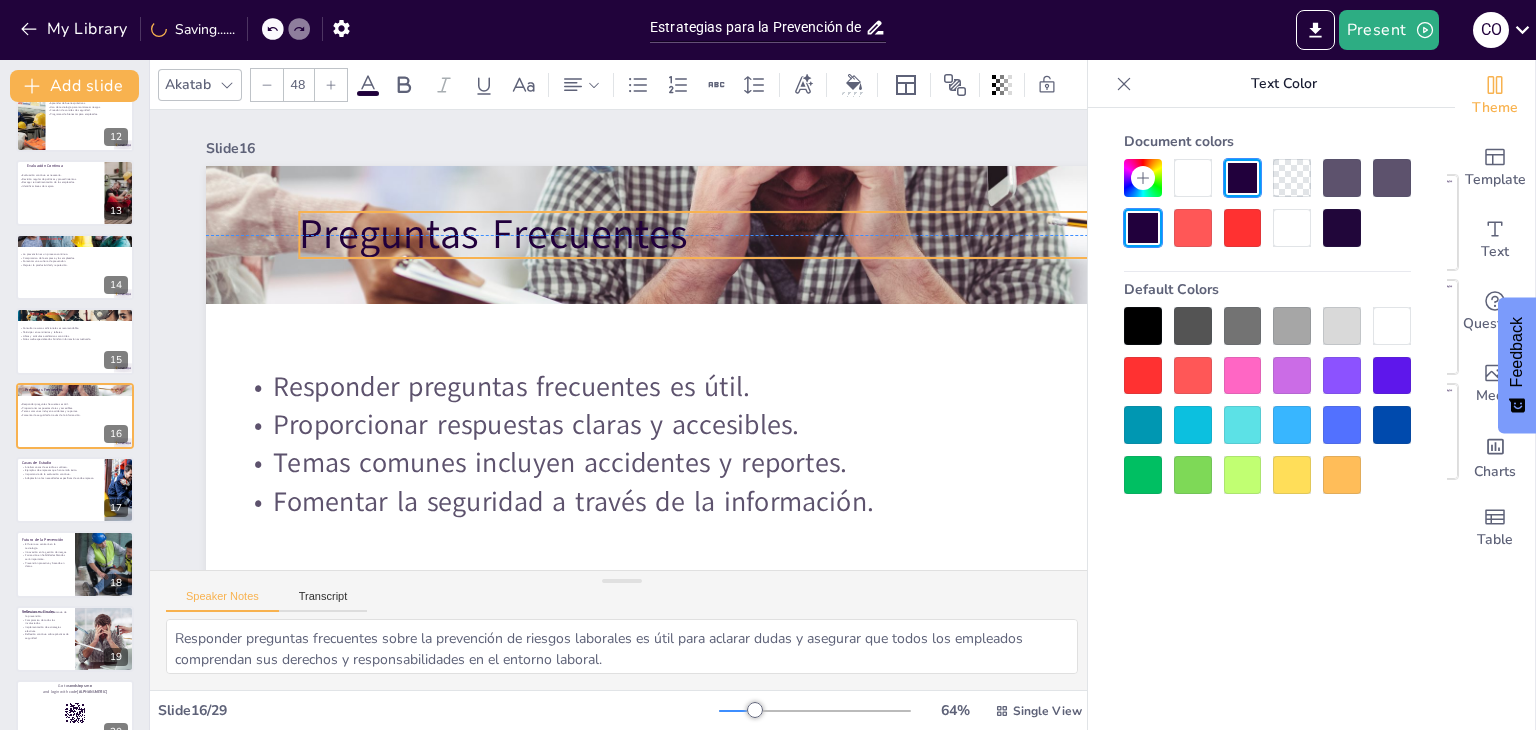 drag, startPoint x: 352, startPoint y: 238, endPoint x: 384, endPoint y: 249, distance: 33.83785 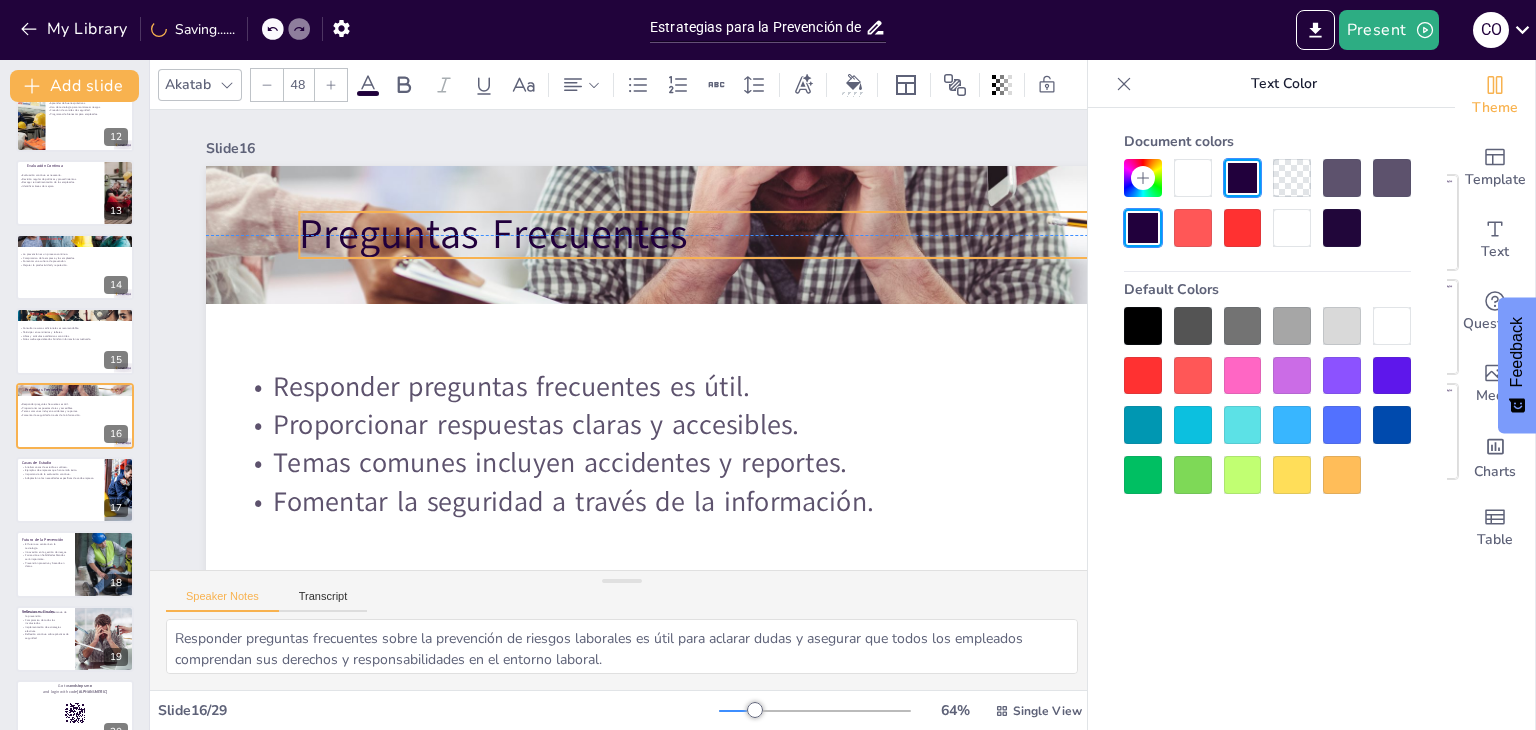 click on "Preguntas Frecuentes" at bounding box center [861, 259] 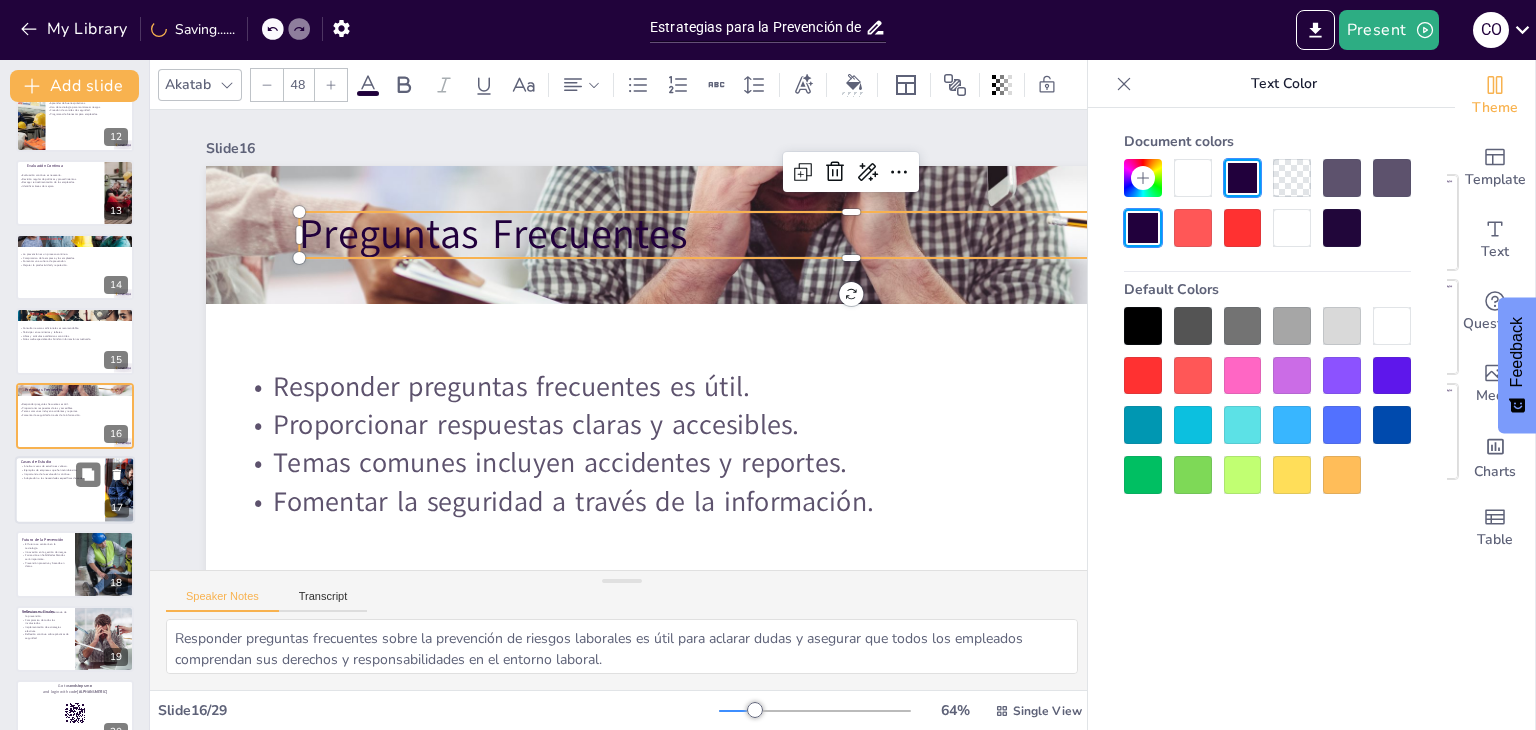 click at bounding box center [75, 490] 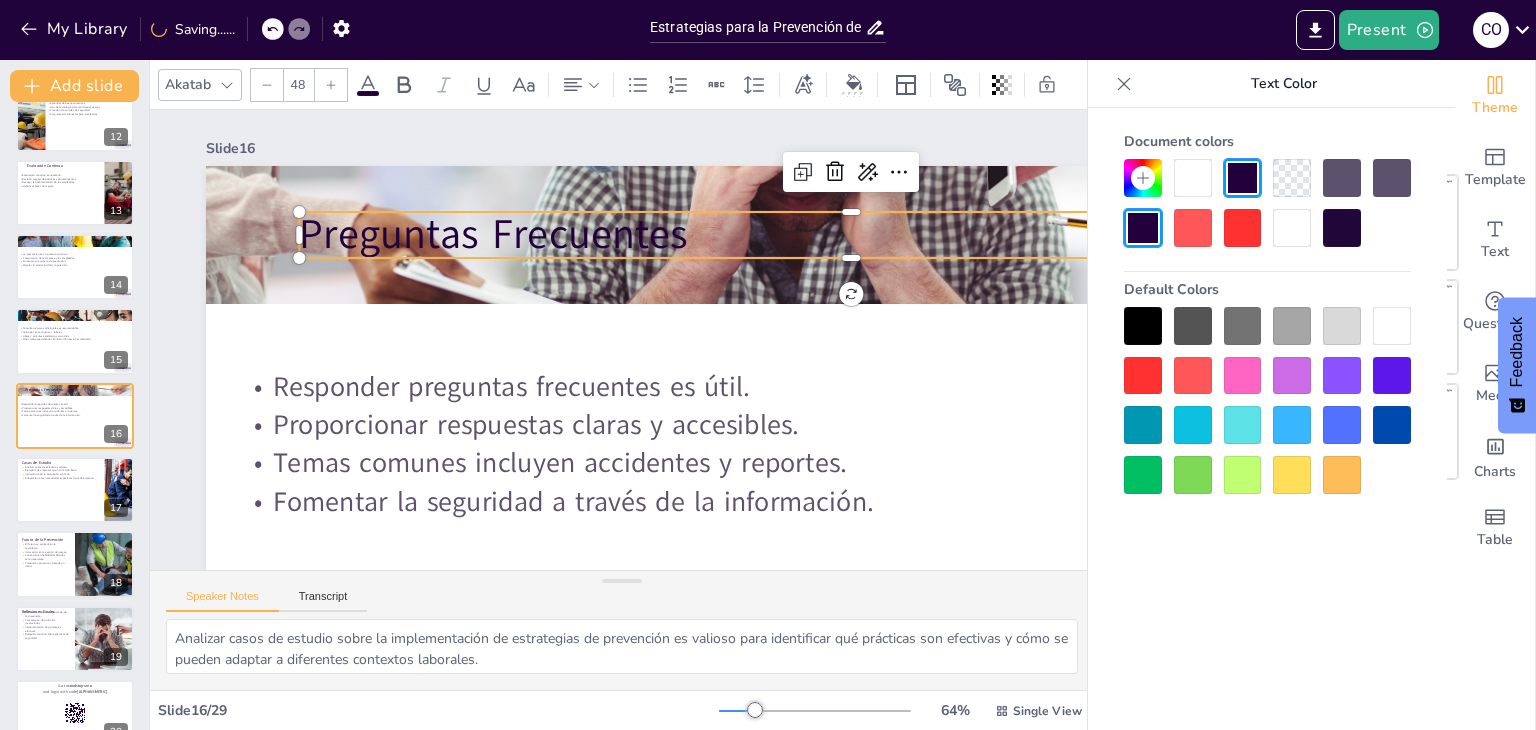scroll, scrollTop: 925, scrollLeft: 0, axis: vertical 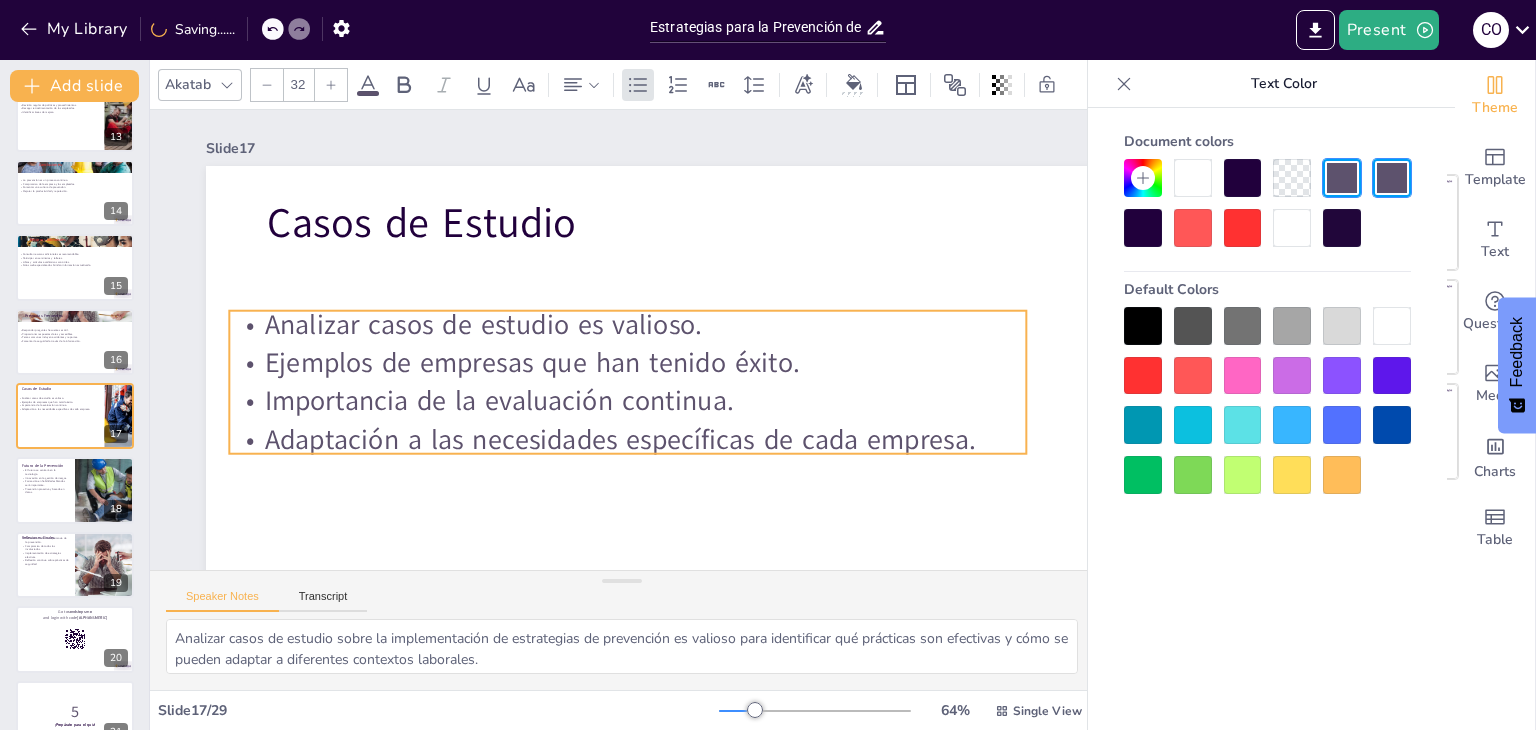 drag, startPoint x: 422, startPoint y: 257, endPoint x: 383, endPoint y: 311, distance: 66.61081 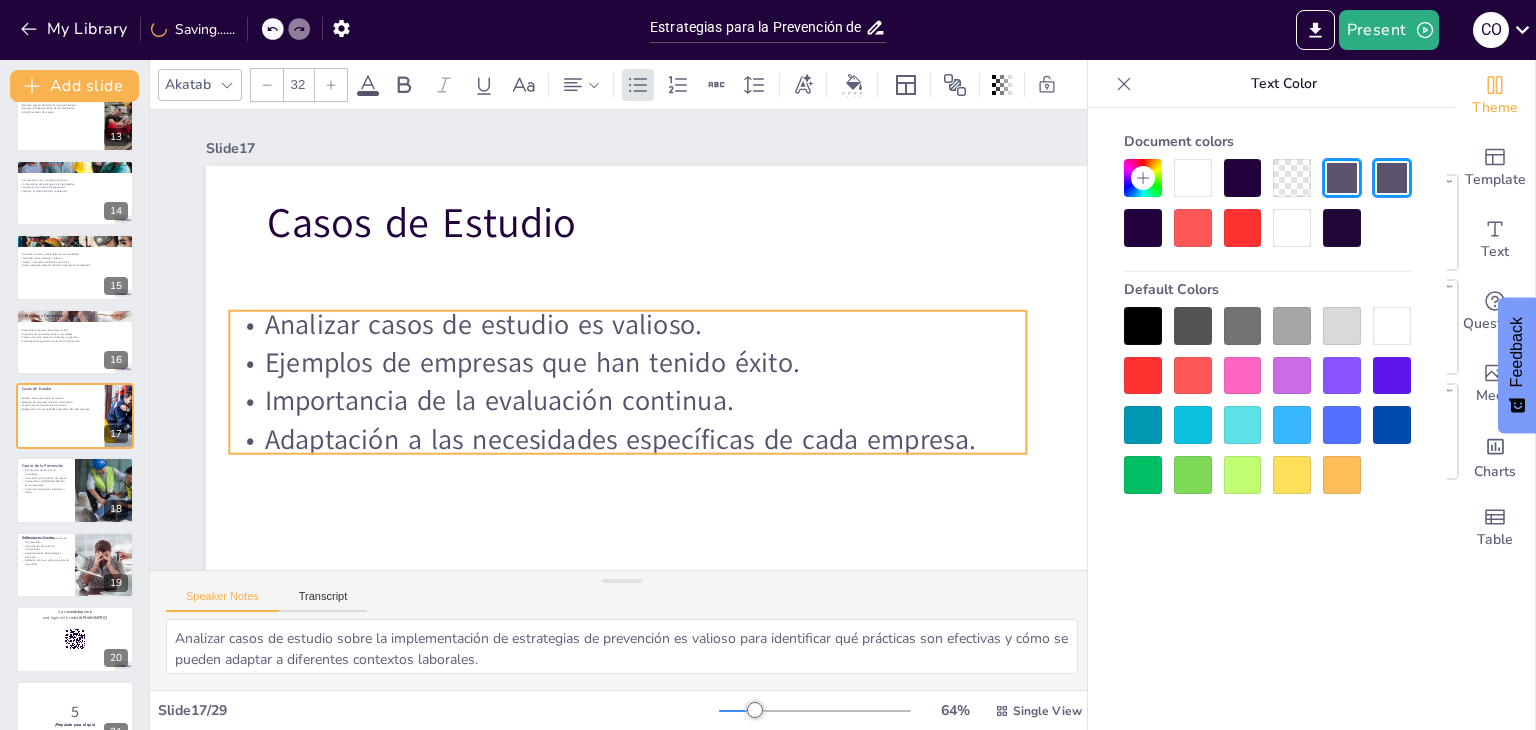 click on "Analizar casos de estudio es valioso." at bounding box center (627, 325) 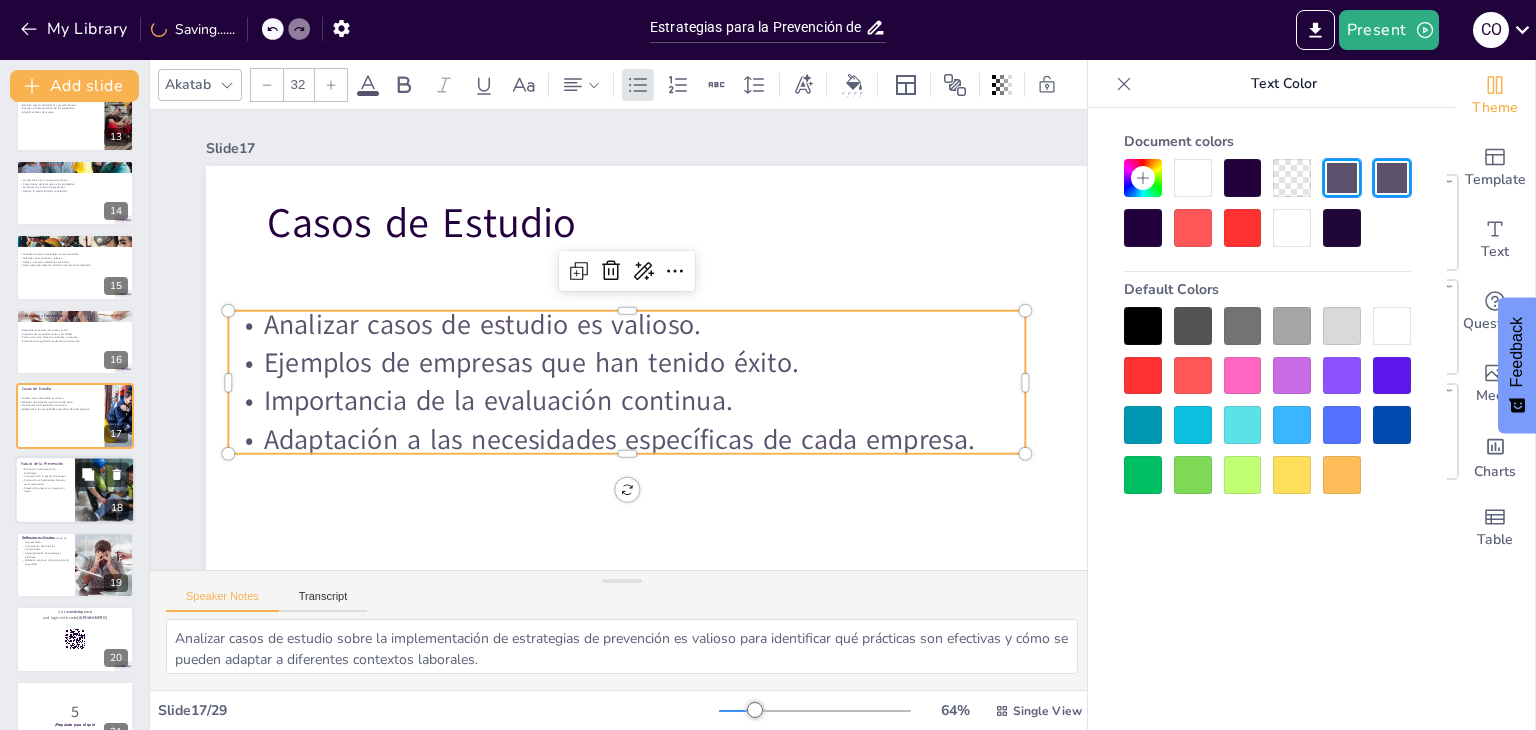 click on "Formación en habilidades blandas será importante." at bounding box center (45, 482) 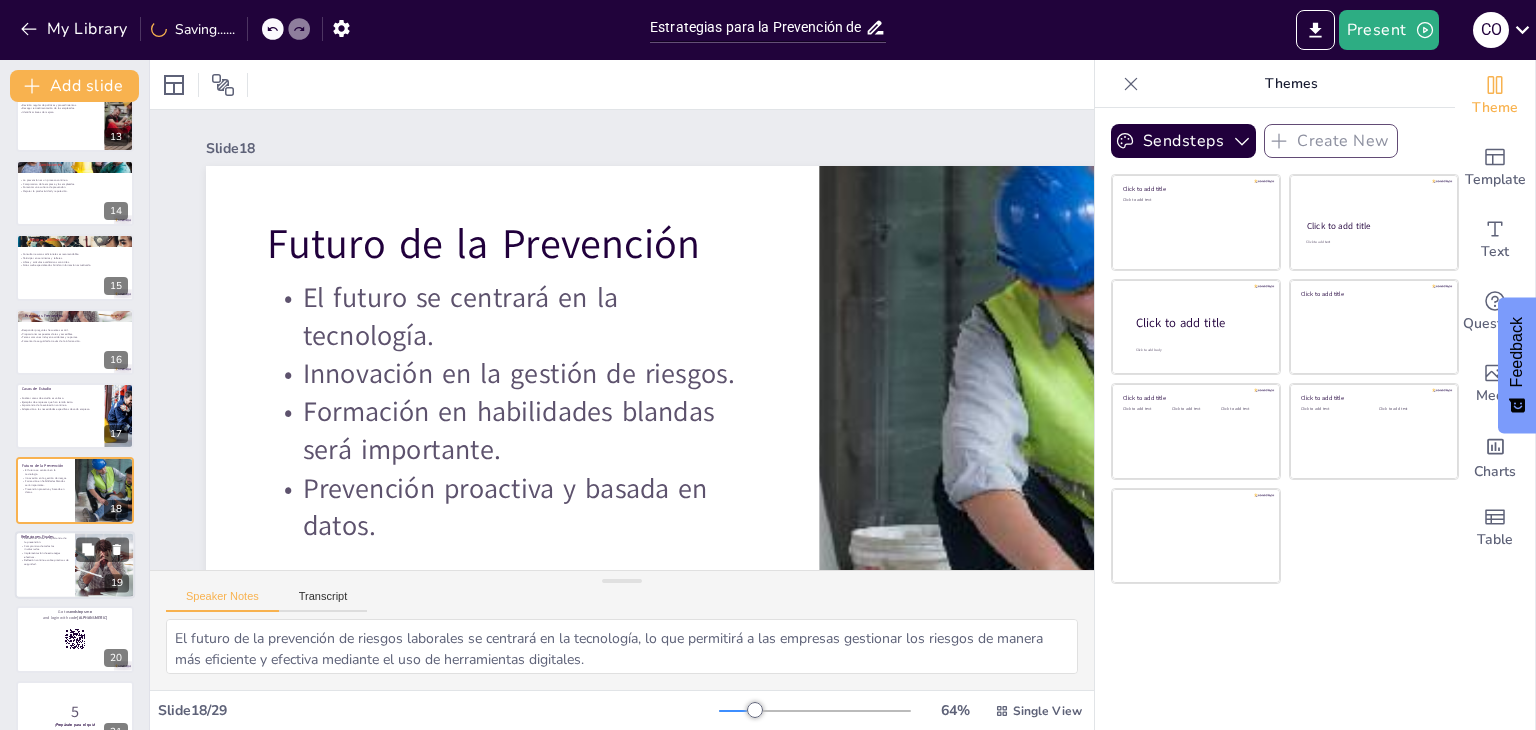 scroll, scrollTop: 1000, scrollLeft: 0, axis: vertical 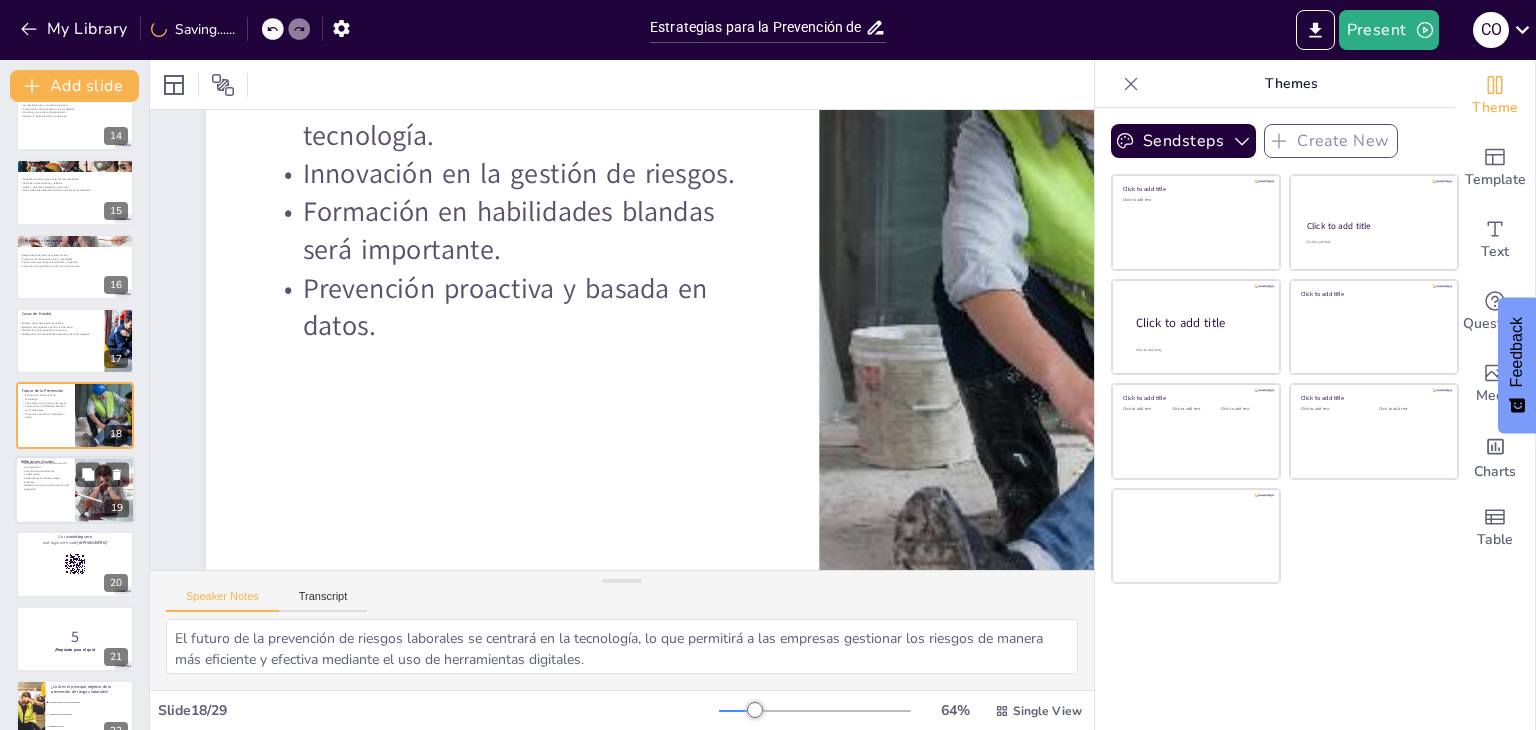 click on "Reflexión continua sobre prácticas de seguridad." at bounding box center [45, 487] 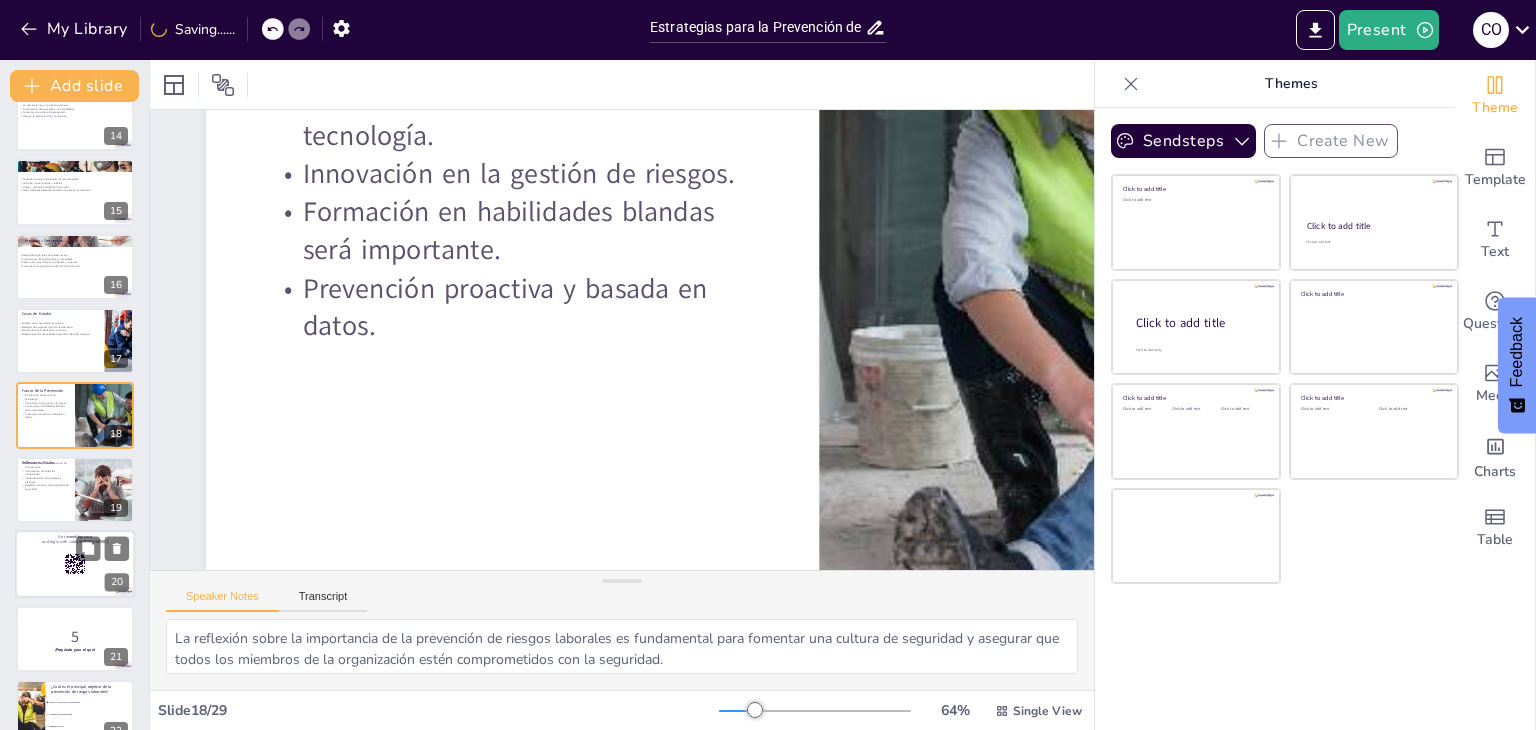 scroll, scrollTop: 1074, scrollLeft: 0, axis: vertical 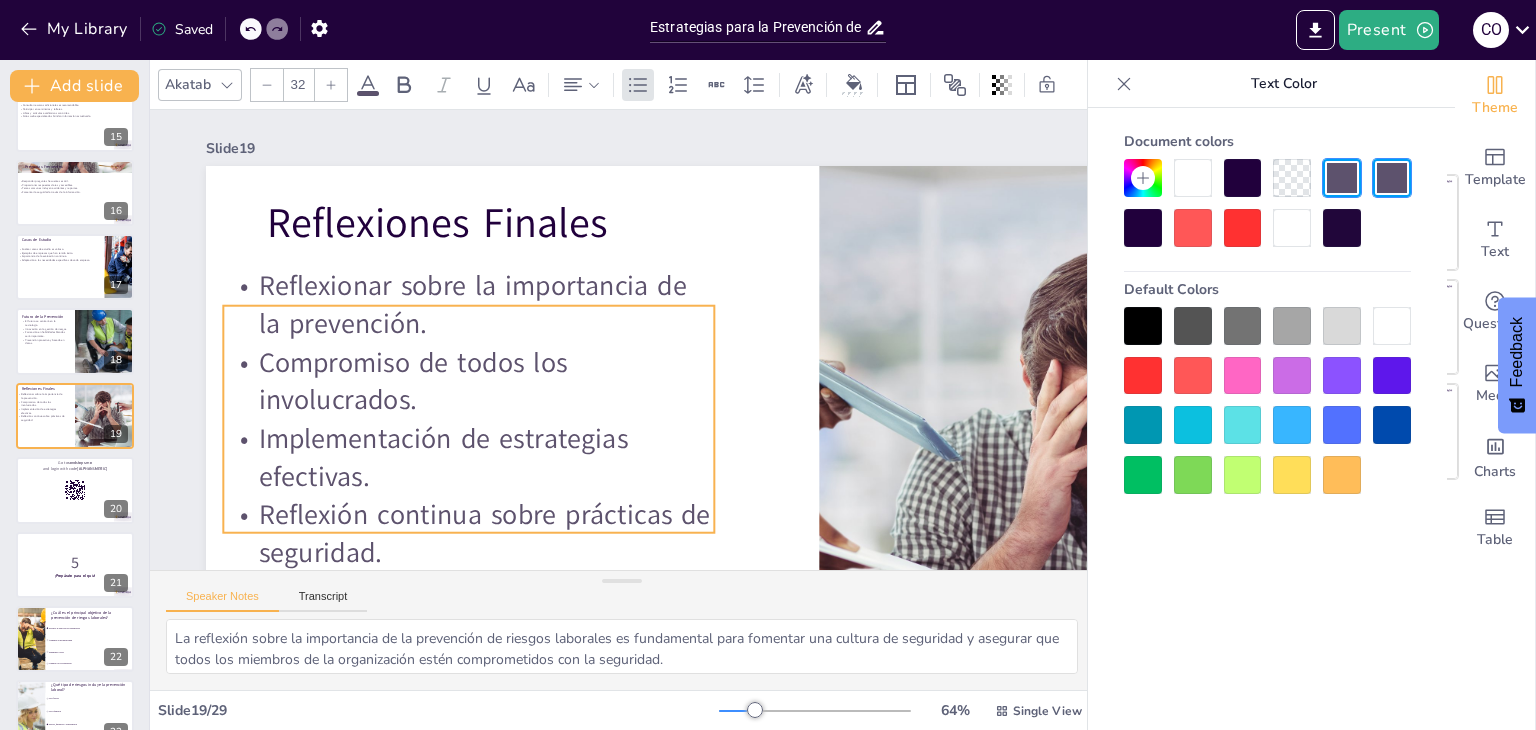 drag, startPoint x: 392, startPoint y: 364, endPoint x: 348, endPoint y: 413, distance: 65.8559 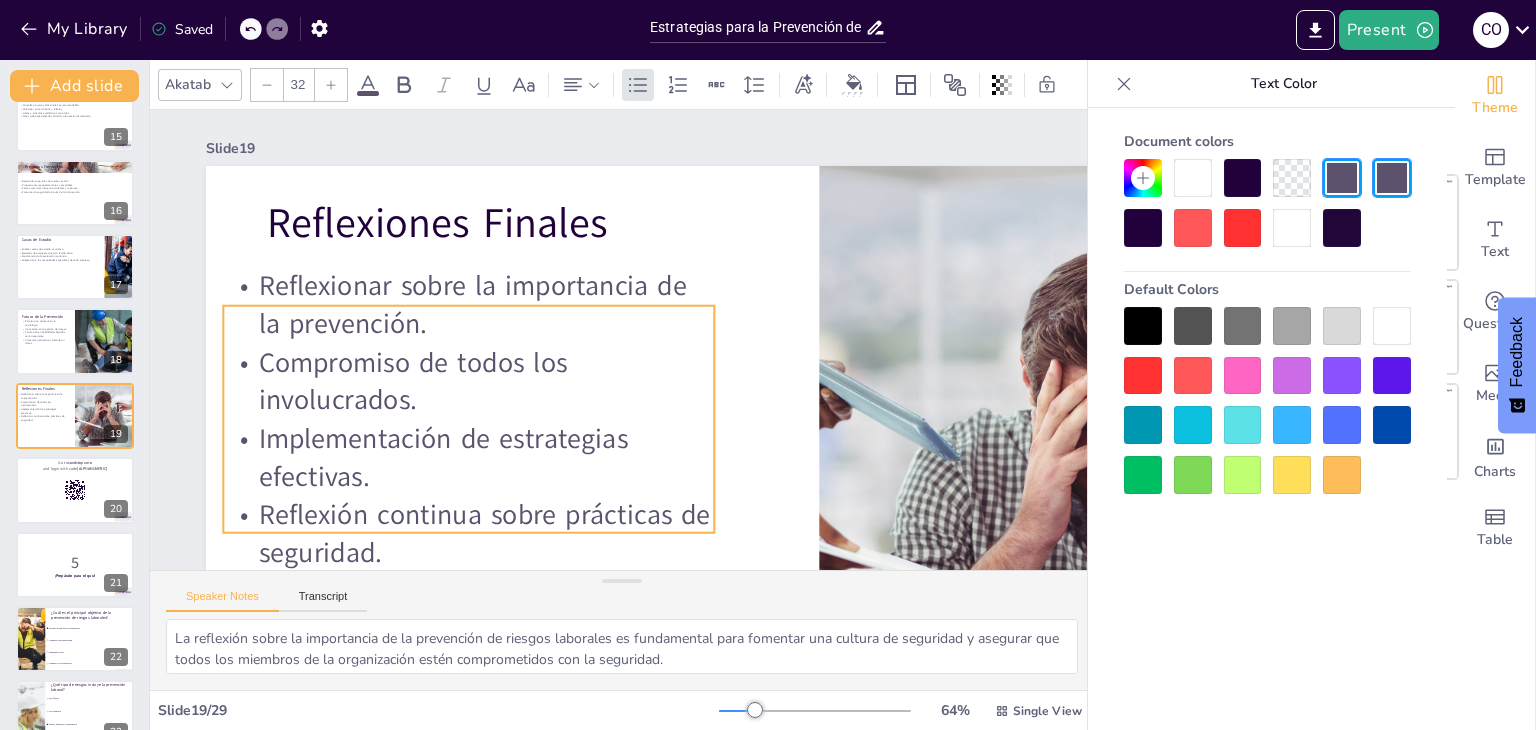 click on "Compromiso de todos los involucrados." at bounding box center [465, 364] 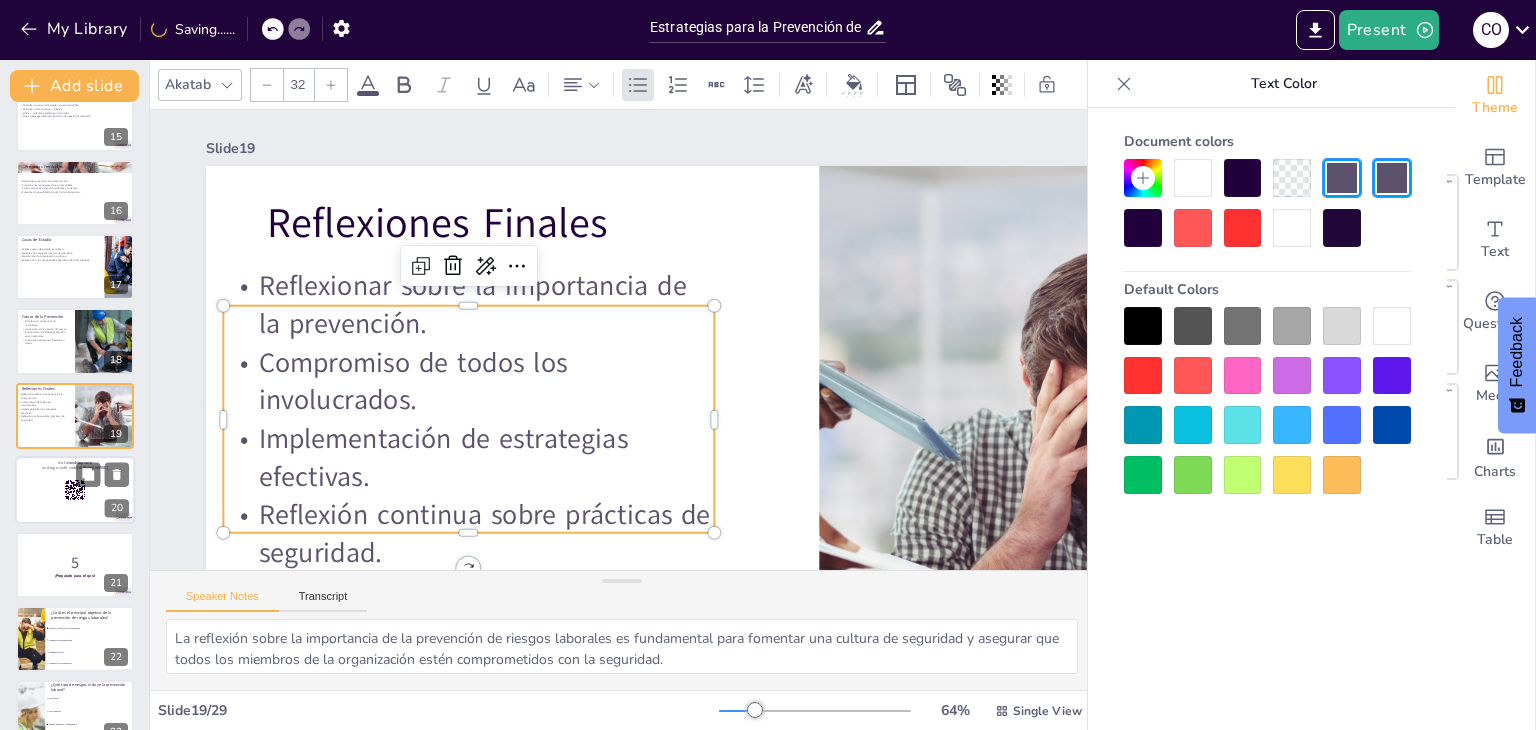 click at bounding box center (75, 490) 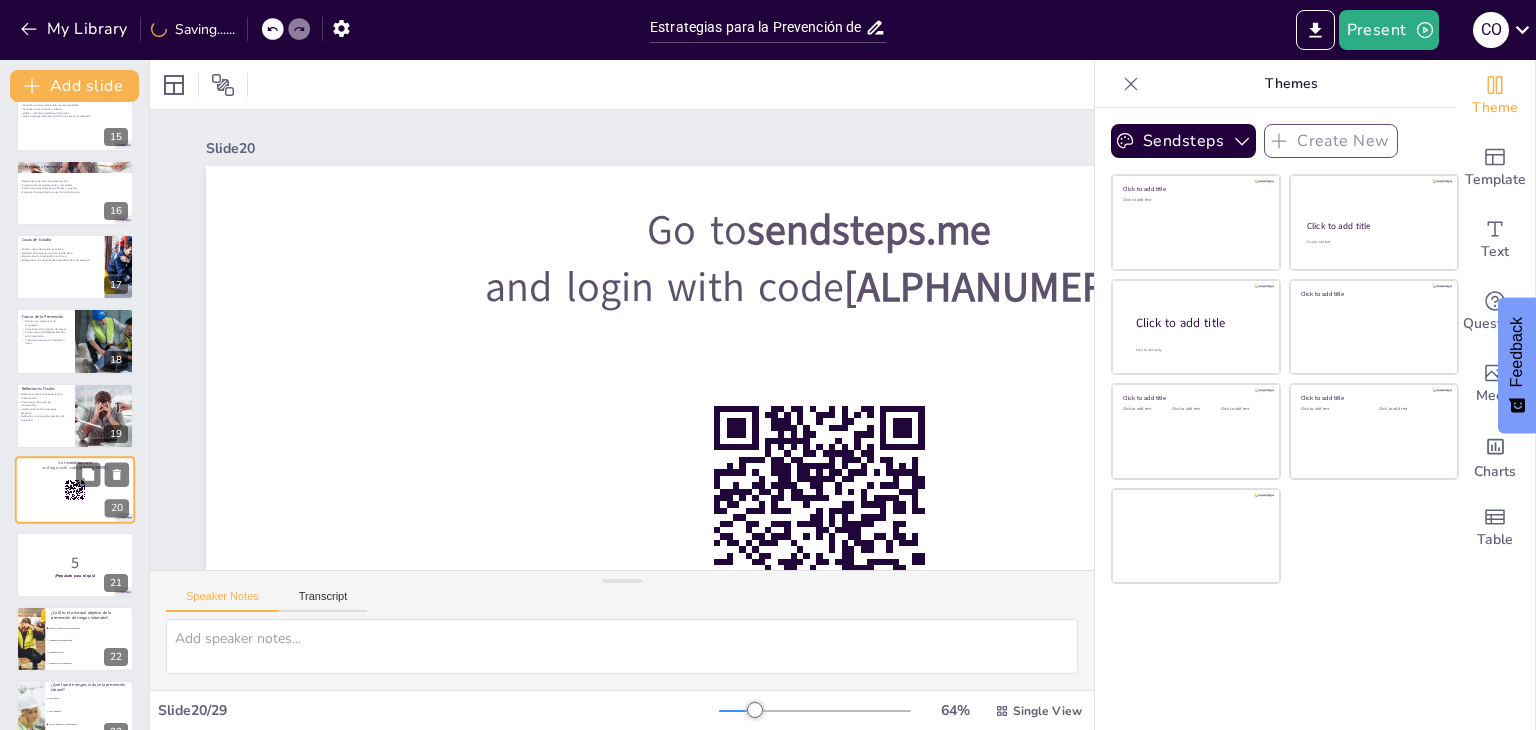 scroll, scrollTop: 1148, scrollLeft: 0, axis: vertical 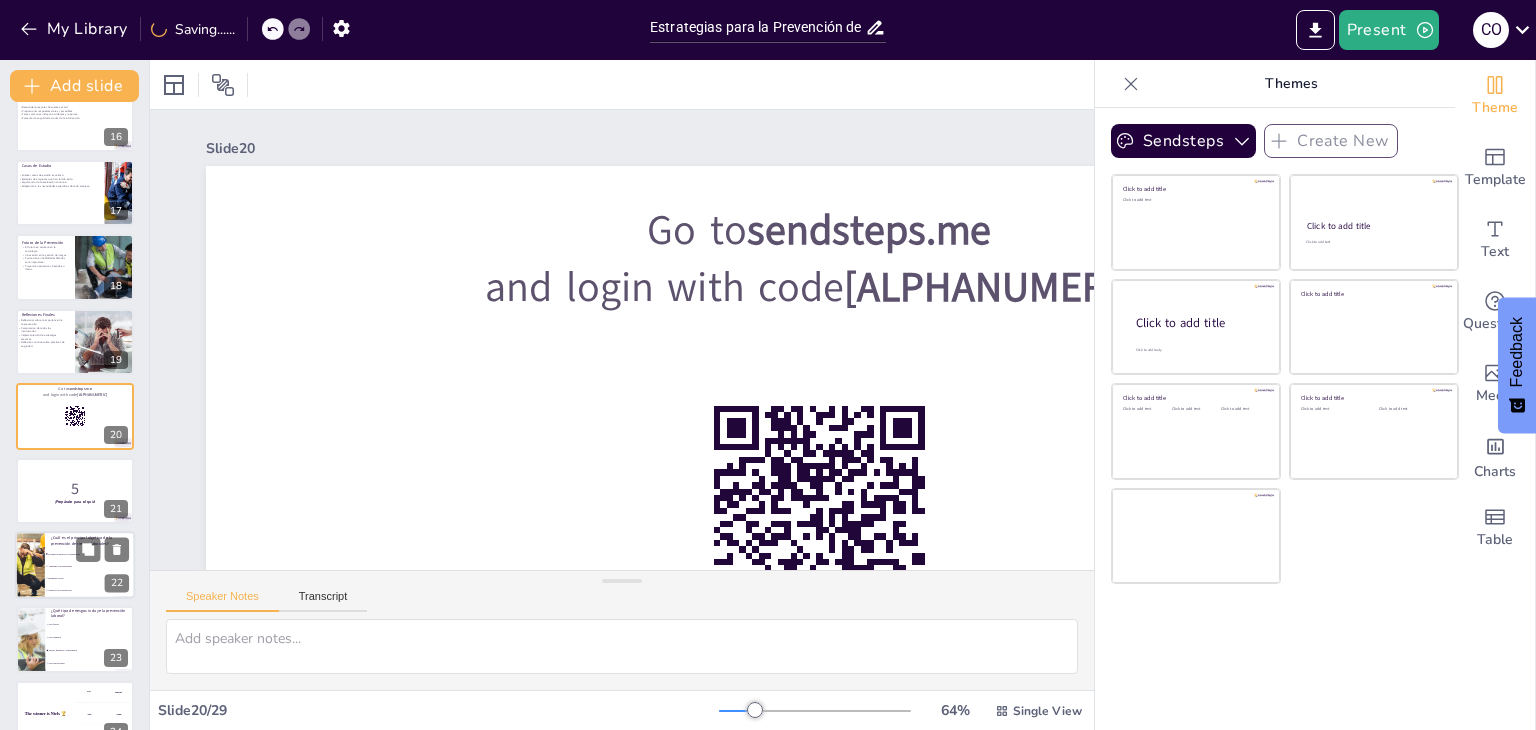 click on "Proteger la salud de los trabajadores" at bounding box center [90, 554] 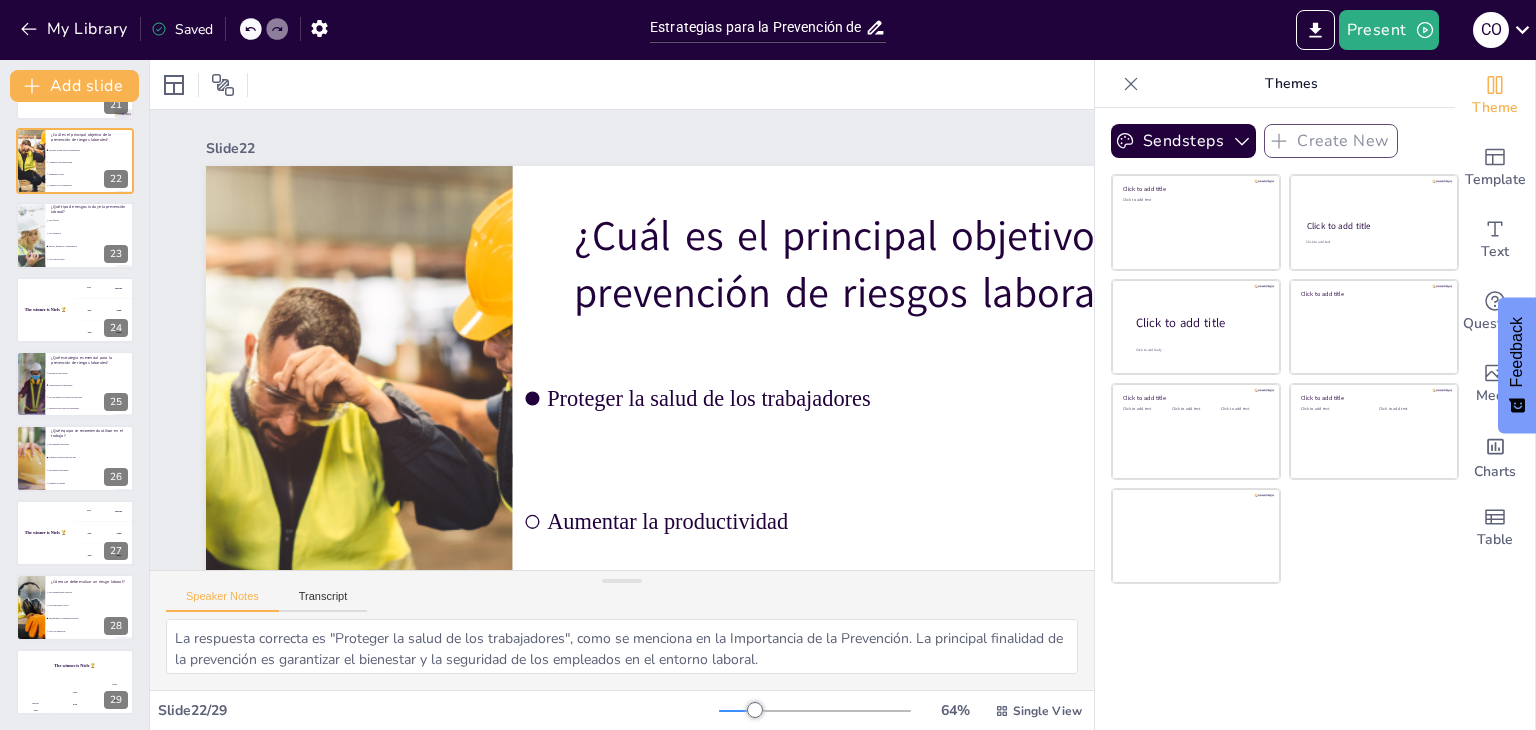 scroll, scrollTop: 1052, scrollLeft: 0, axis: vertical 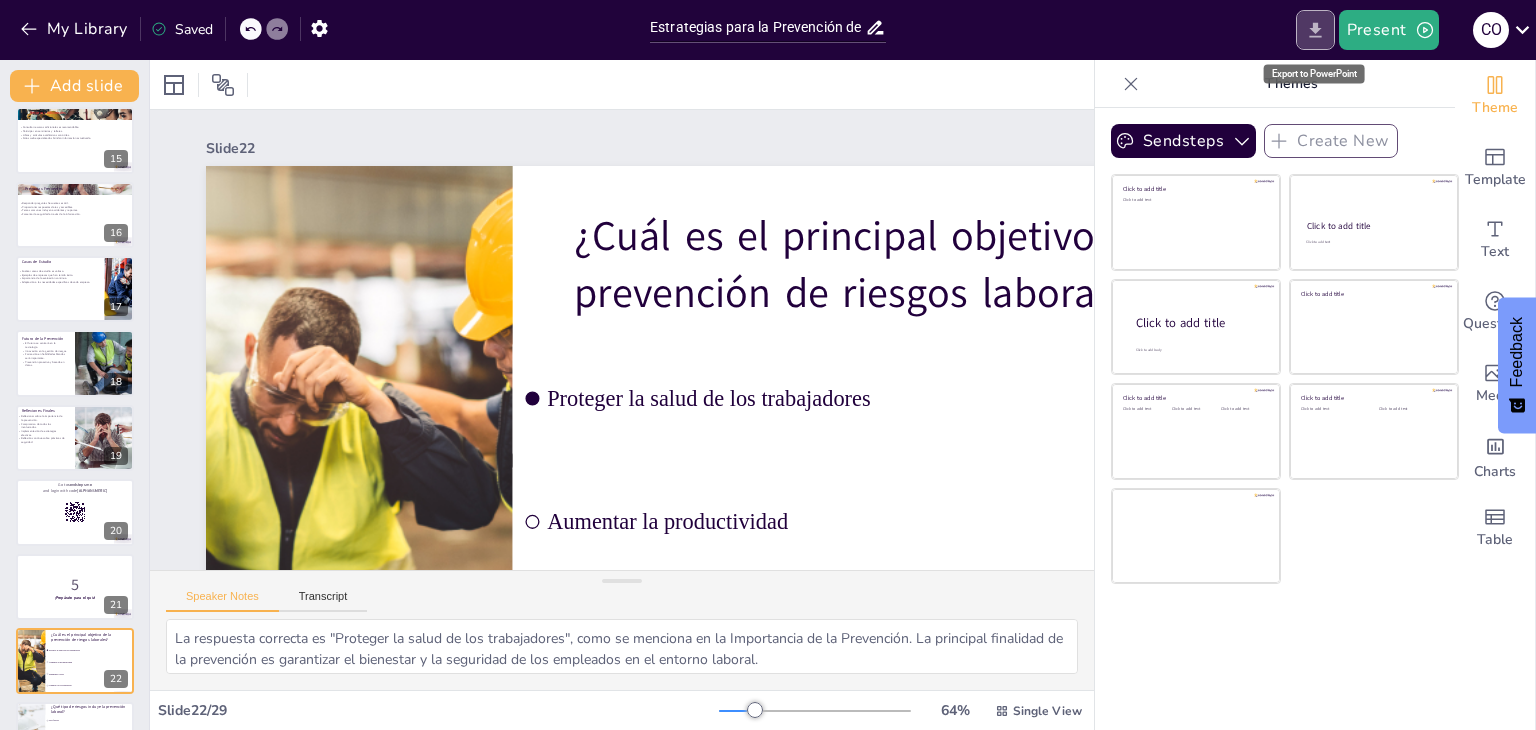 click 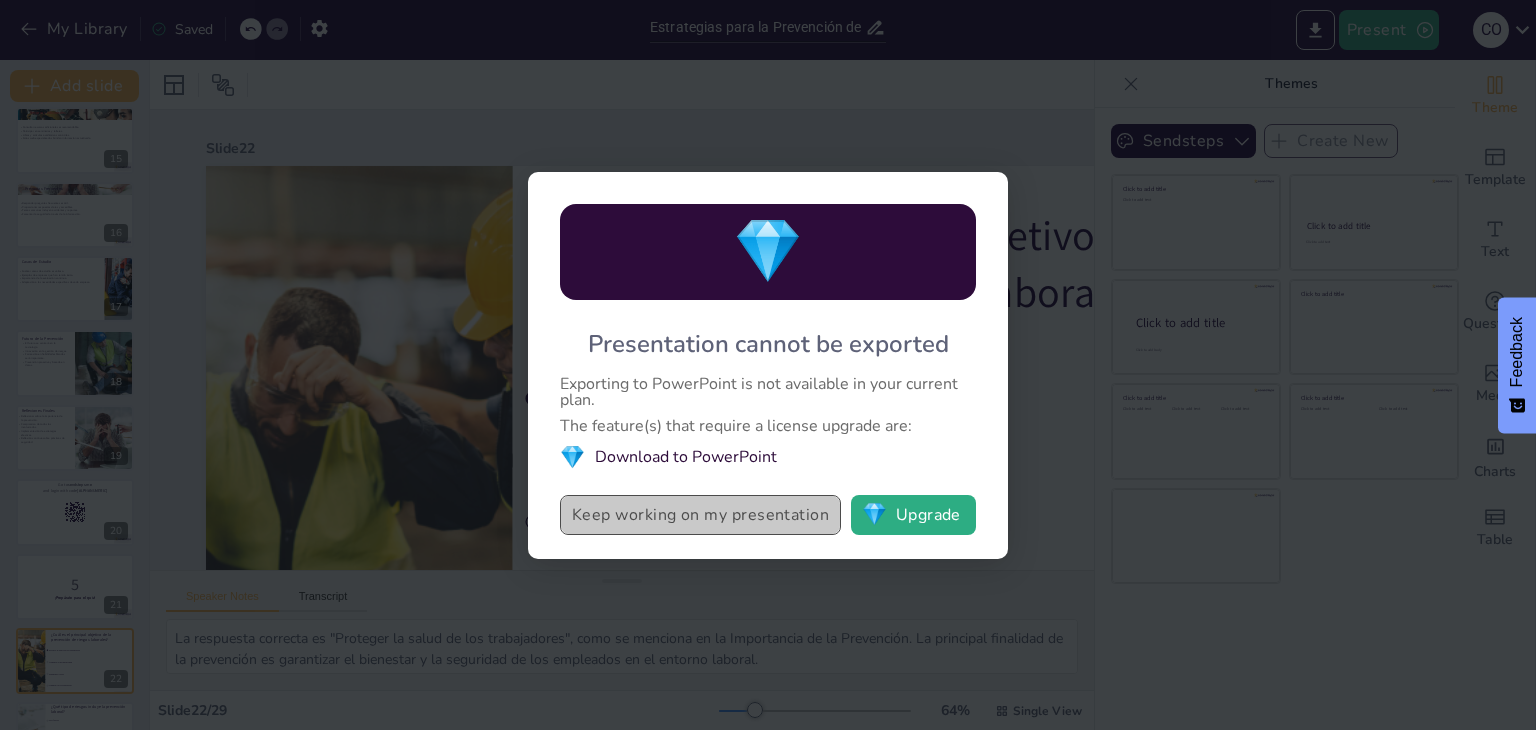 click on "Keep working on my presentation" at bounding box center (700, 515) 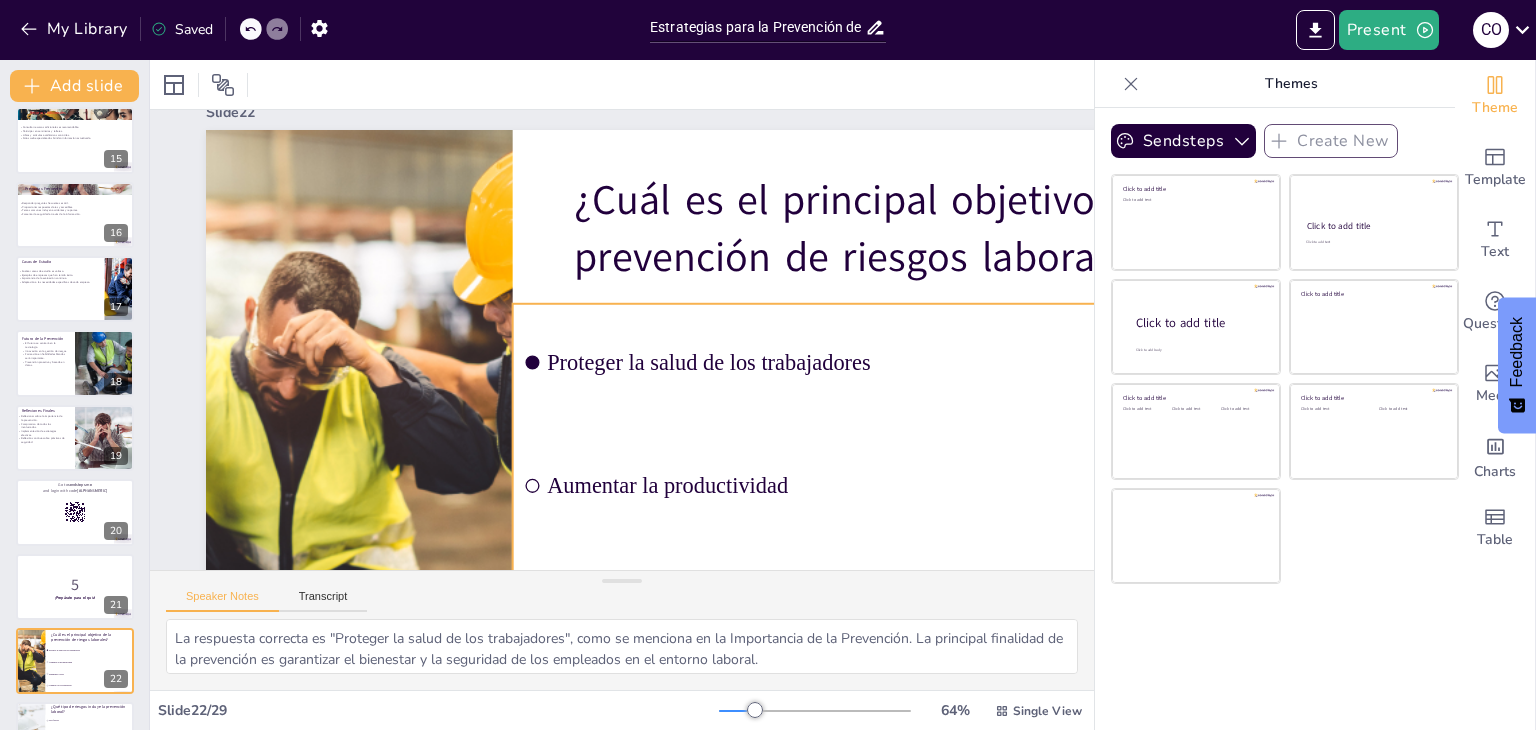 scroll, scrollTop: 0, scrollLeft: 0, axis: both 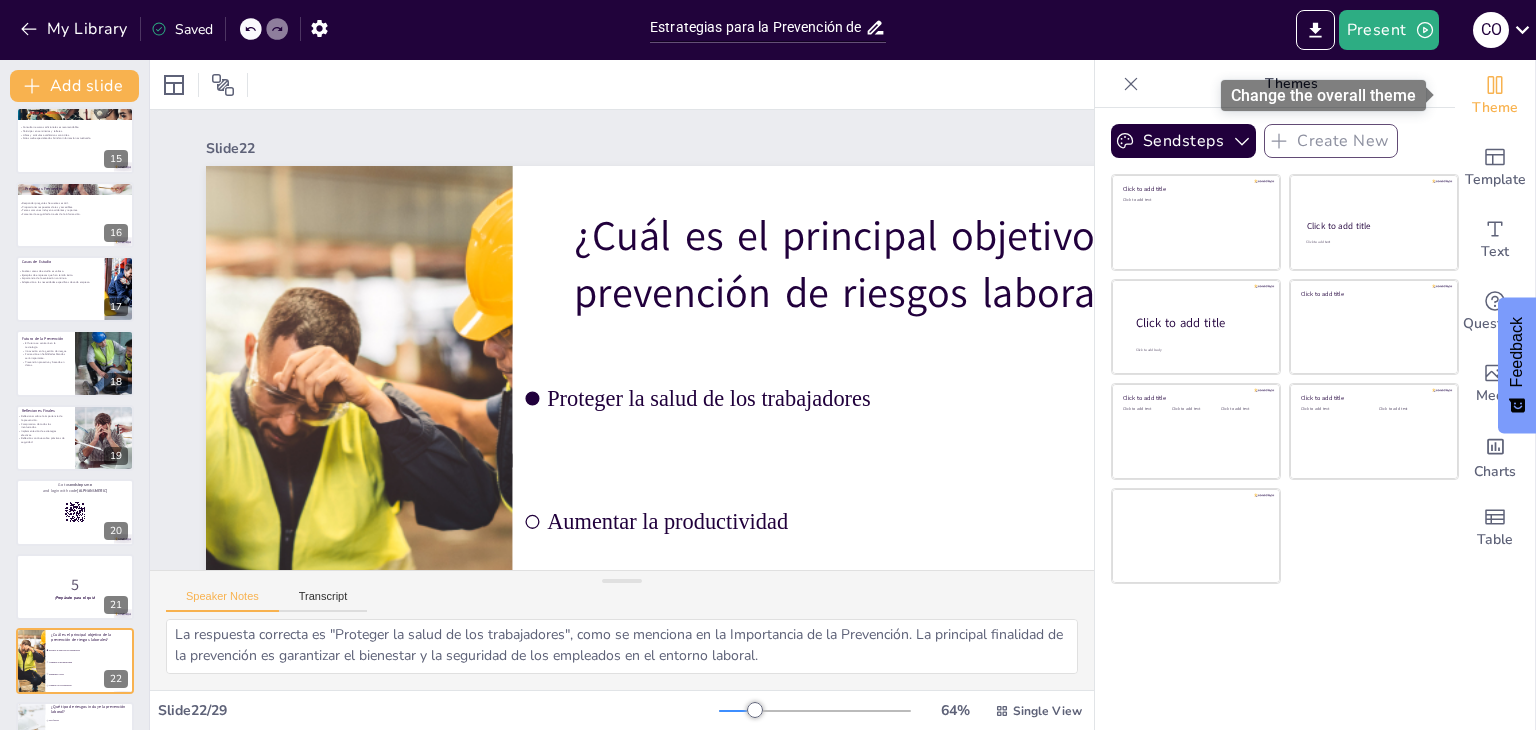 click 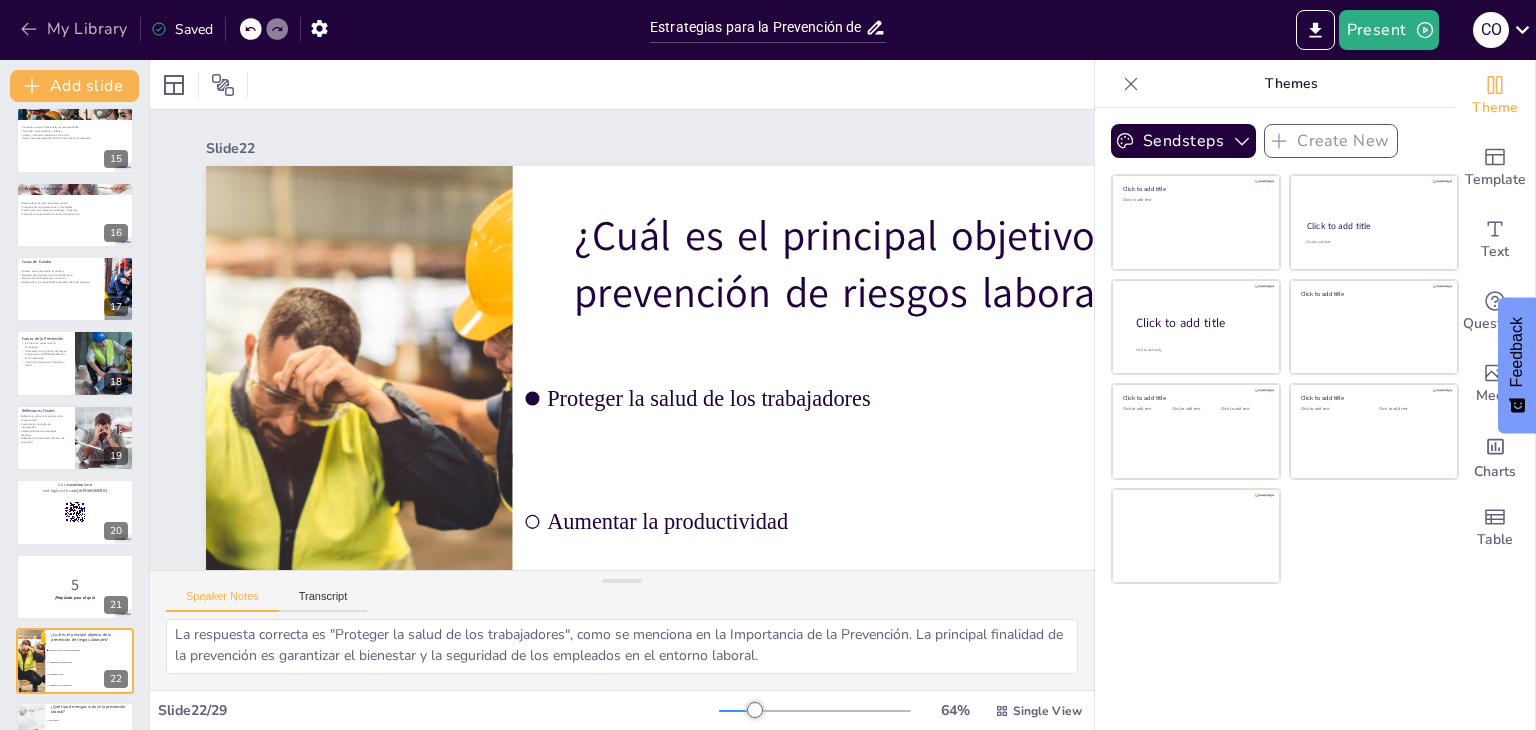 click on "My Library" at bounding box center [75, 29] 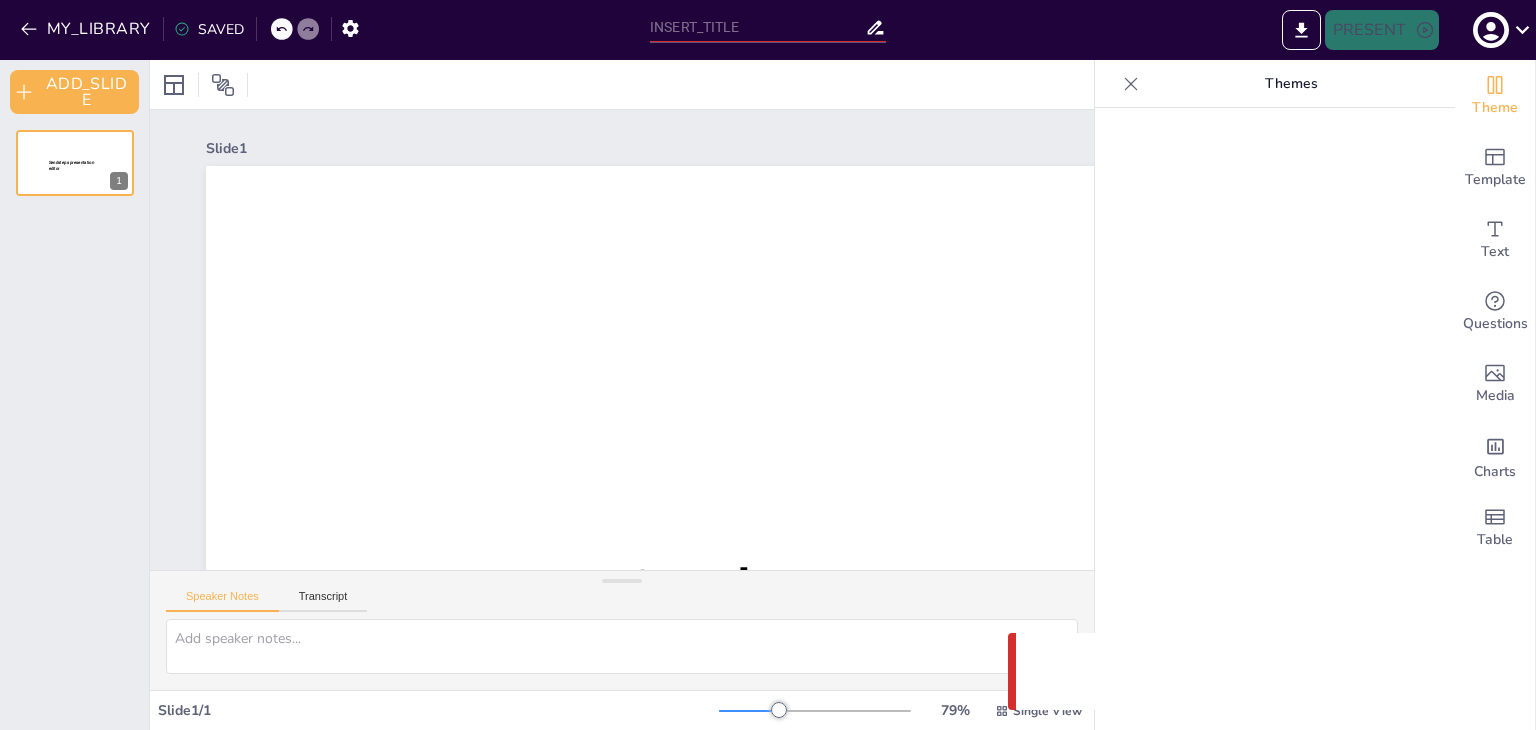 scroll, scrollTop: 0, scrollLeft: 0, axis: both 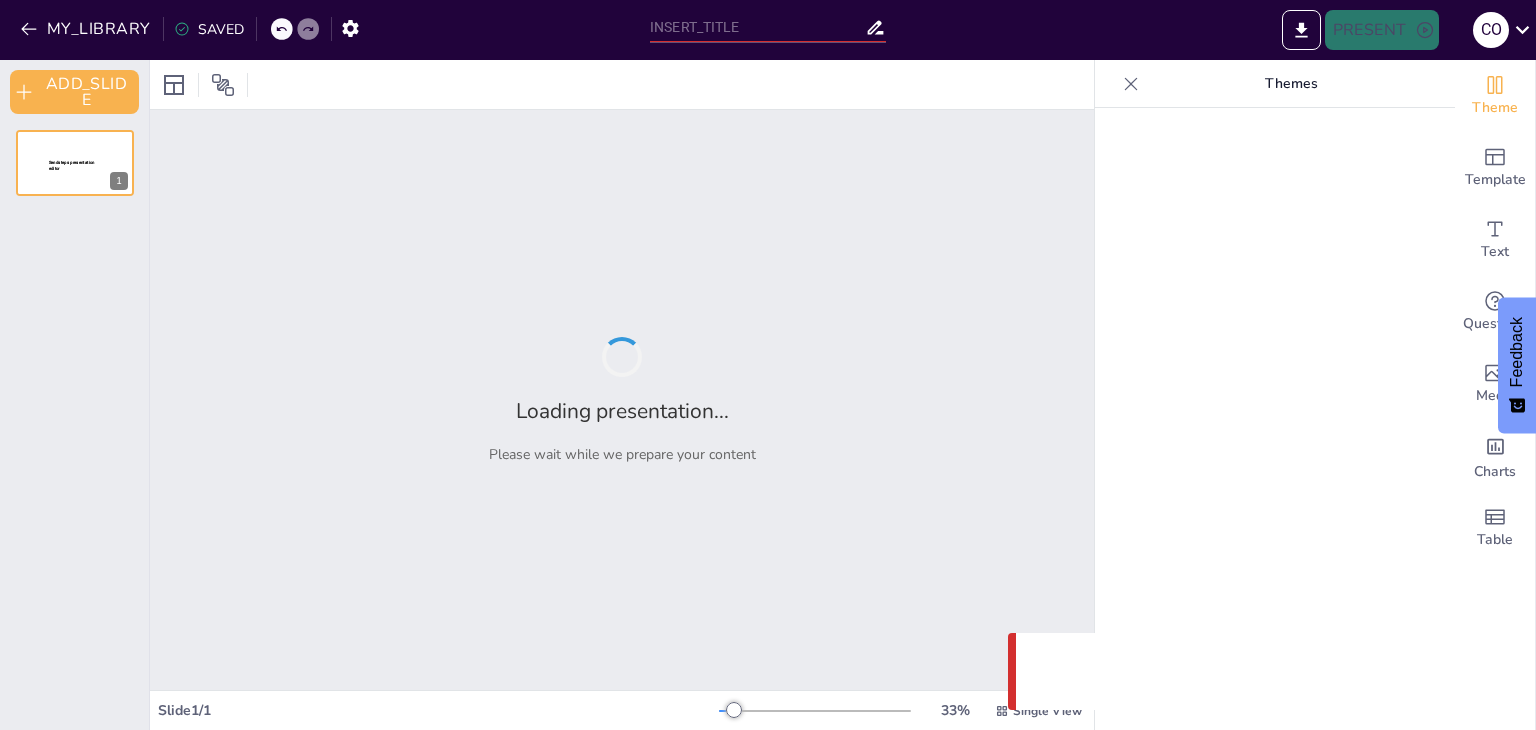 type on "Estrategias para la Prevención de Riesgos Laborales" 